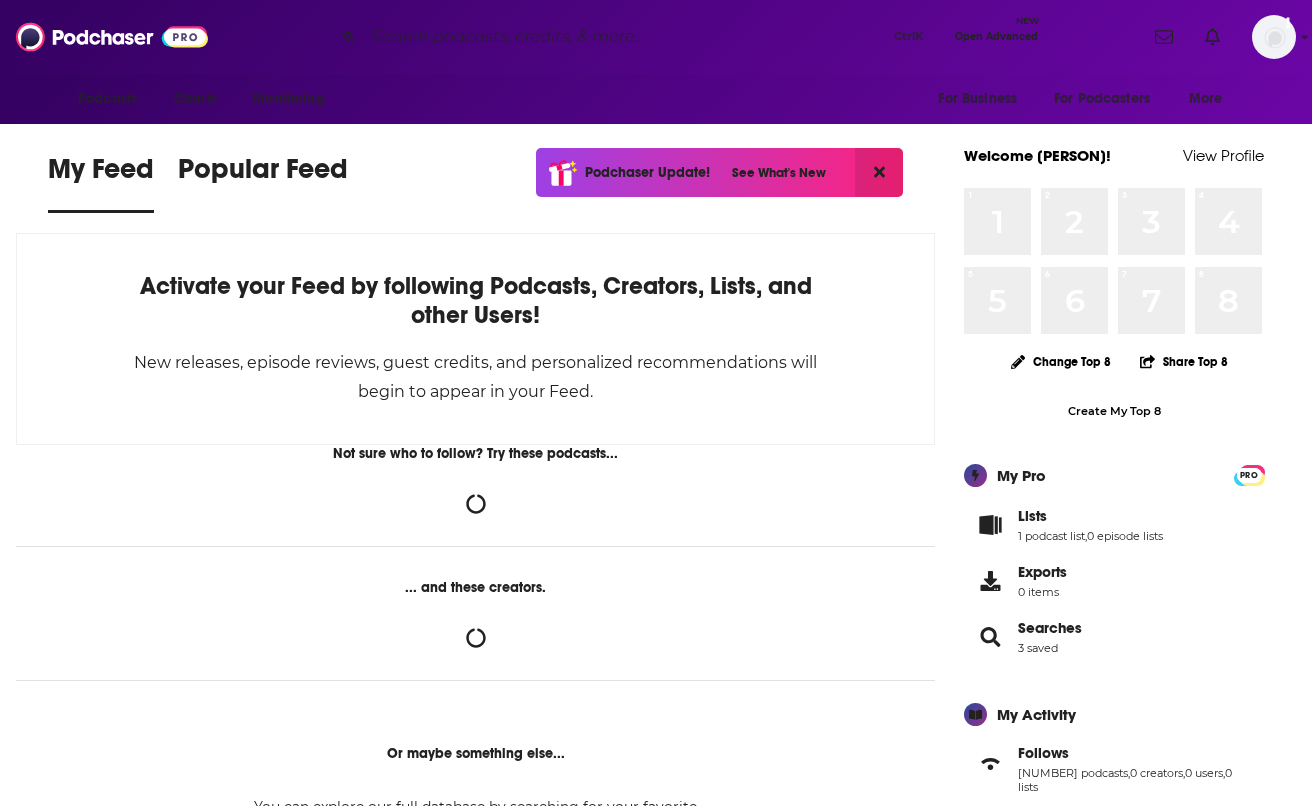 scroll, scrollTop: 0, scrollLeft: 0, axis: both 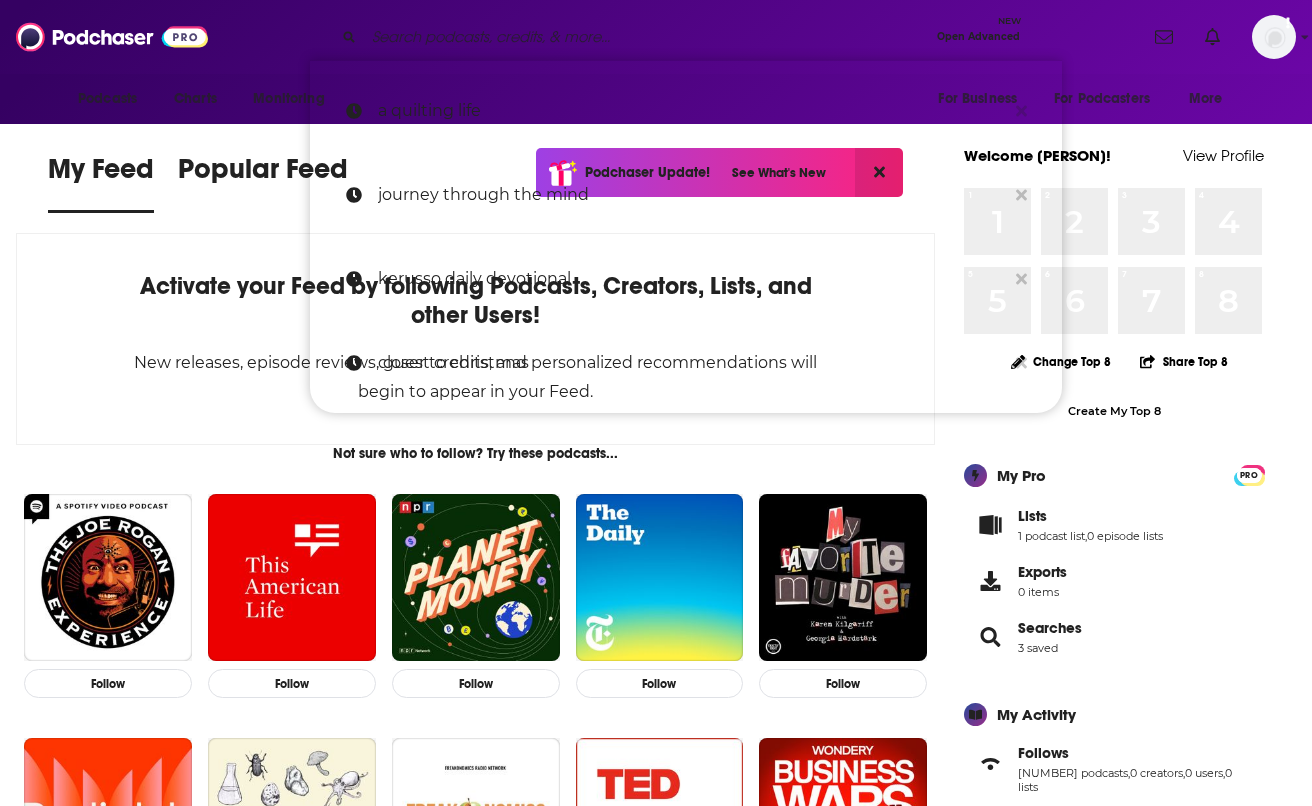 click at bounding box center [646, 37] 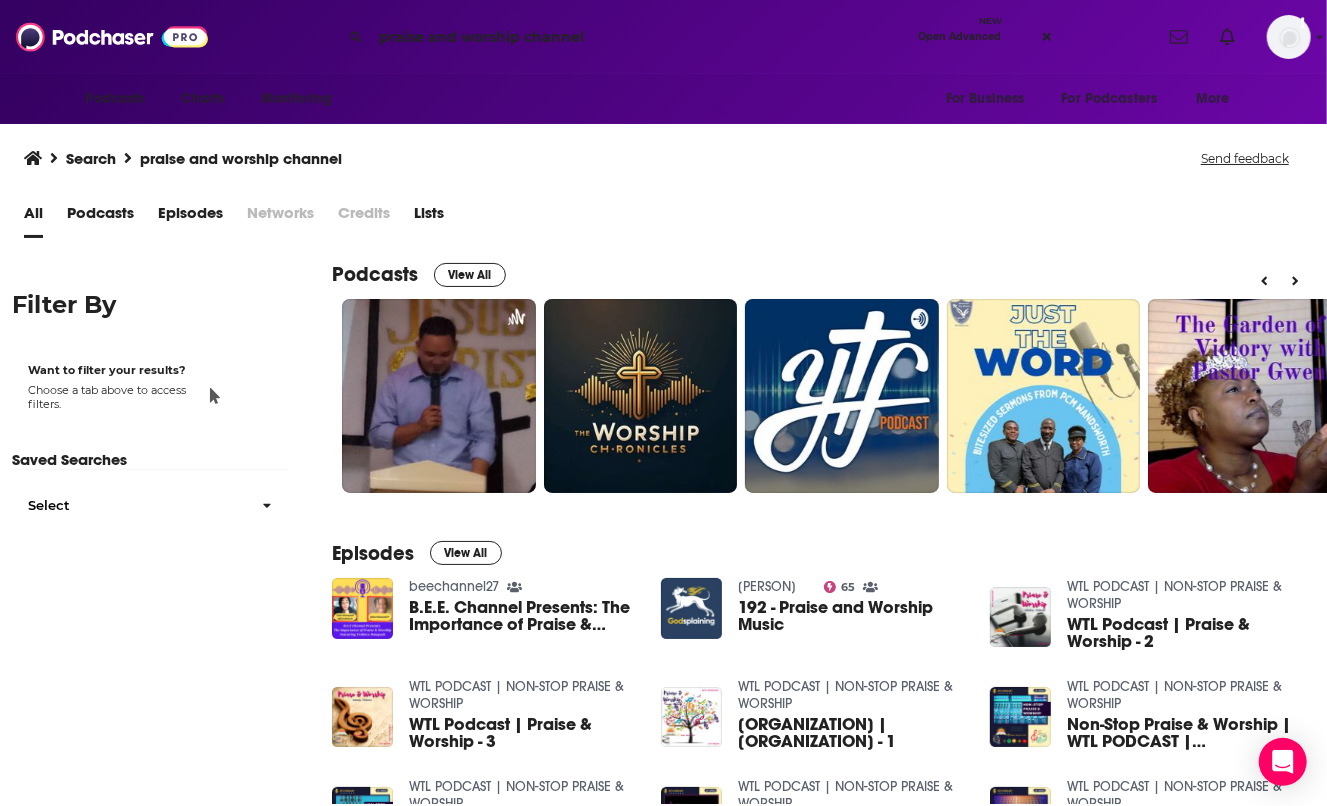 click on "praise and worship channel" at bounding box center (640, 37) 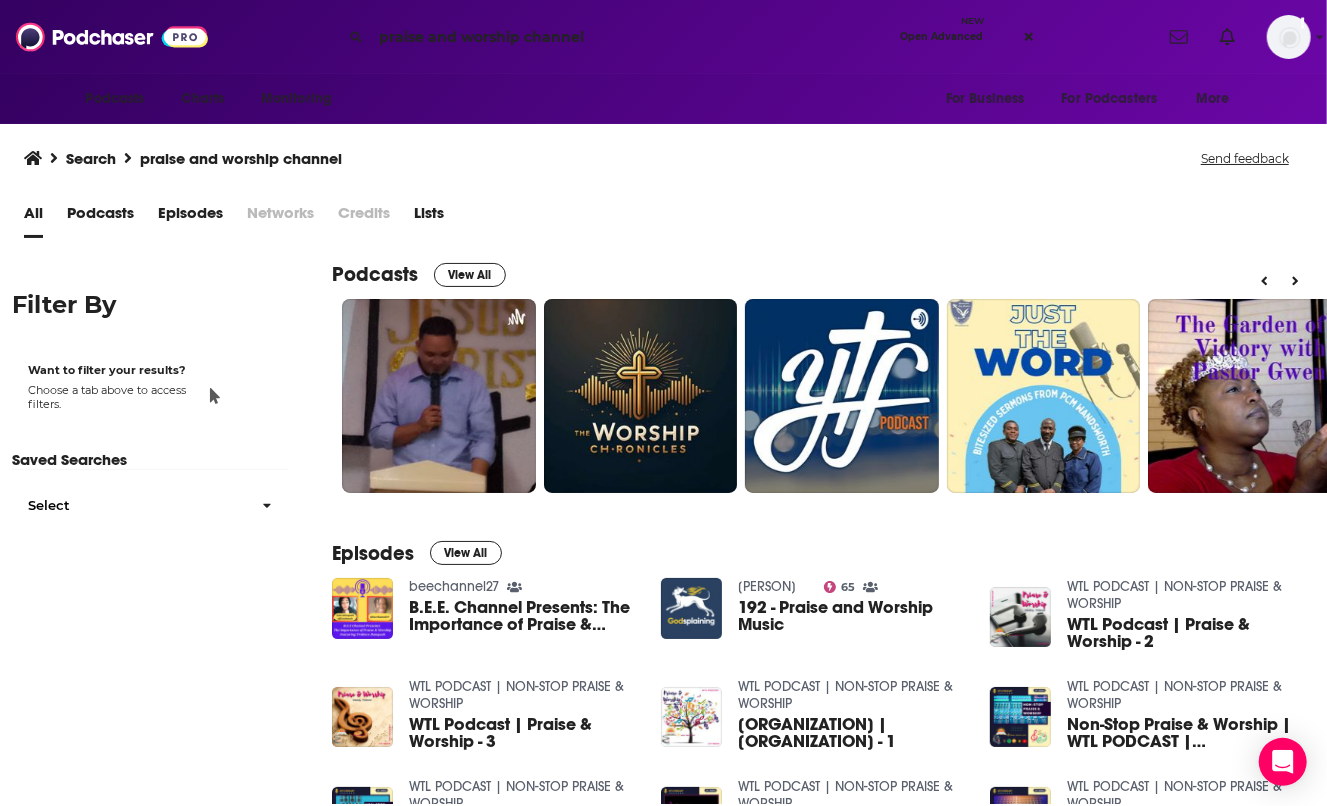 click on "praise and worship channel" at bounding box center (631, 37) 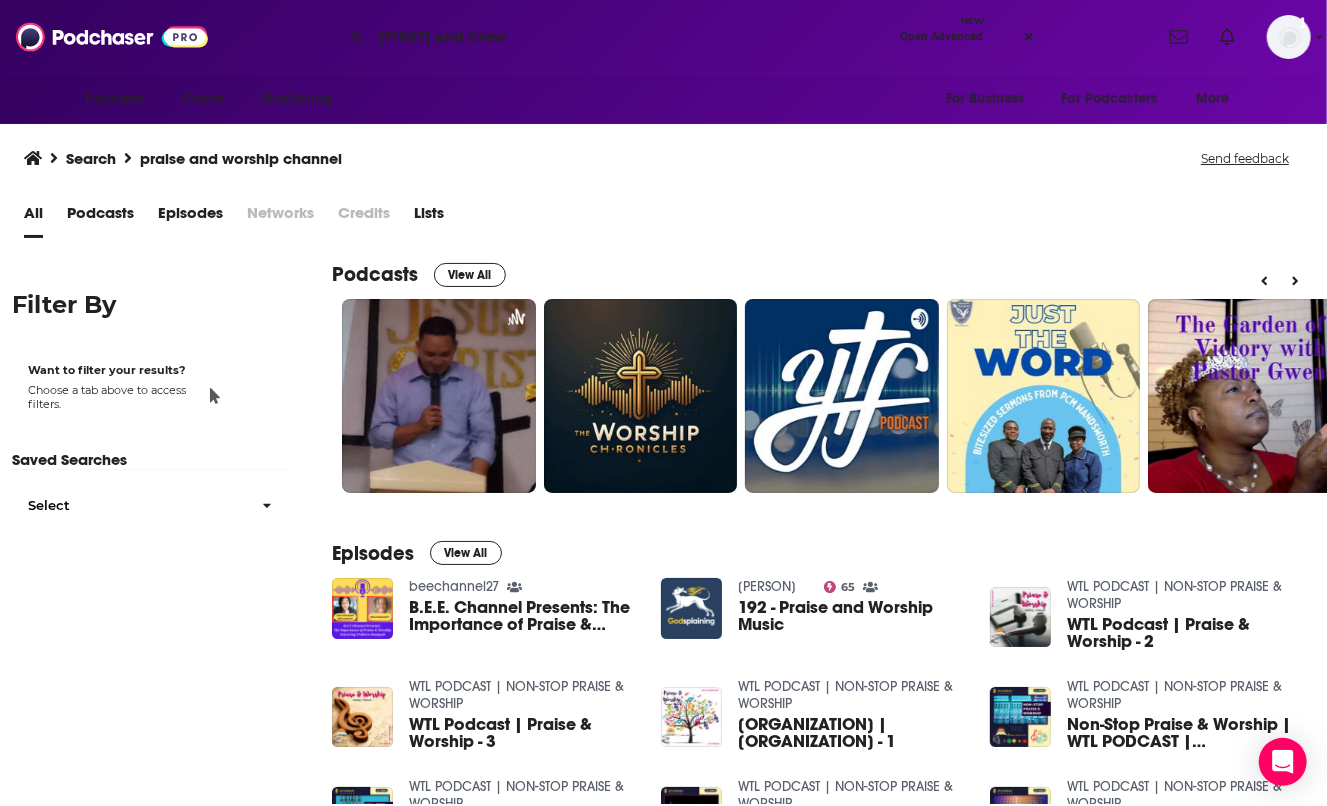 type on "[FIRST] and Crew" 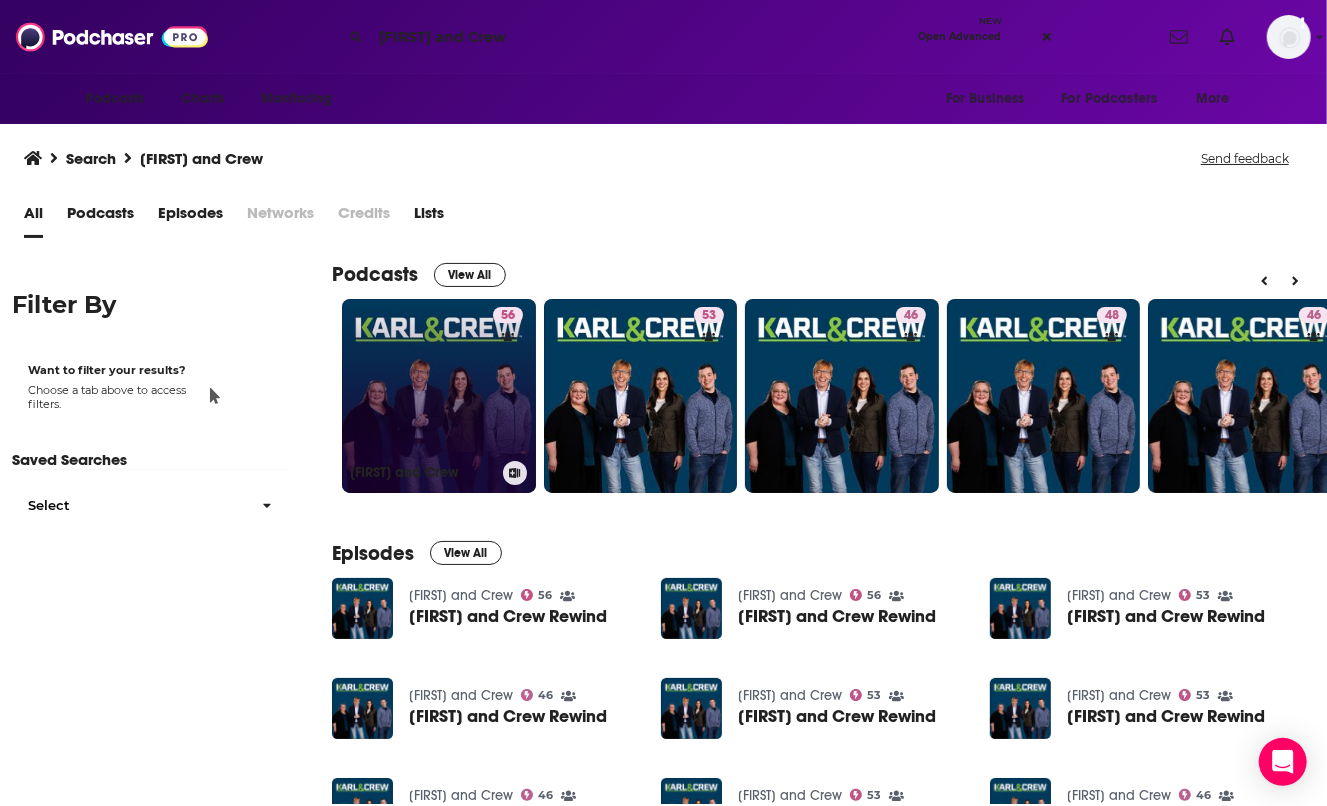 click on "[NUMBER] [PERSON]" at bounding box center [439, 396] 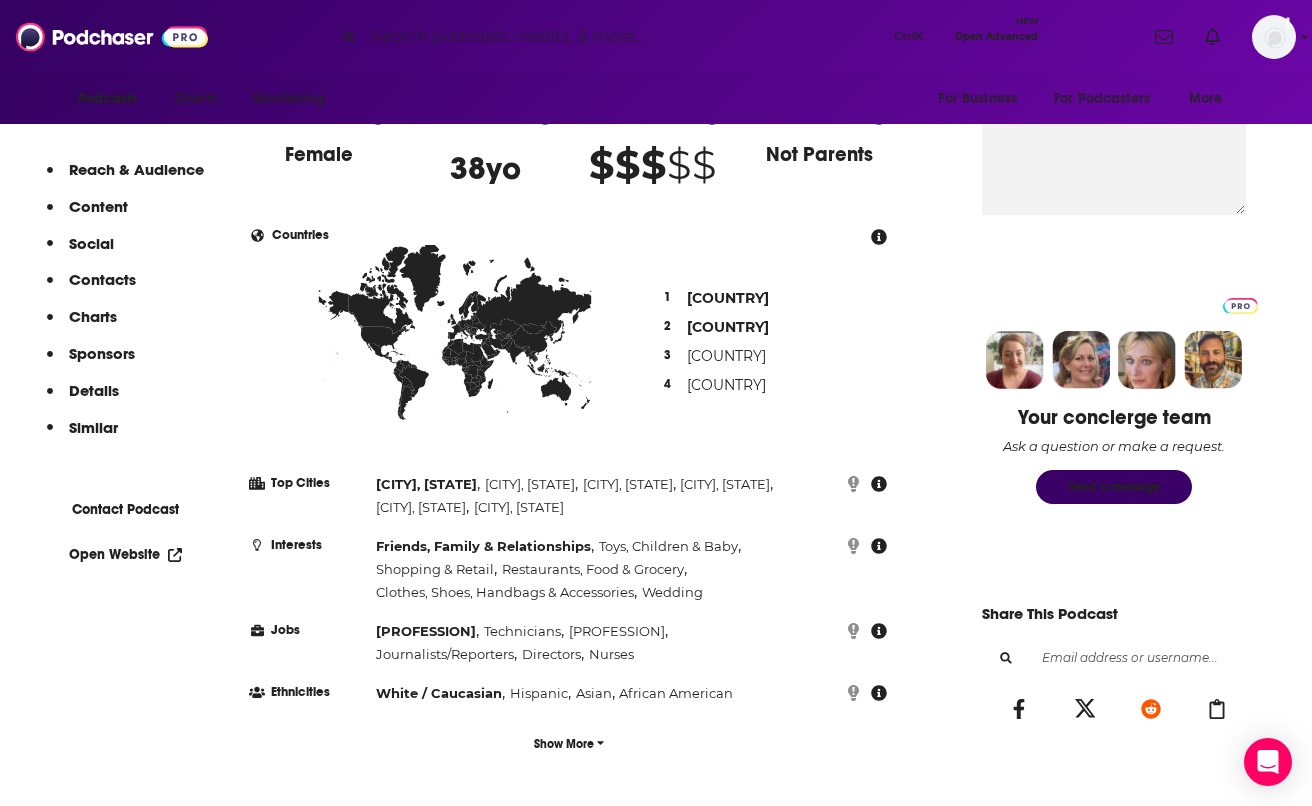 scroll, scrollTop: 743, scrollLeft: 0, axis: vertical 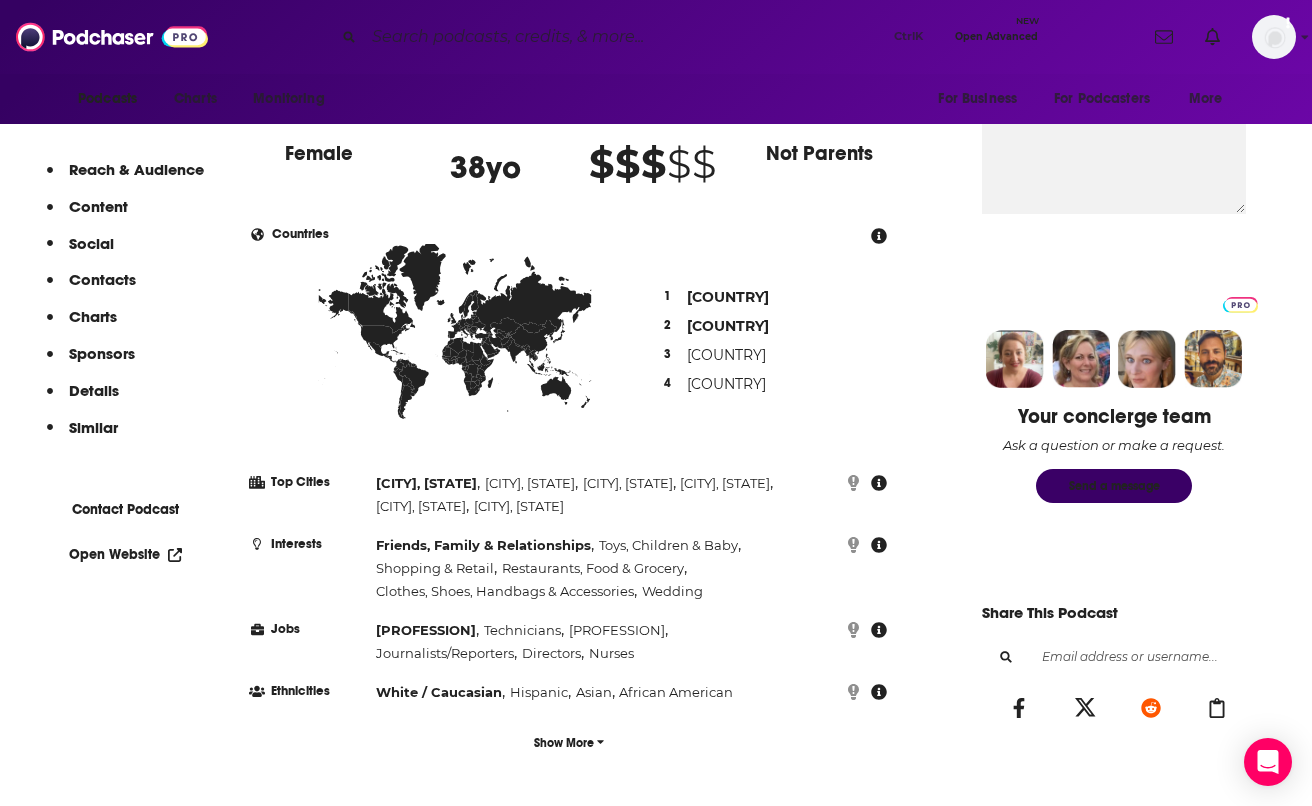 click on "Audience Demographics Gender Female Age [AGE] yo Income [CURRENCY] [CURRENCY] [CURRENCY] [CURRENCY] Parental Status Not Parents Countries 1 United States 2 Canada 3 United Kingdom 4 Australia Top Cities [CITY], [STATE] , [CITY], [STATE] , [CITY], [STATE] , [CITY], [STATE] , [CITY], [STATE] , [CITY], [STATE] Interests Friends, Family & Relationships , Toys, Children & Baby , Shopping & Retail , Restaurants, Food & Grocery , Clothes, Shoes, Handbags & Accessories , Wedding Jobs Pastors/Ministers , Technicians , Medical Technologists , Journalists/Reporters , Directors , Nurses Ethnicities White / Caucasian , Hispanic , Asian , African American Show More Content Political Skew Low Right Socials This podcast does not have social handles yet. Contacts   RSS   Podcast Email [ORGANIZATION] Charts" at bounding box center (490, 3647) 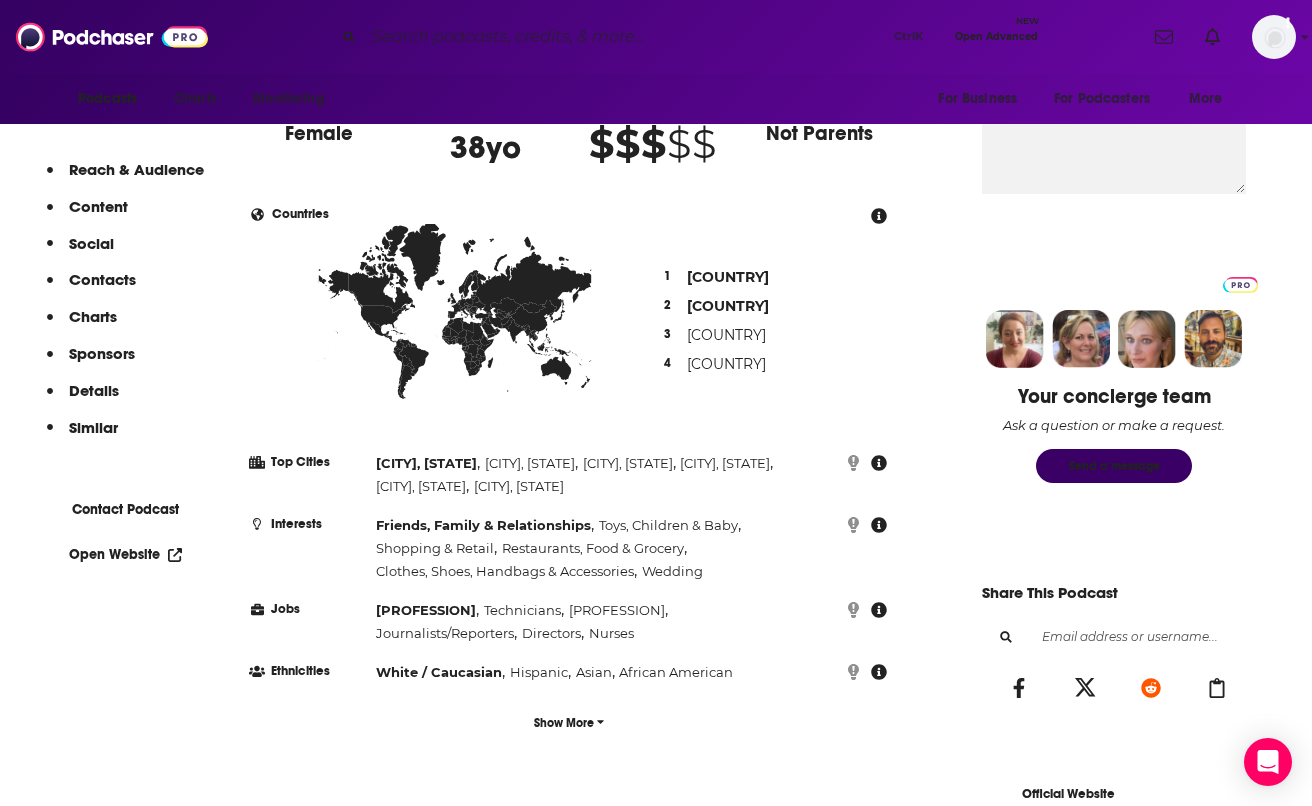 scroll, scrollTop: 747, scrollLeft: 0, axis: vertical 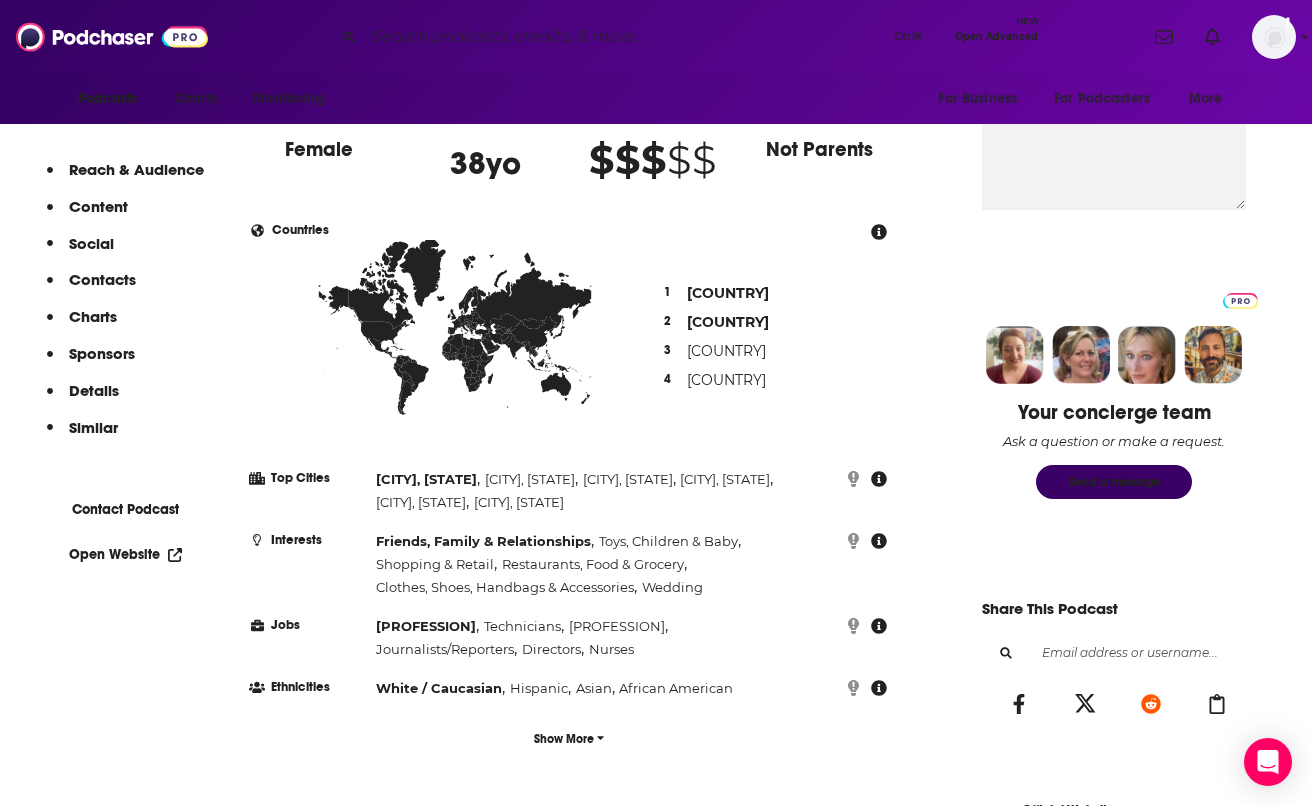 click at bounding box center [625, 37] 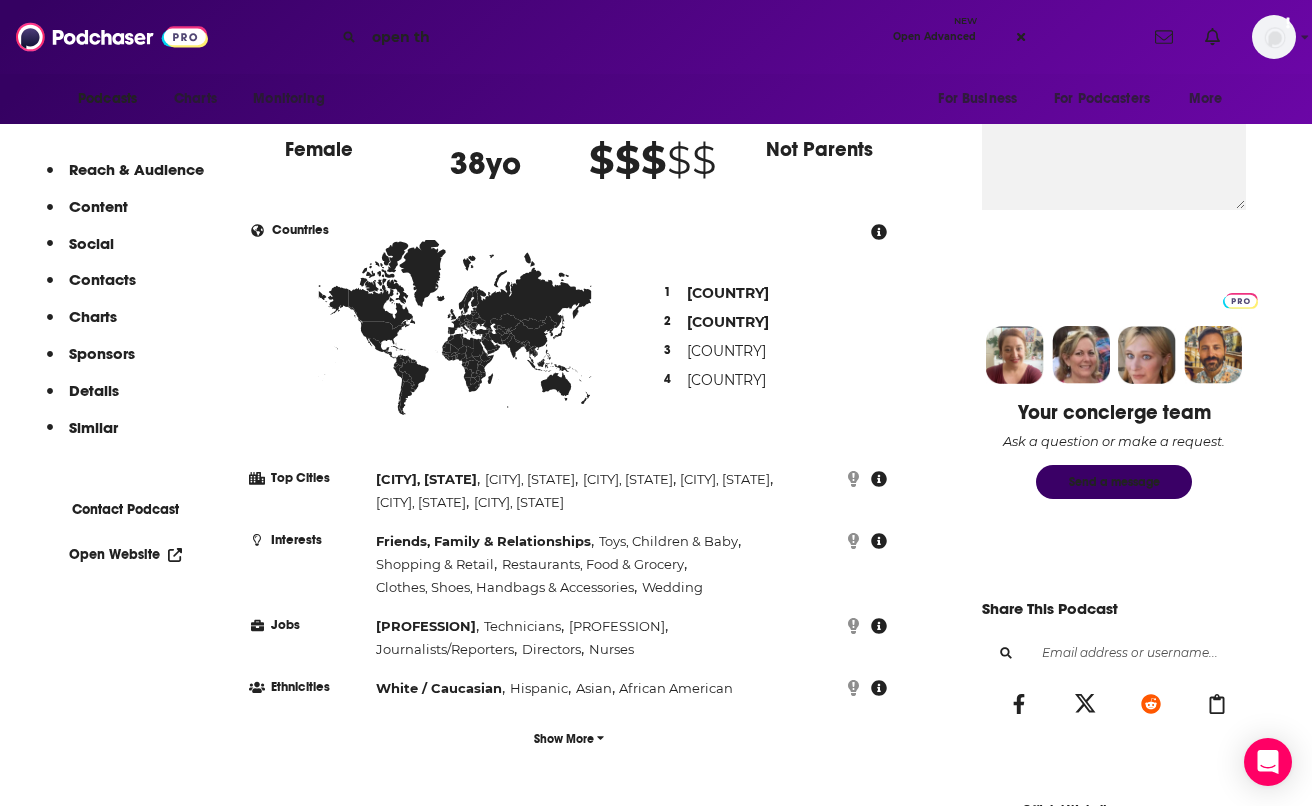 type on "open the" 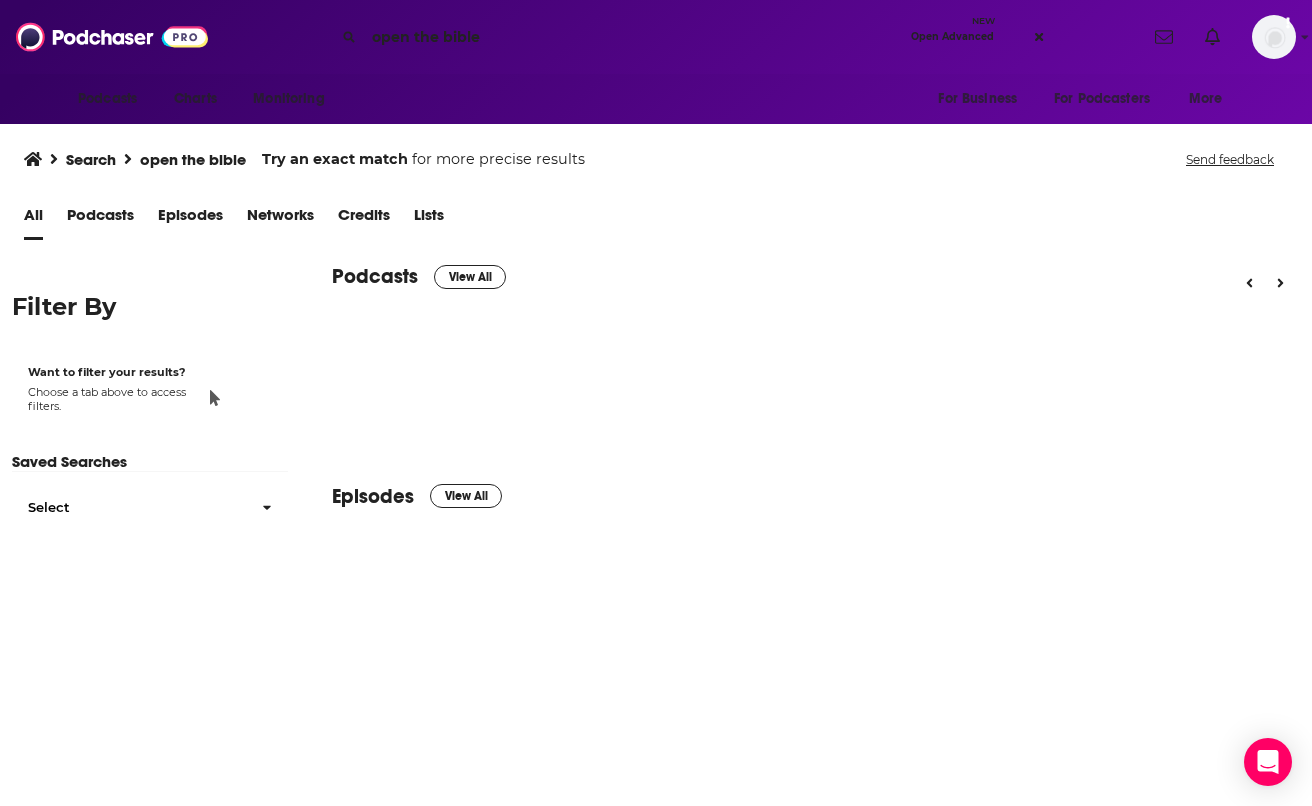 scroll, scrollTop: 0, scrollLeft: 0, axis: both 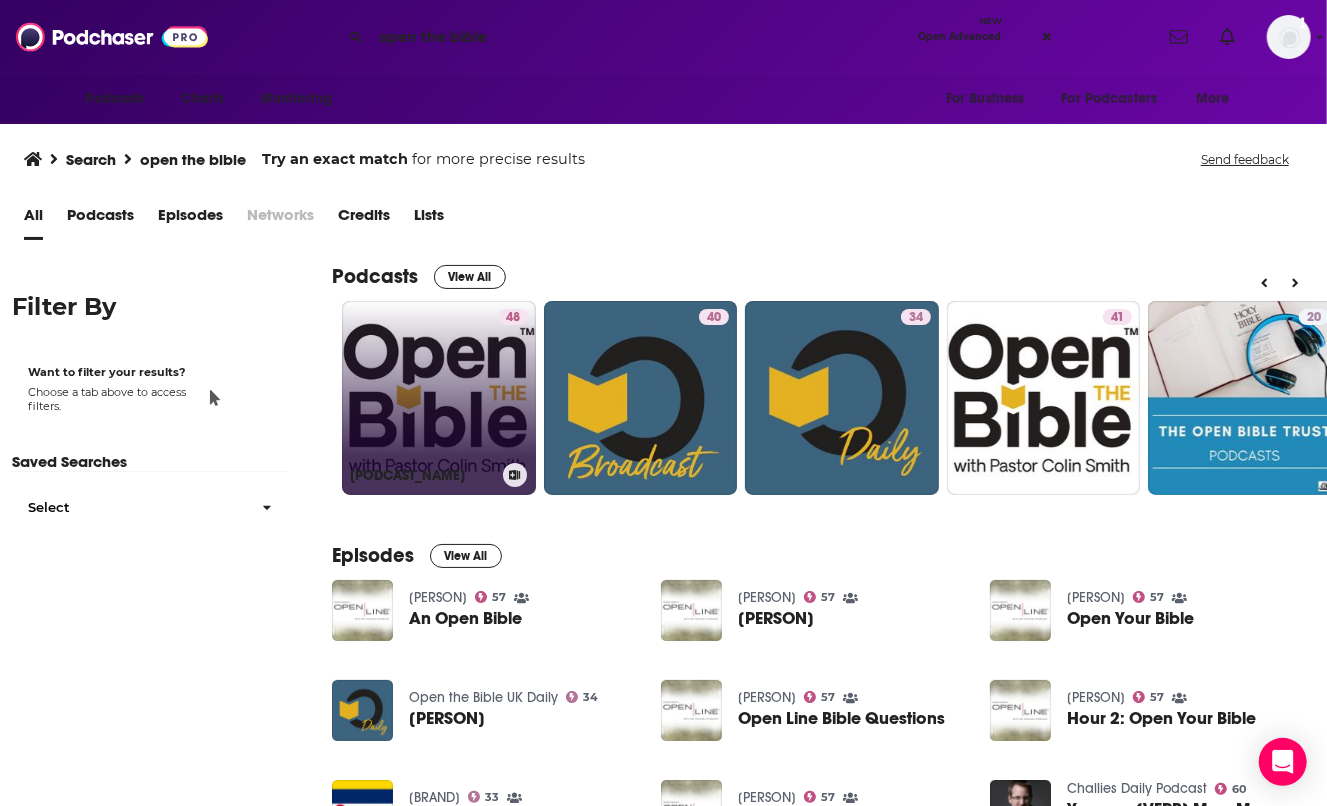 click on "48 Open the Bible Minute" at bounding box center (439, 398) 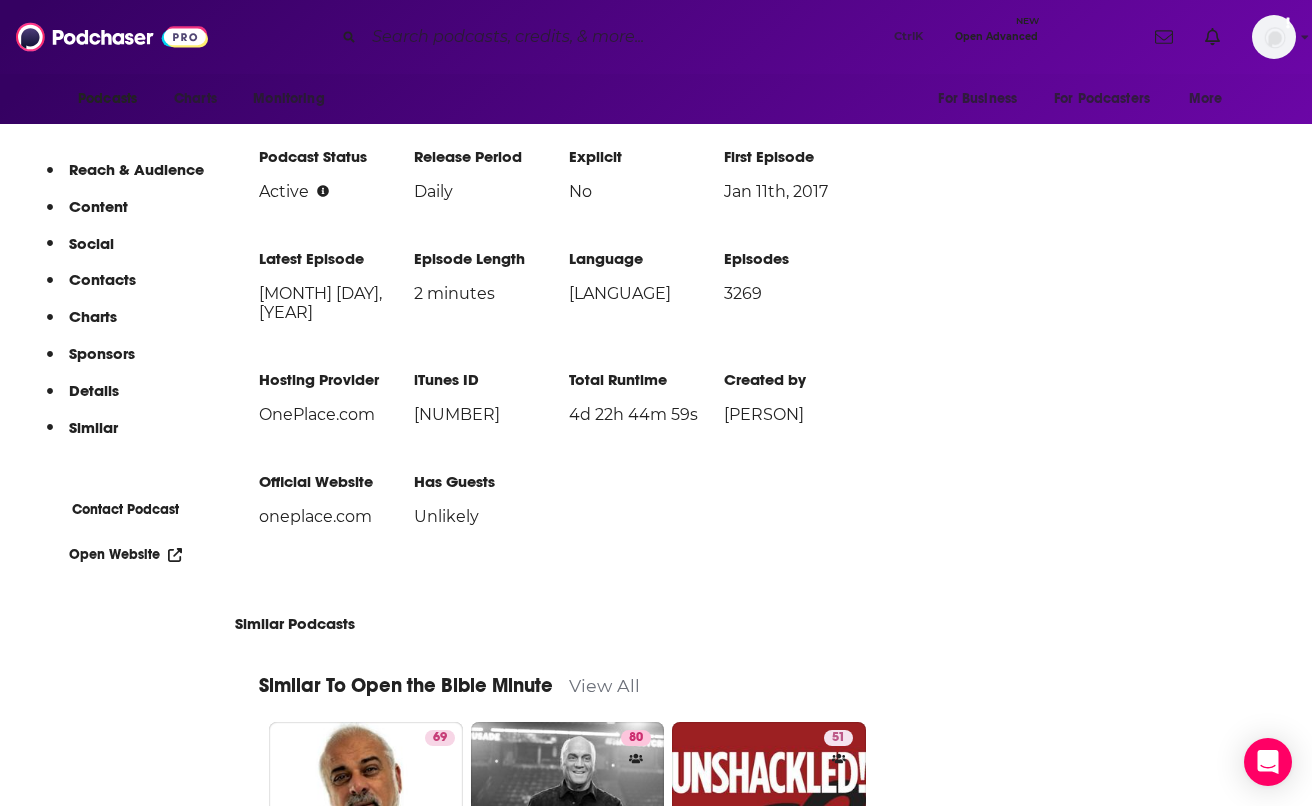 scroll, scrollTop: 2599, scrollLeft: 0, axis: vertical 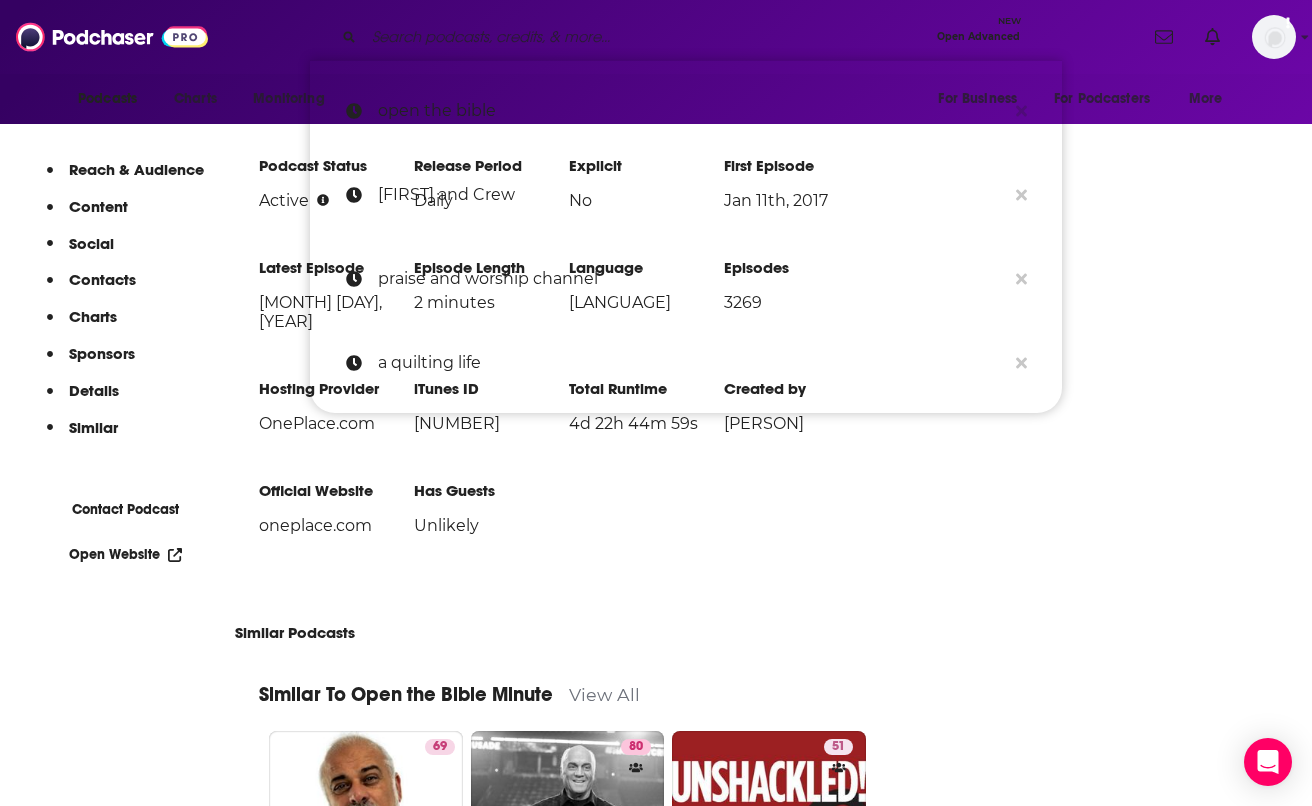click at bounding box center (646, 37) 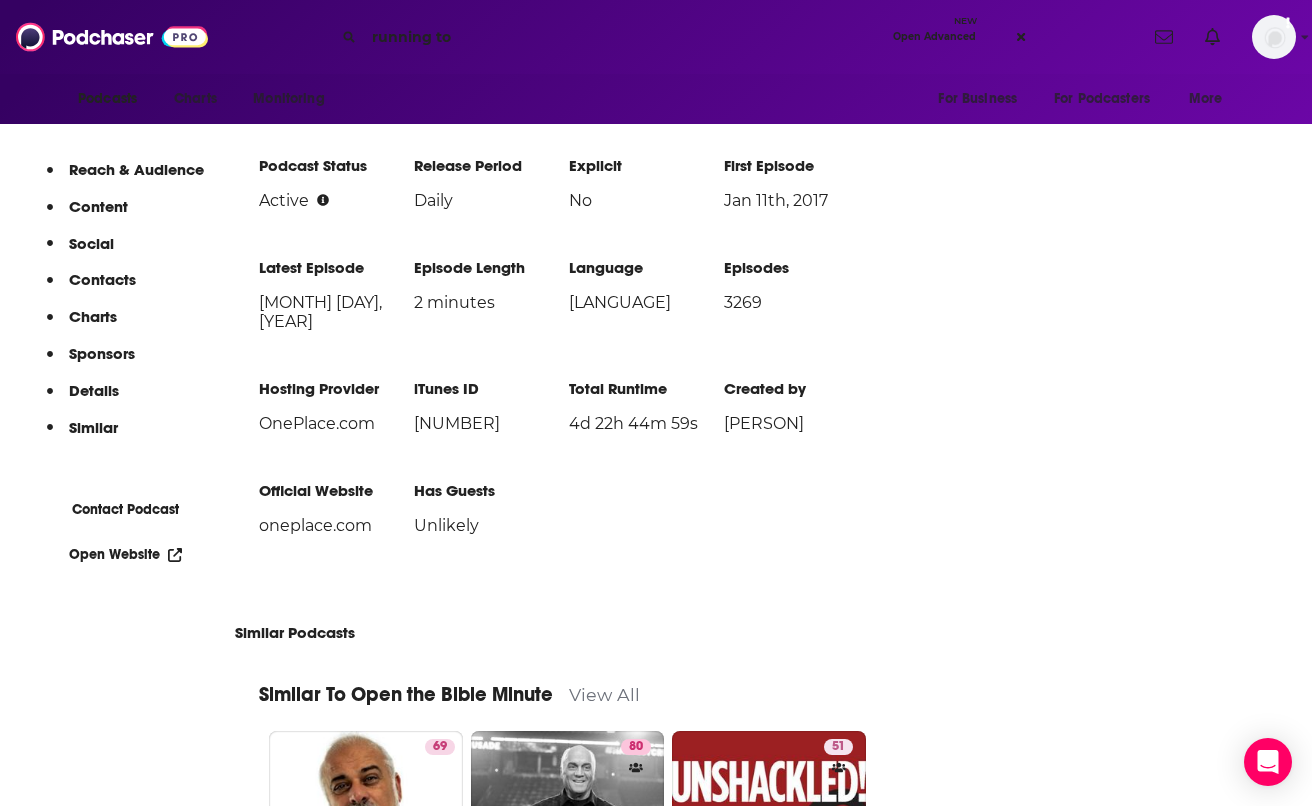 type on "running to w" 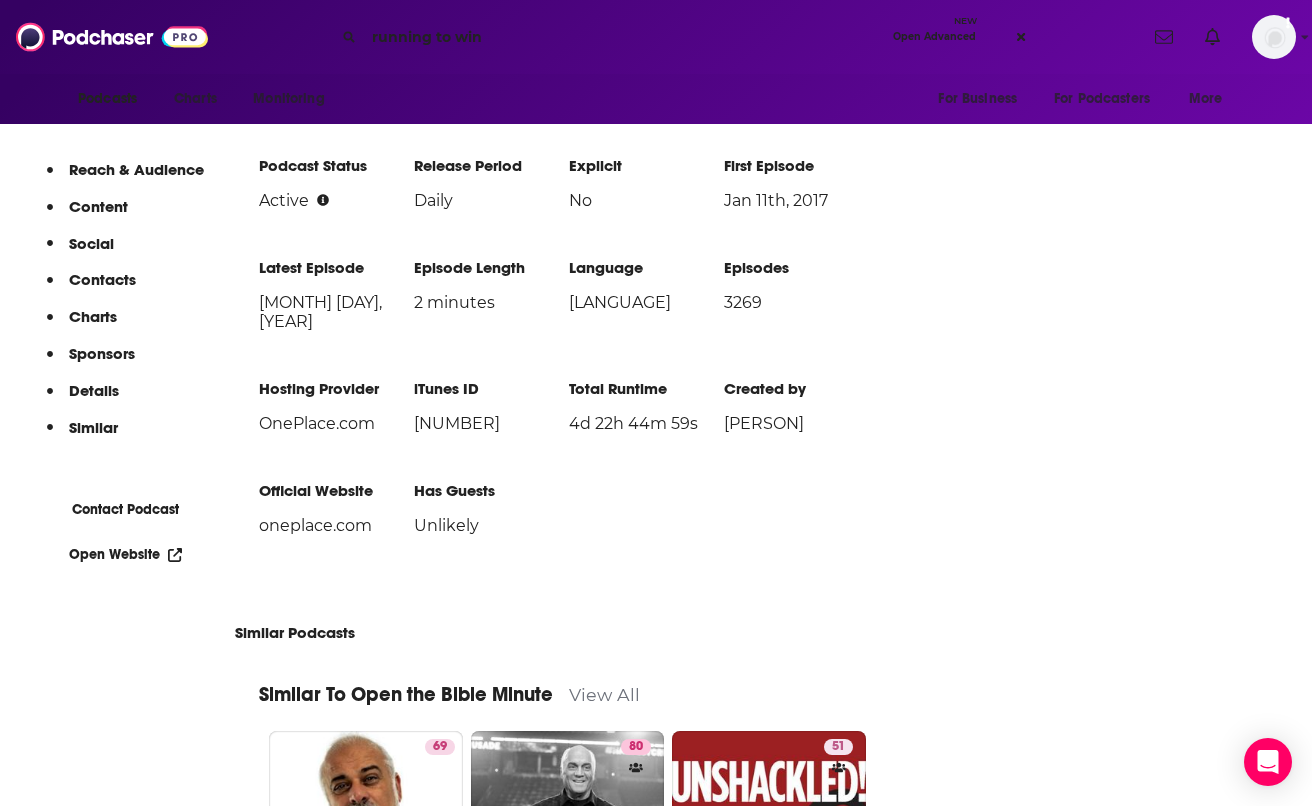scroll, scrollTop: 0, scrollLeft: 0, axis: both 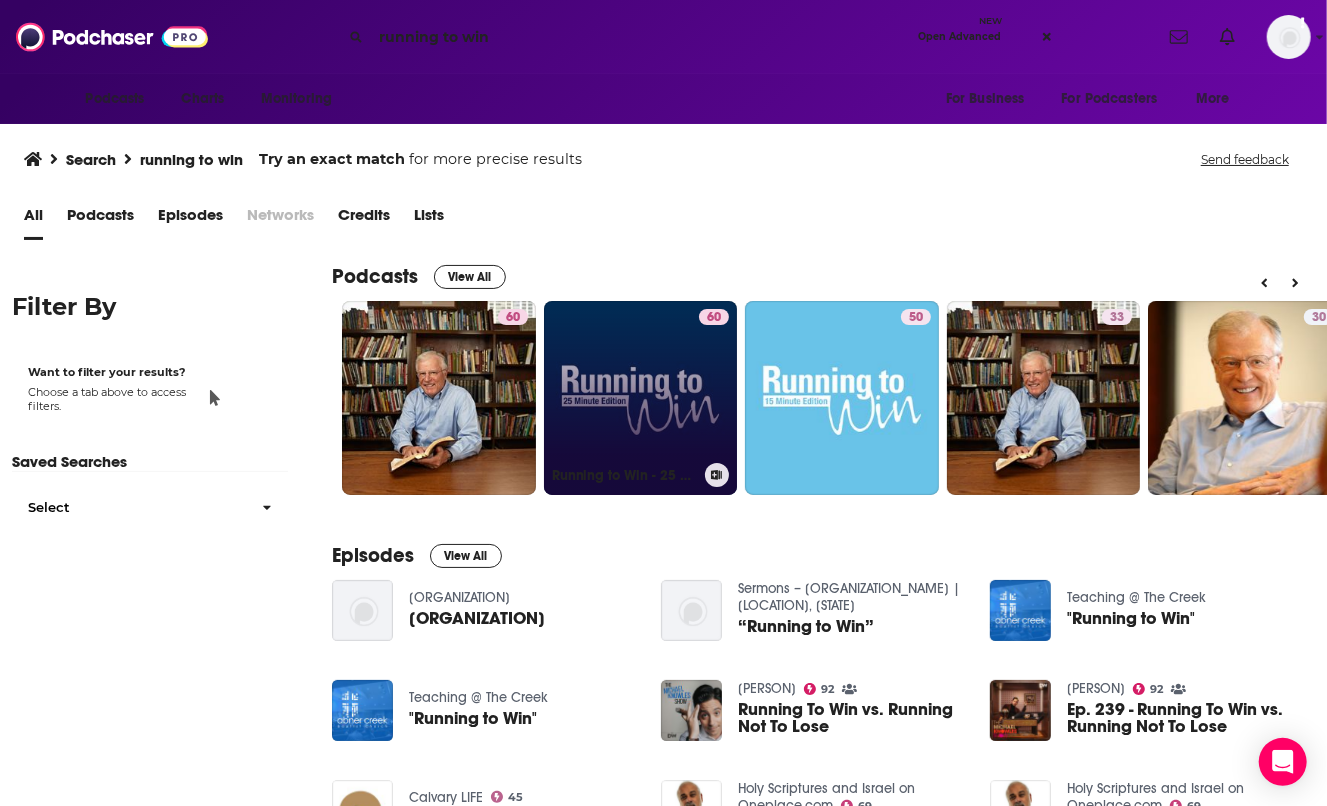 click on "60 Running to Win - 25 Minute Edition" at bounding box center [641, 398] 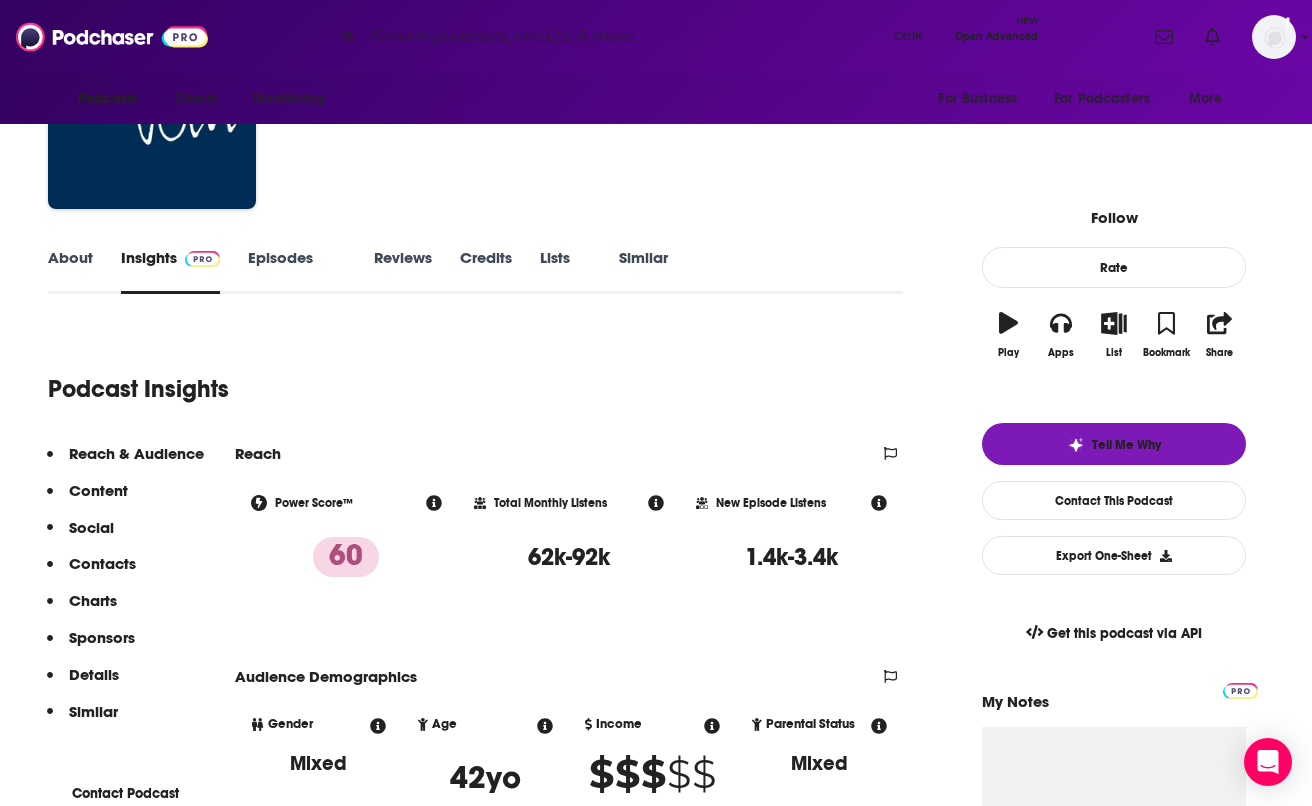 scroll, scrollTop: 0, scrollLeft: 0, axis: both 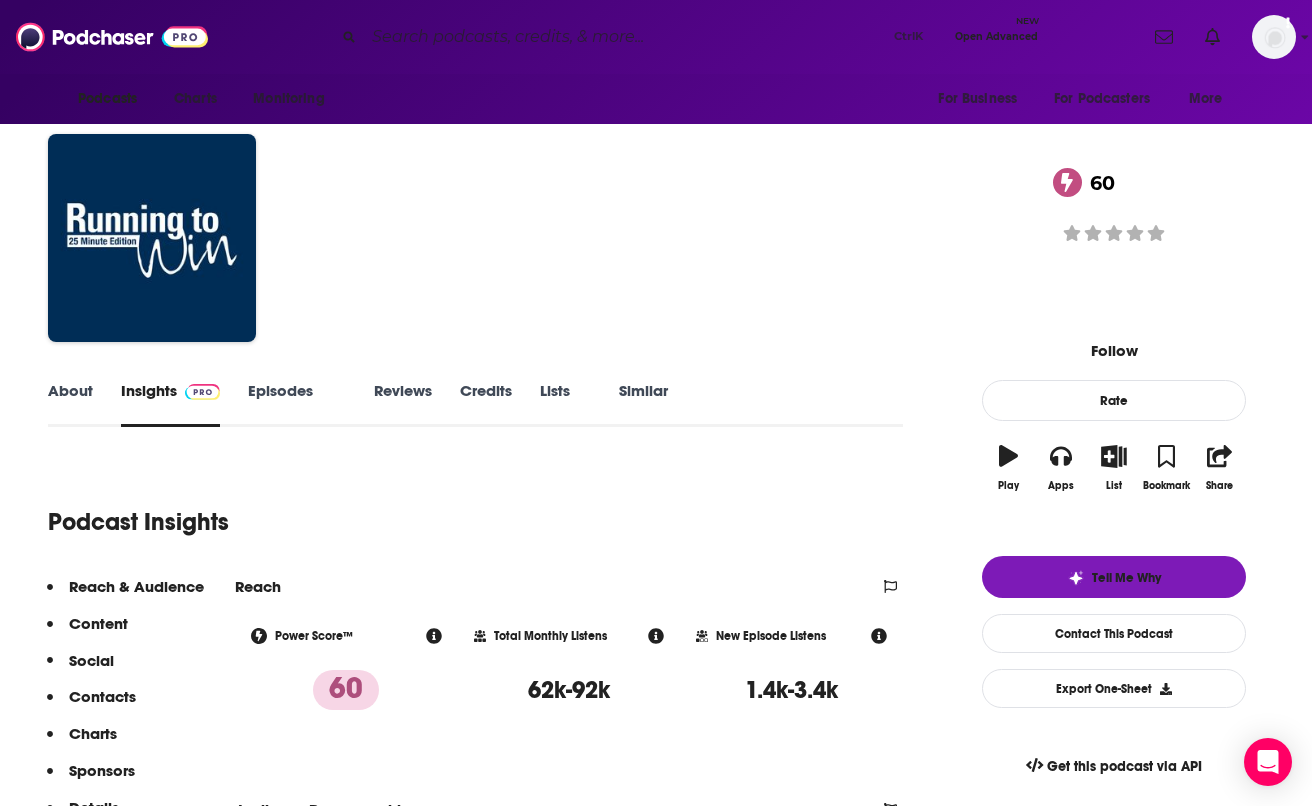 click on "About" at bounding box center (70, 404) 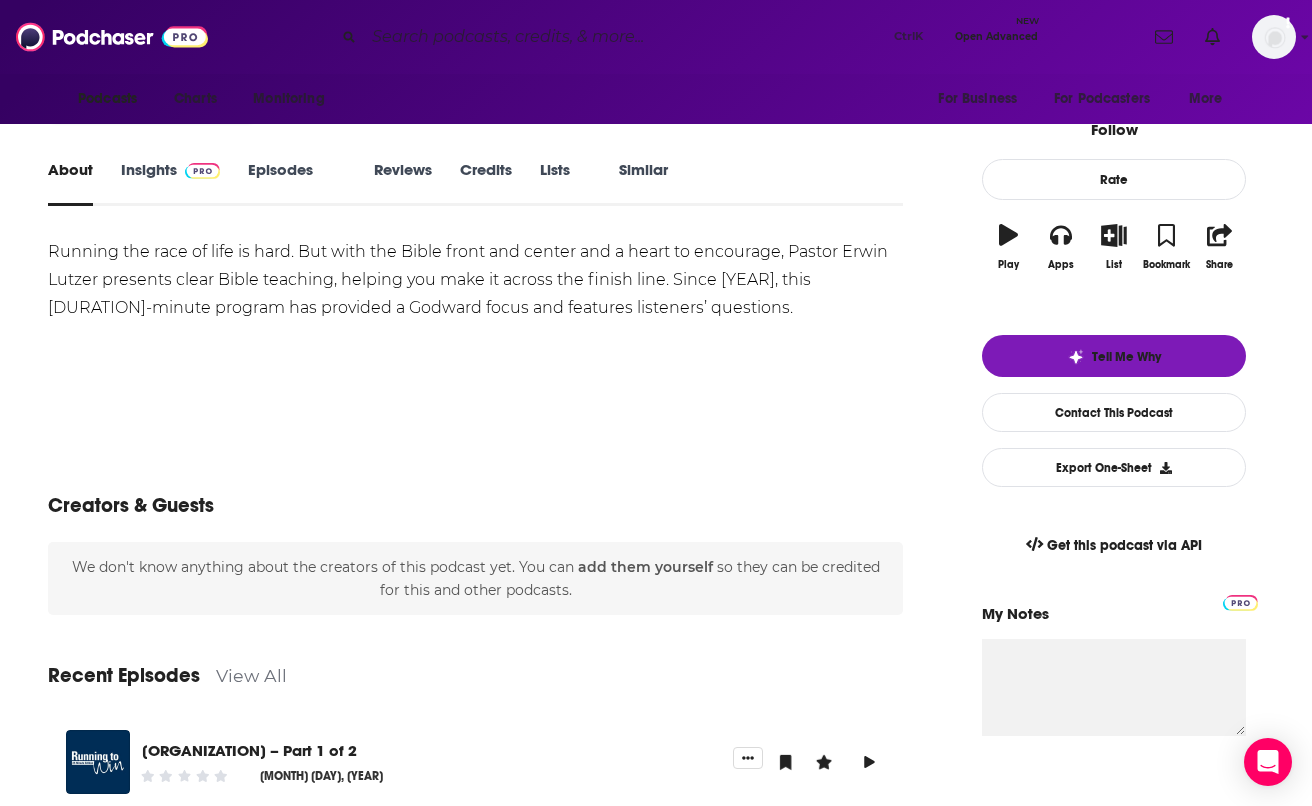 scroll, scrollTop: 0, scrollLeft: 0, axis: both 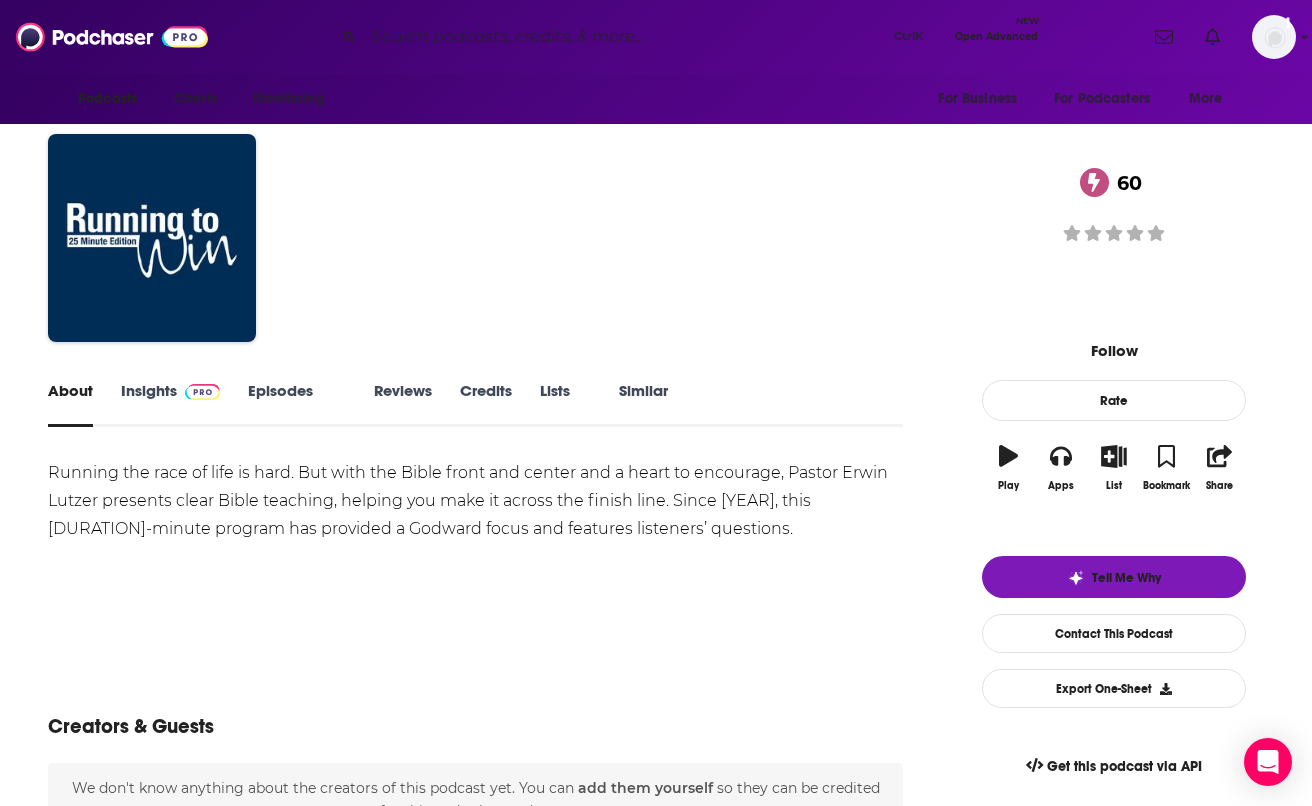 click on "Ctrl  K Open Advanced New" at bounding box center [686, 37] 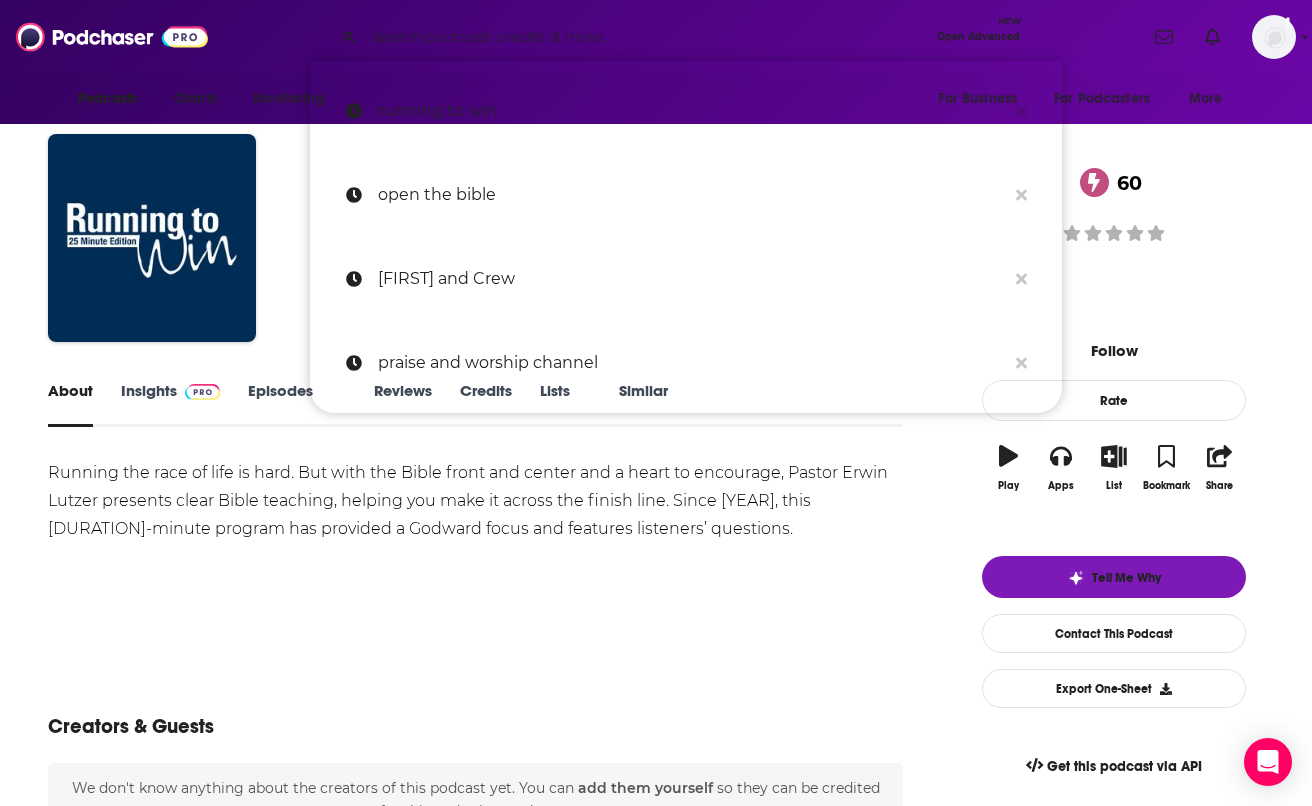 click at bounding box center (646, 37) 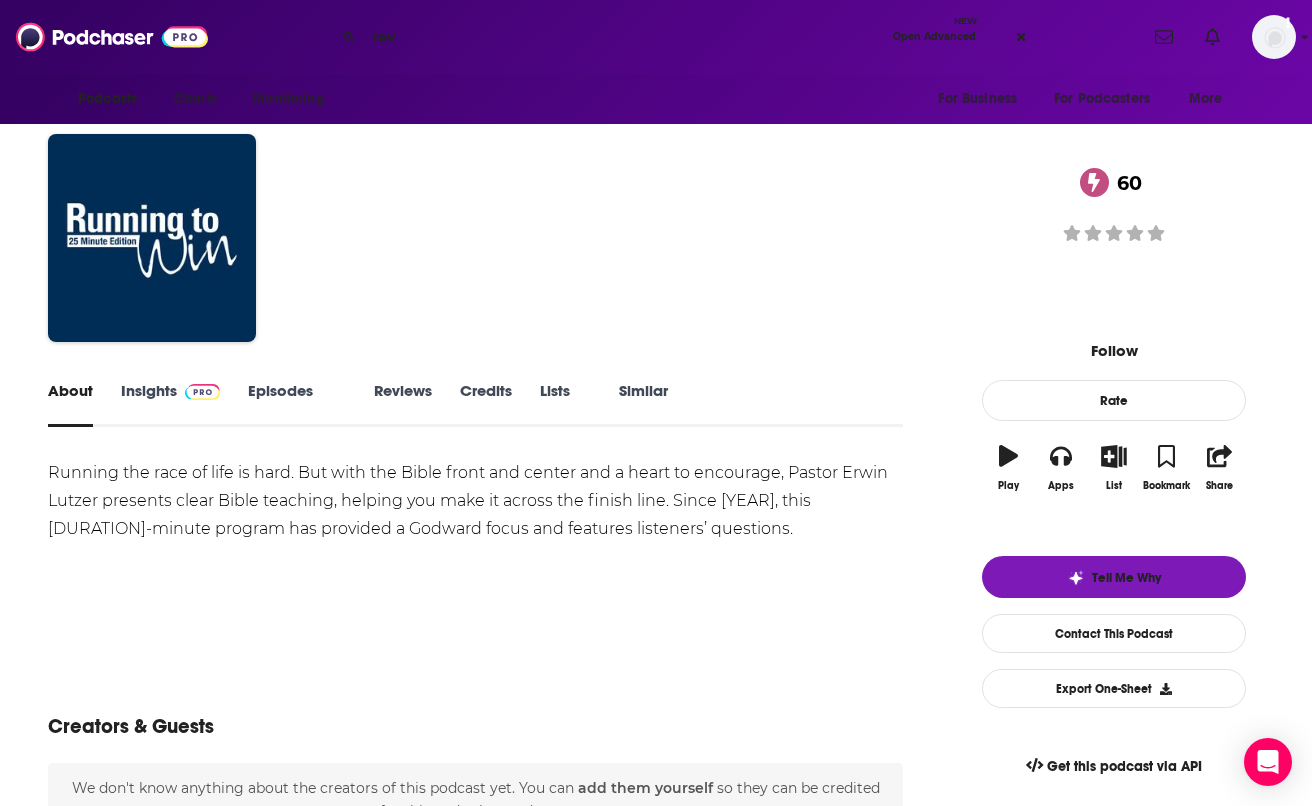 type on "revi" 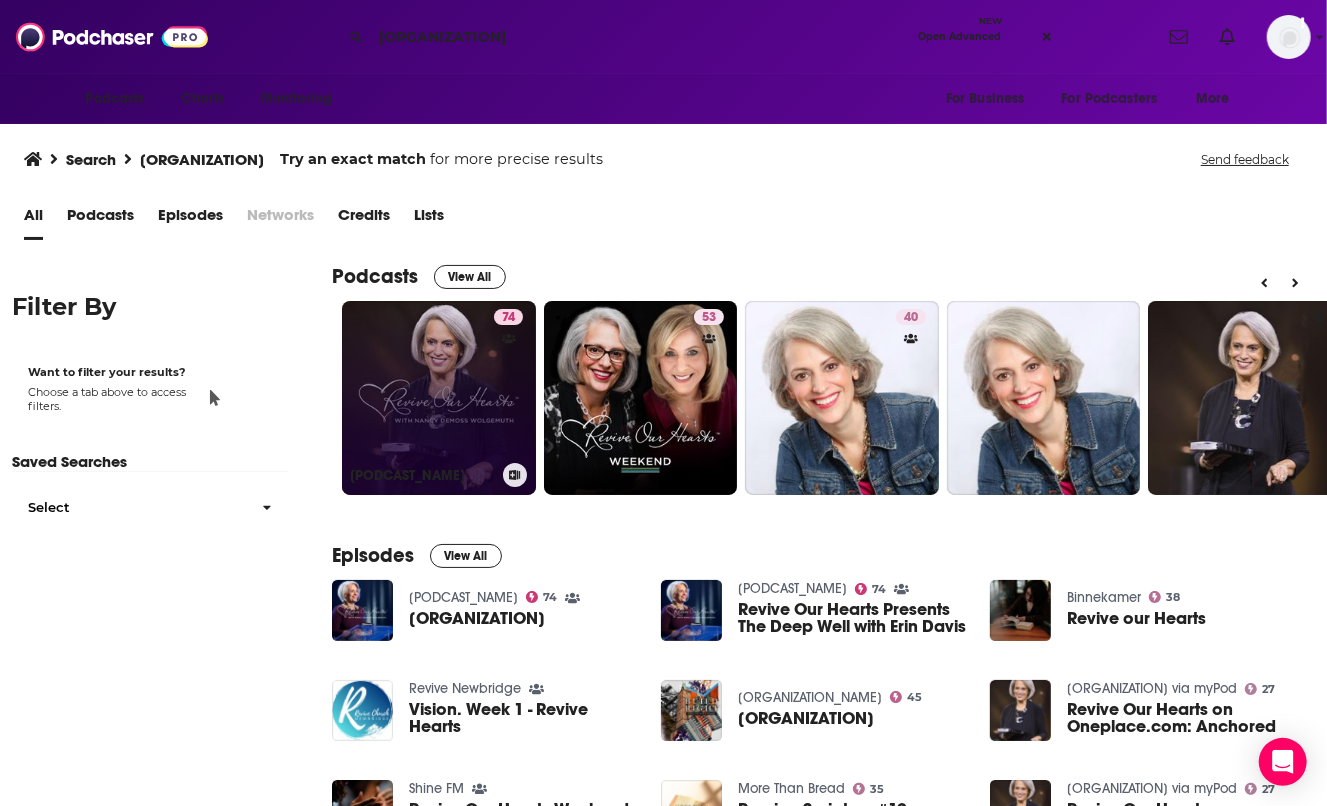 click on "74" at bounding box center [511, 386] 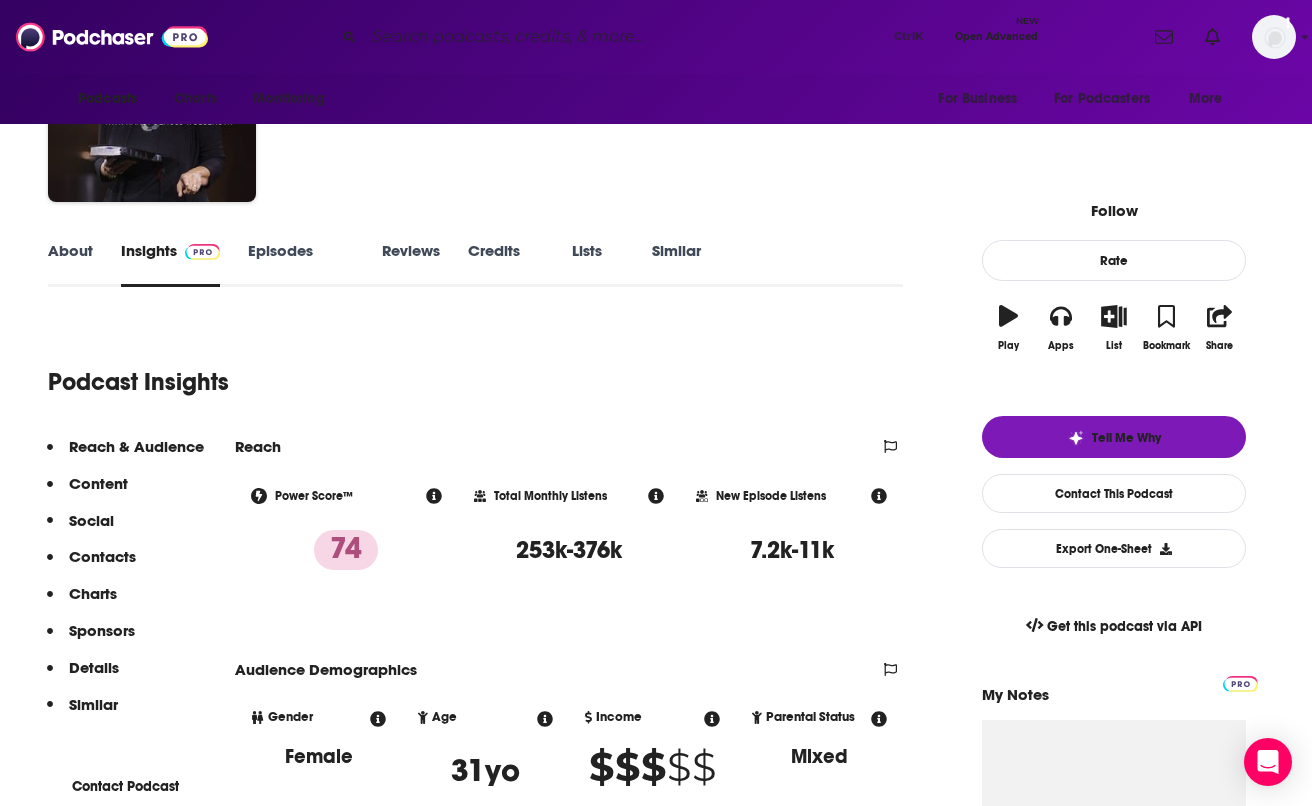 scroll, scrollTop: 26, scrollLeft: 0, axis: vertical 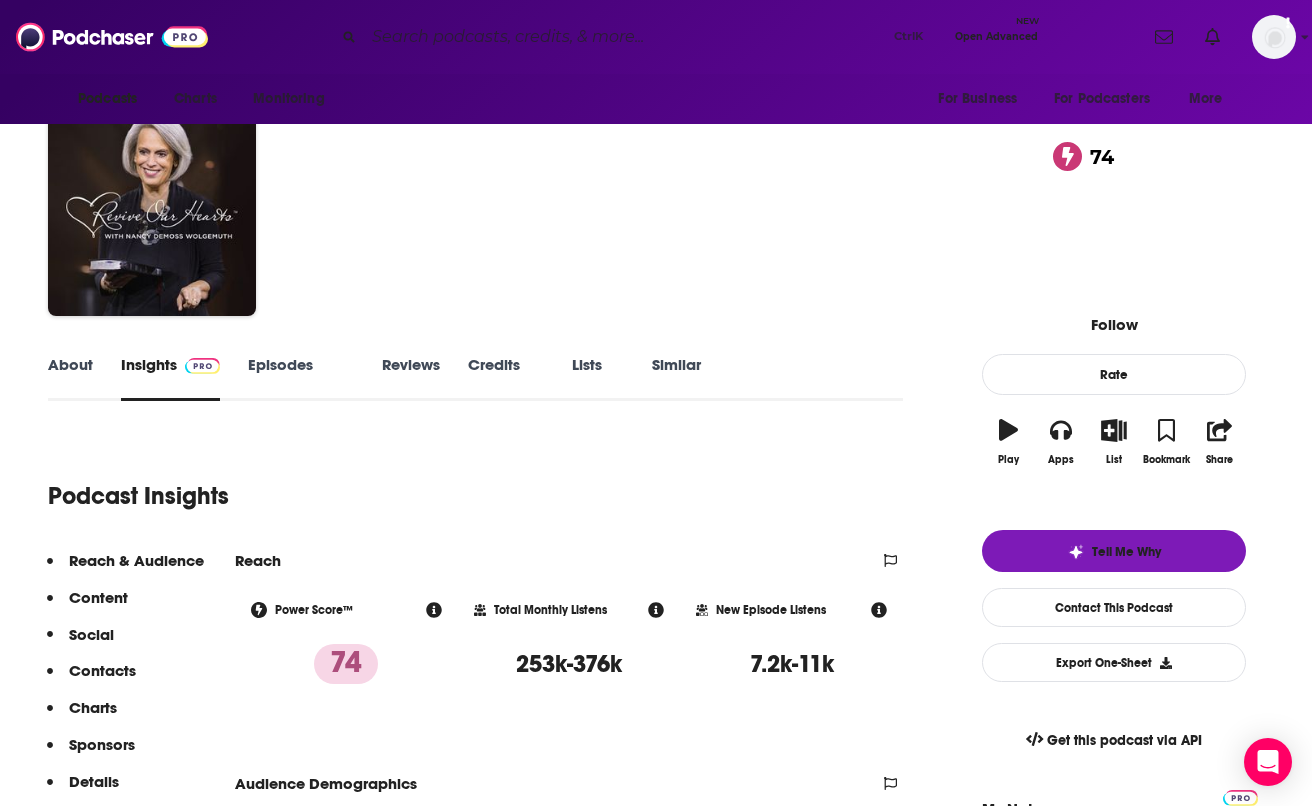 click on "About" at bounding box center [70, 378] 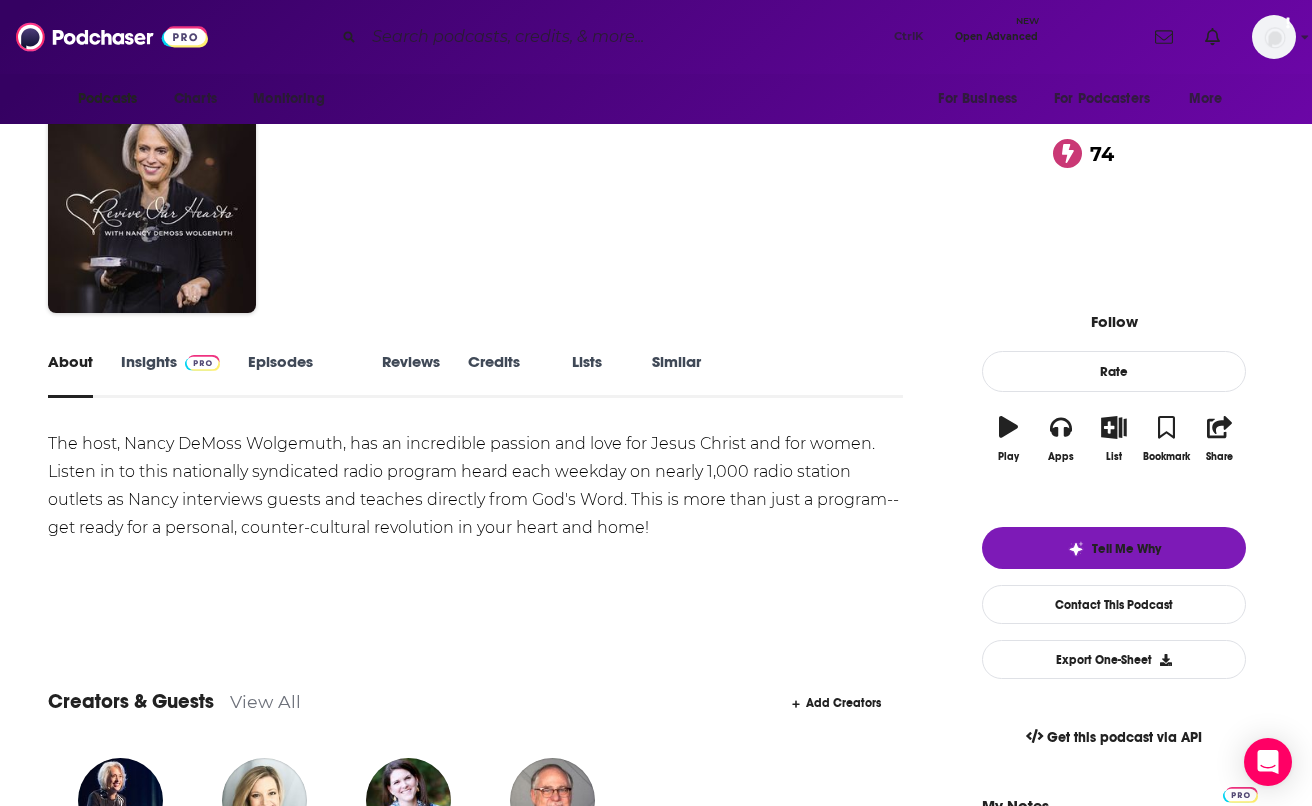 scroll, scrollTop: 22, scrollLeft: 0, axis: vertical 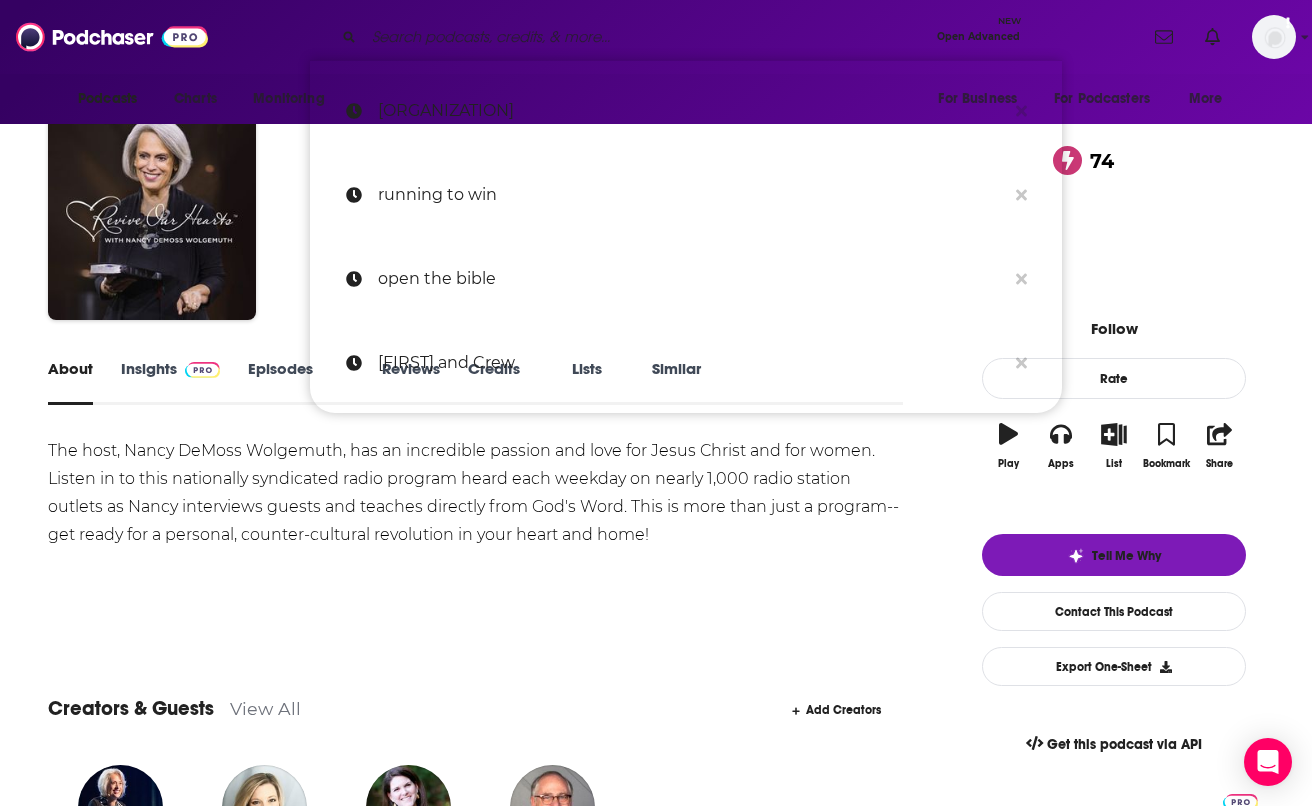click at bounding box center [646, 37] 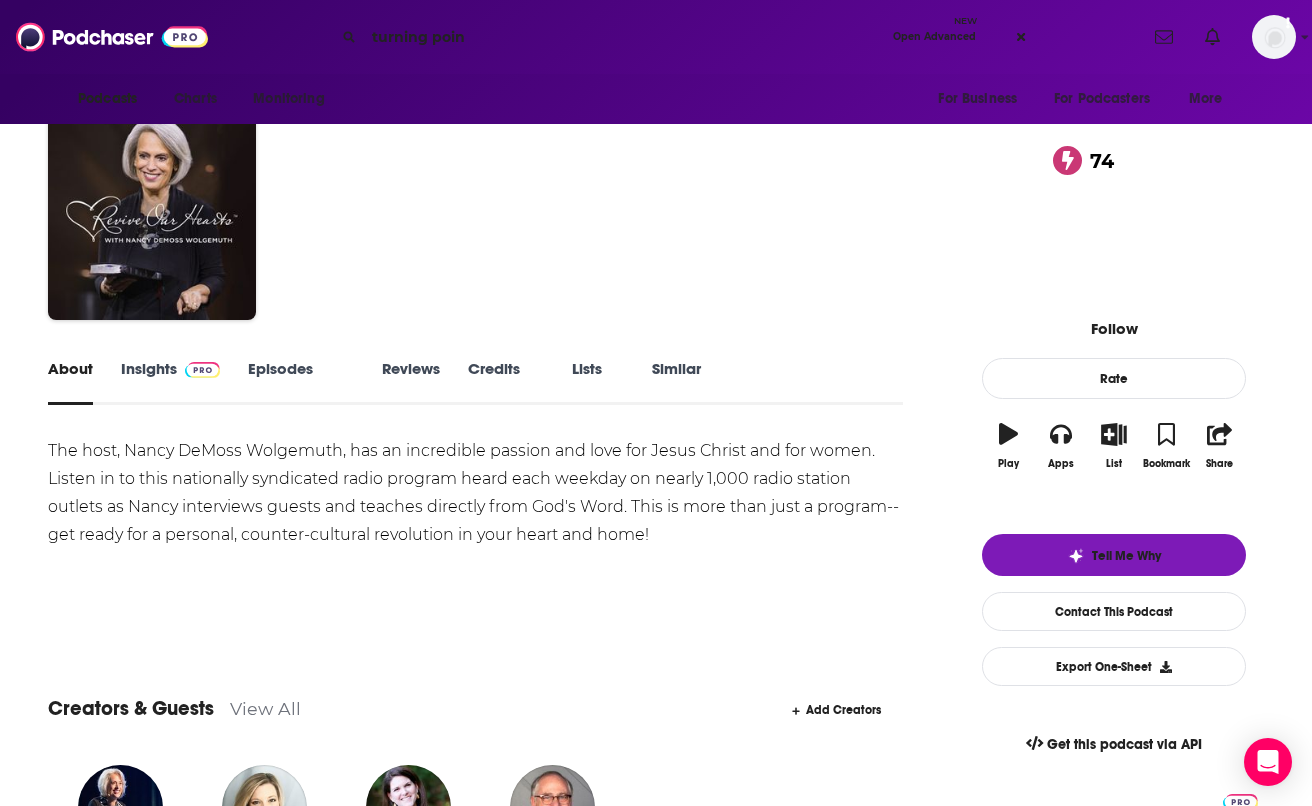 type on "[BRAND]" 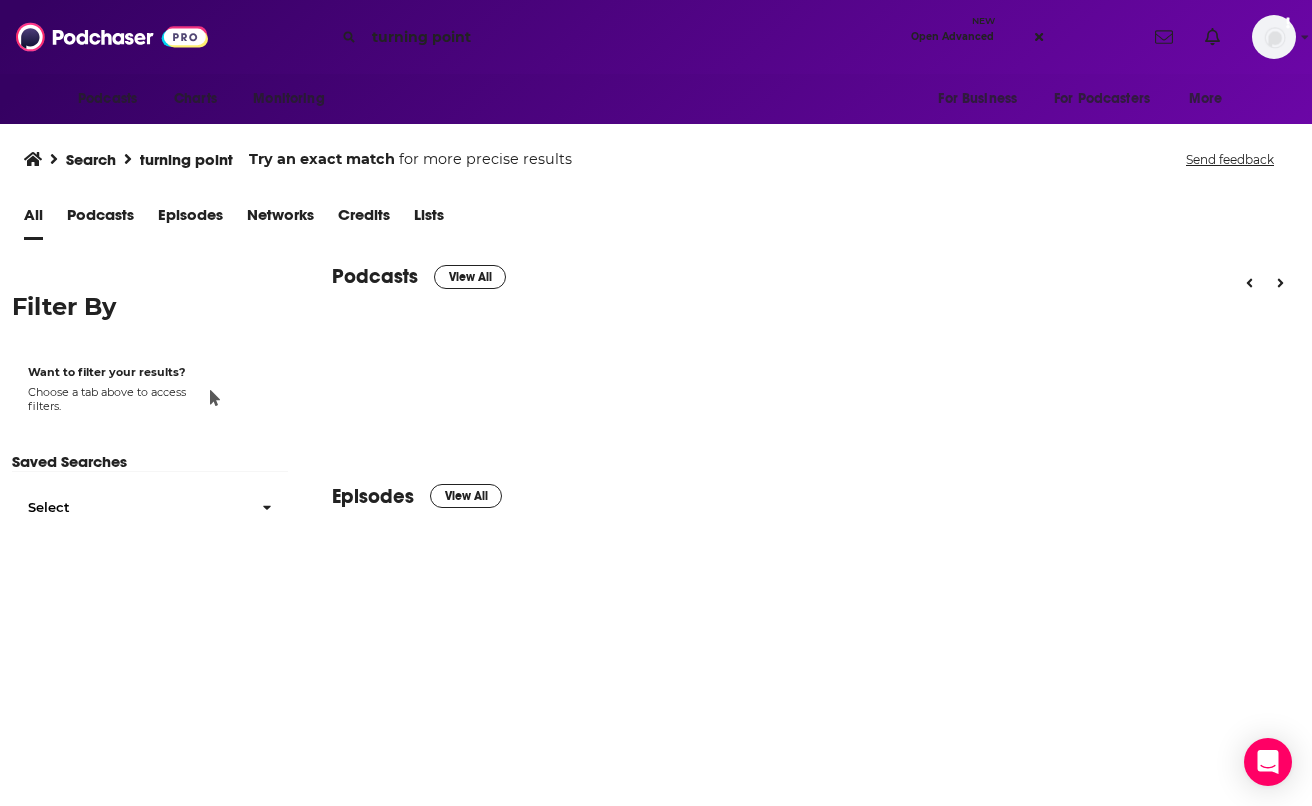 scroll, scrollTop: 0, scrollLeft: 0, axis: both 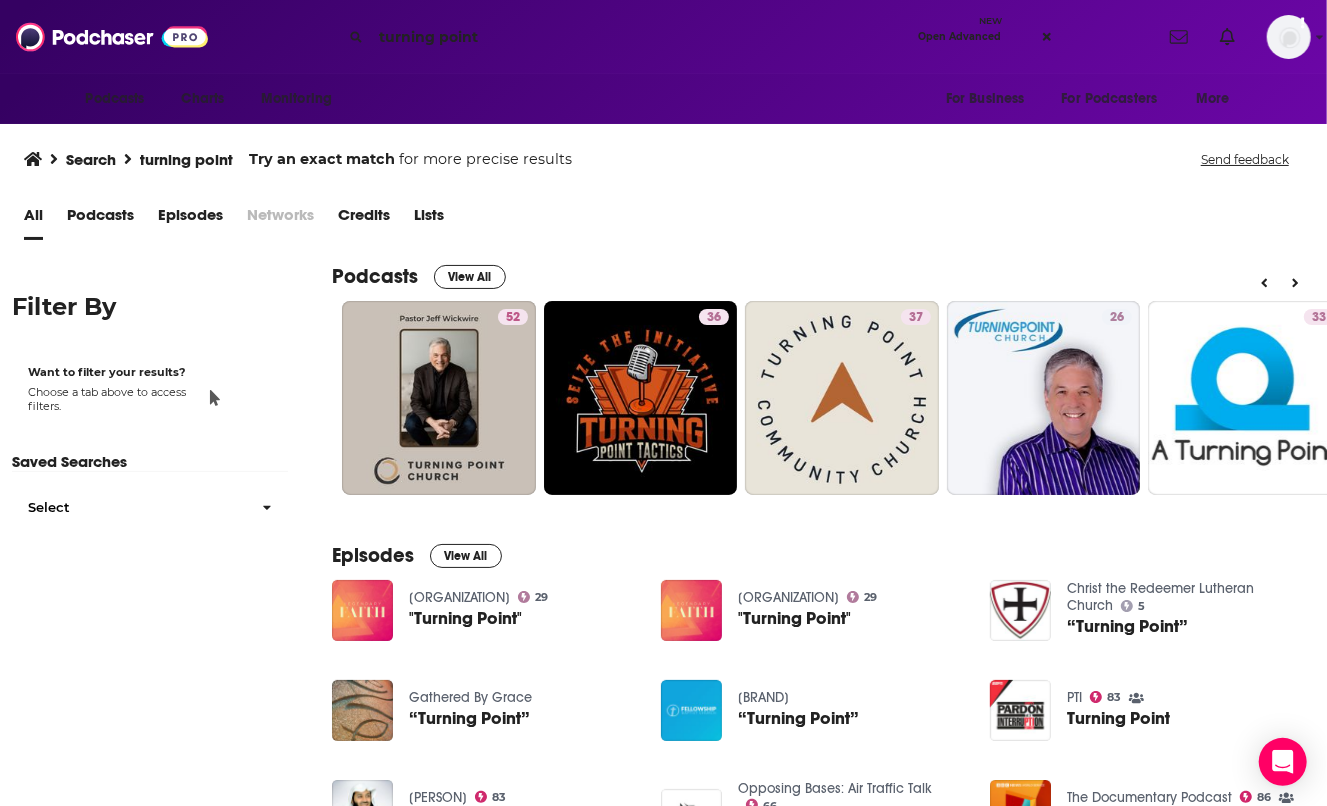 click on "turning point Open Advanced New" at bounding box center [693, 37] 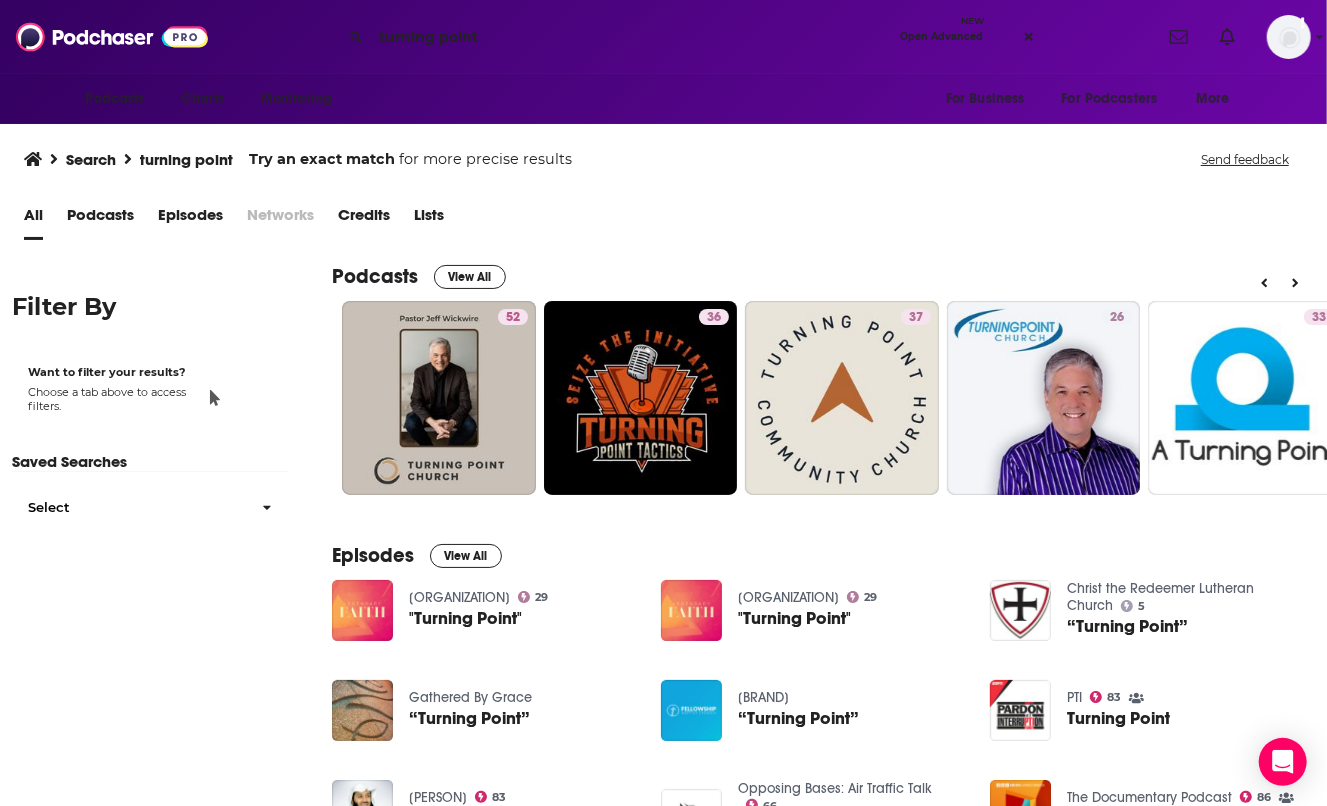 click on "[BRAND]" at bounding box center (631, 37) 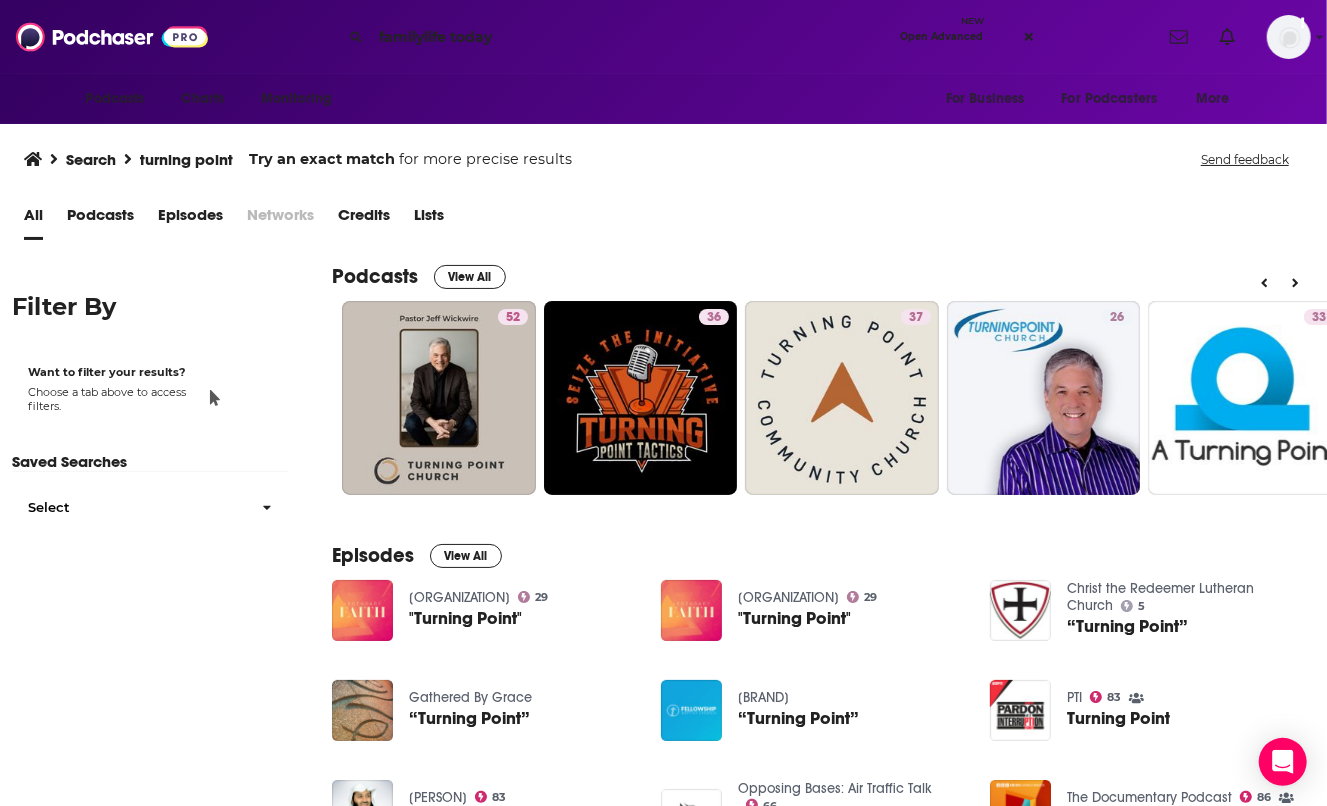 type on "[BRAND] today" 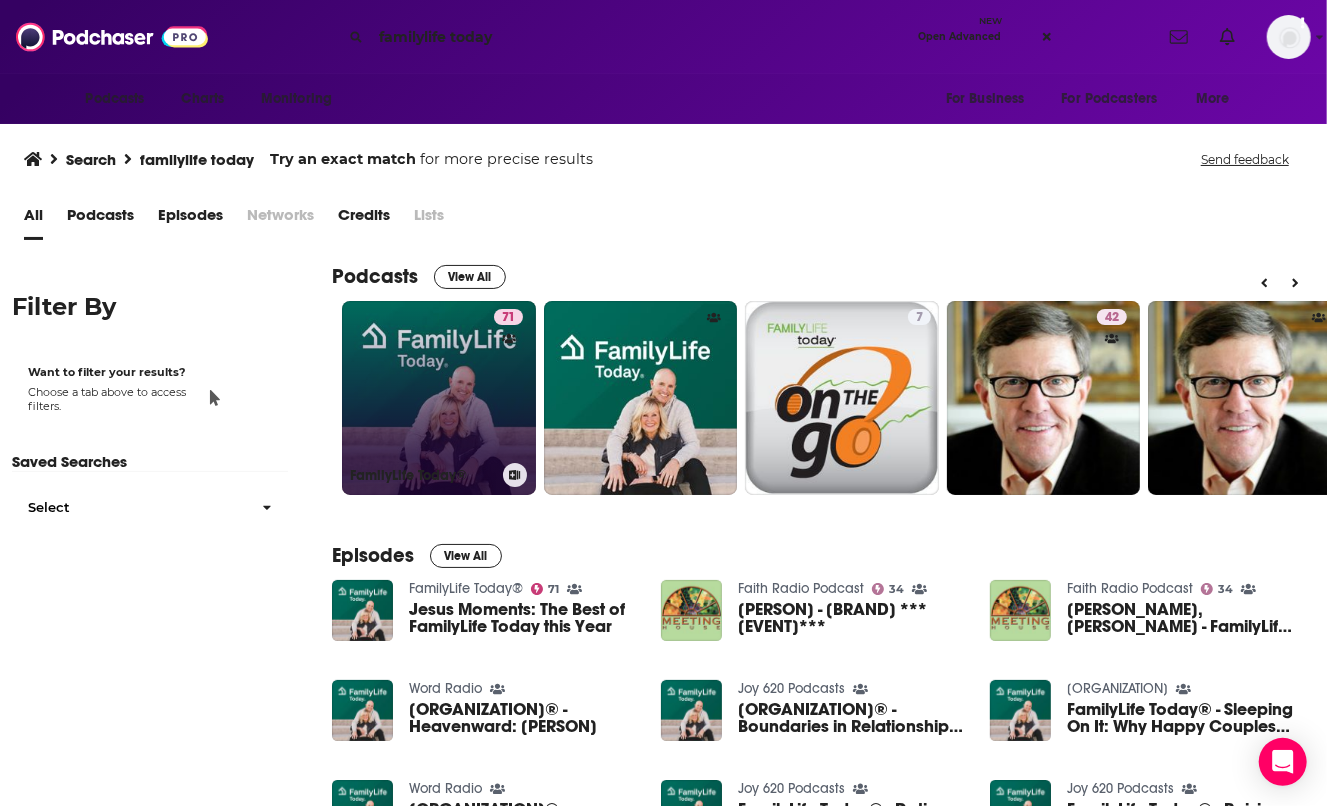 click on "71 FamilyLife Today®" at bounding box center (439, 398) 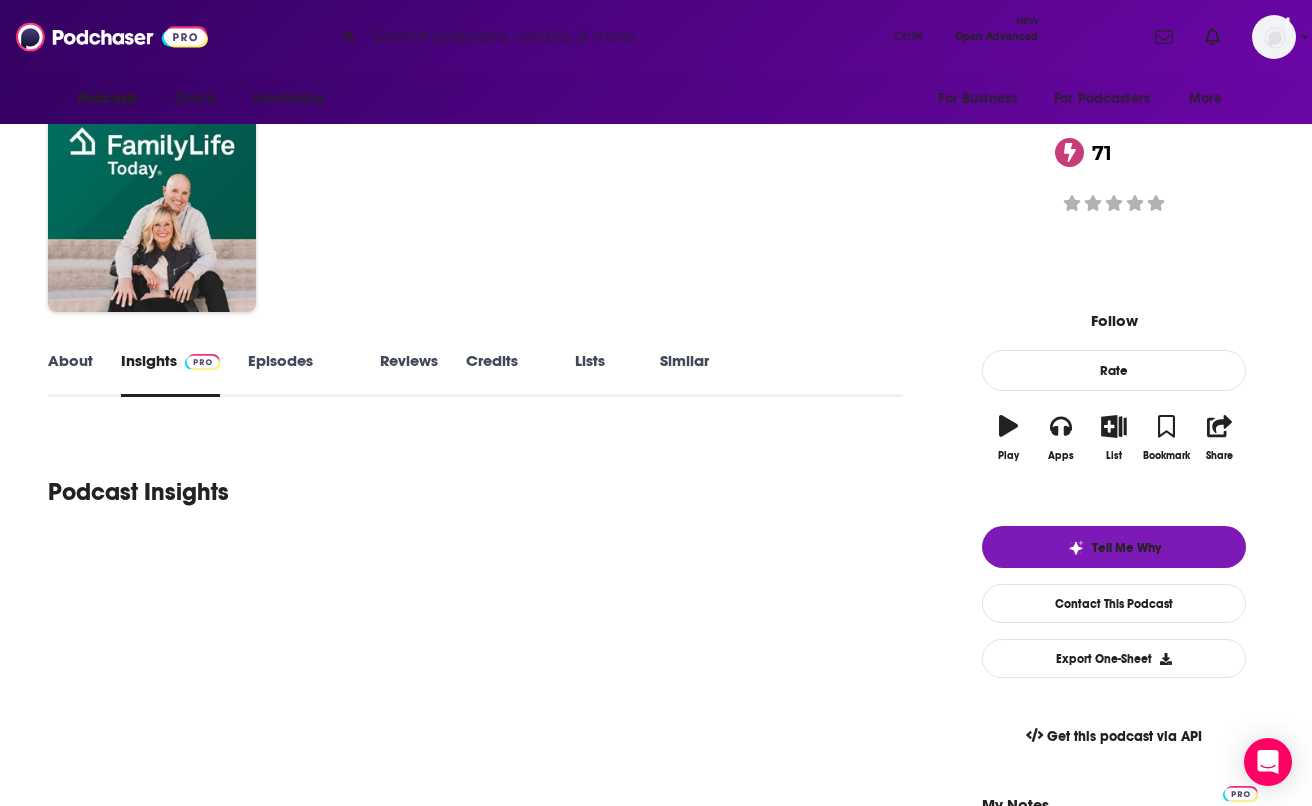 scroll, scrollTop: 26, scrollLeft: 0, axis: vertical 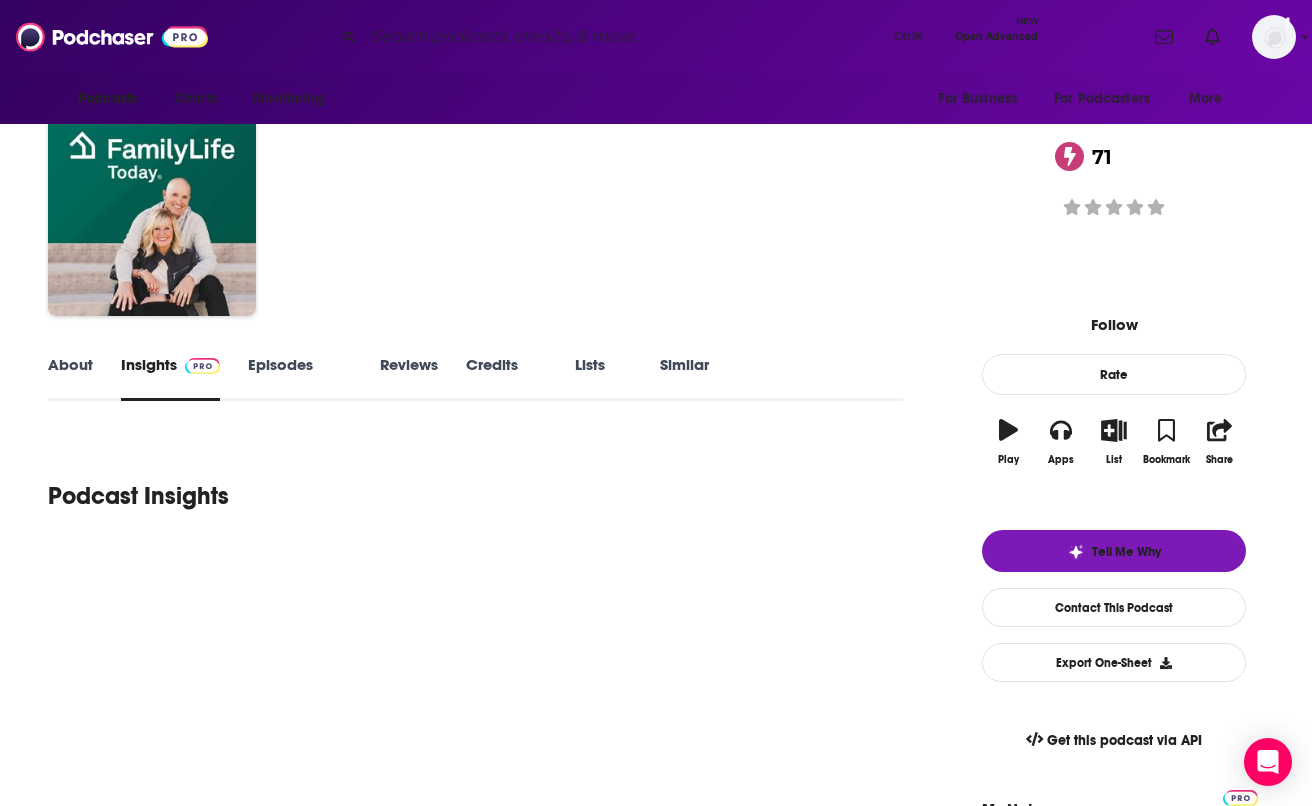 click on "About" at bounding box center [70, 378] 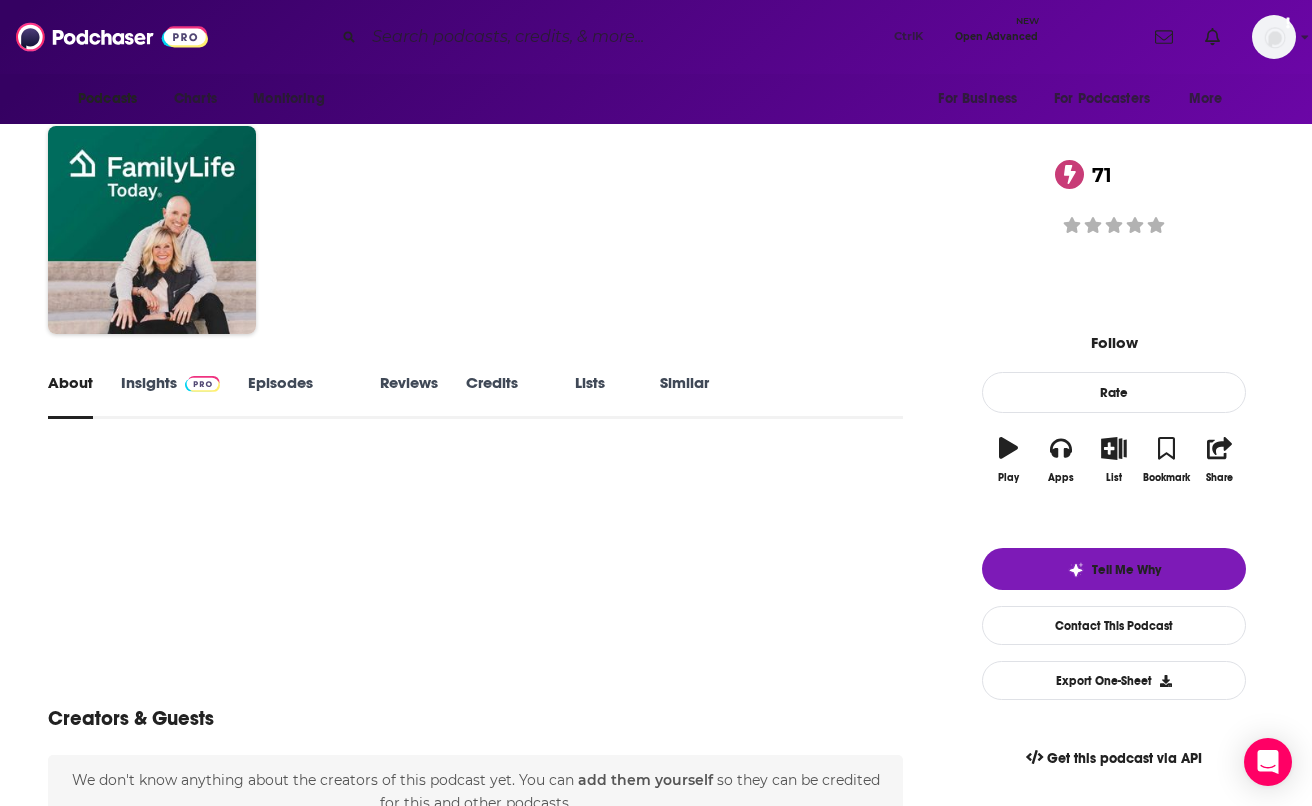 scroll, scrollTop: 3, scrollLeft: 0, axis: vertical 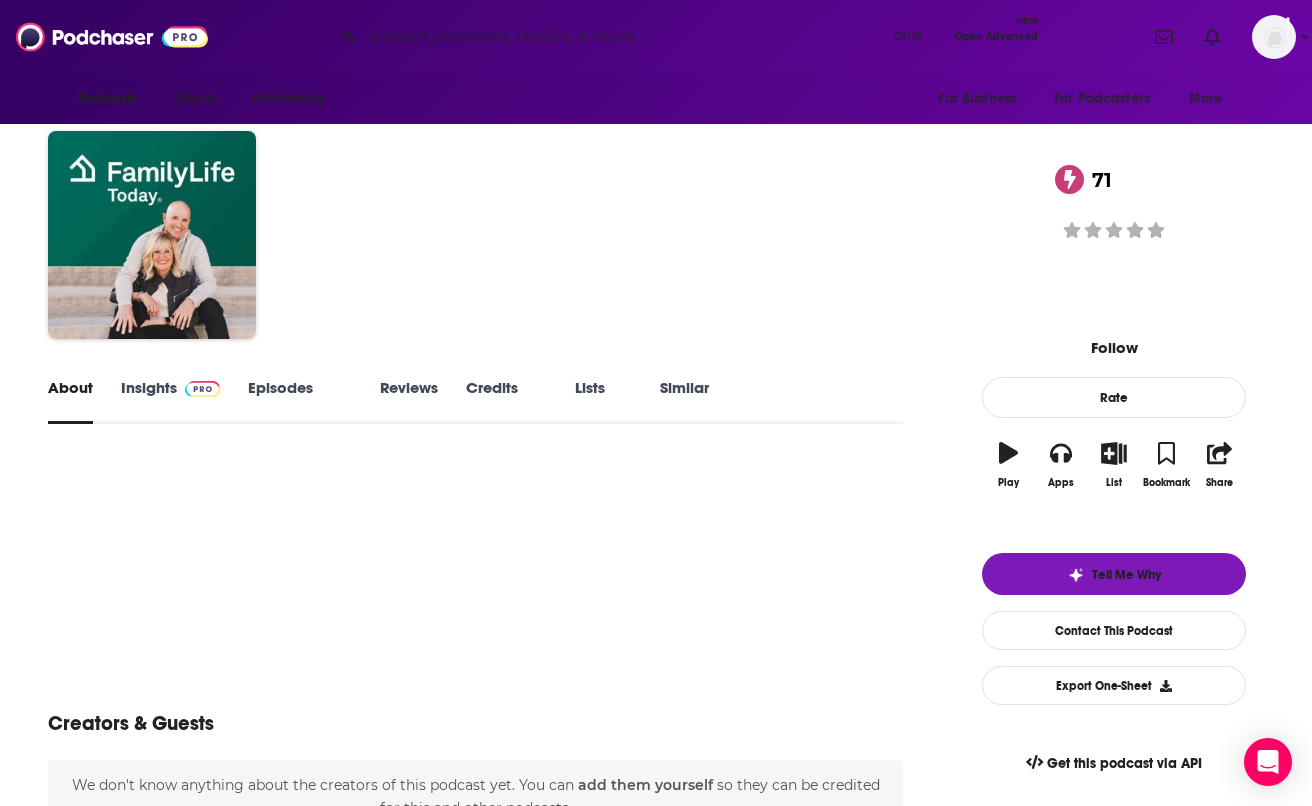 click on "Ctrl  K Open Advanced New" at bounding box center [686, 37] 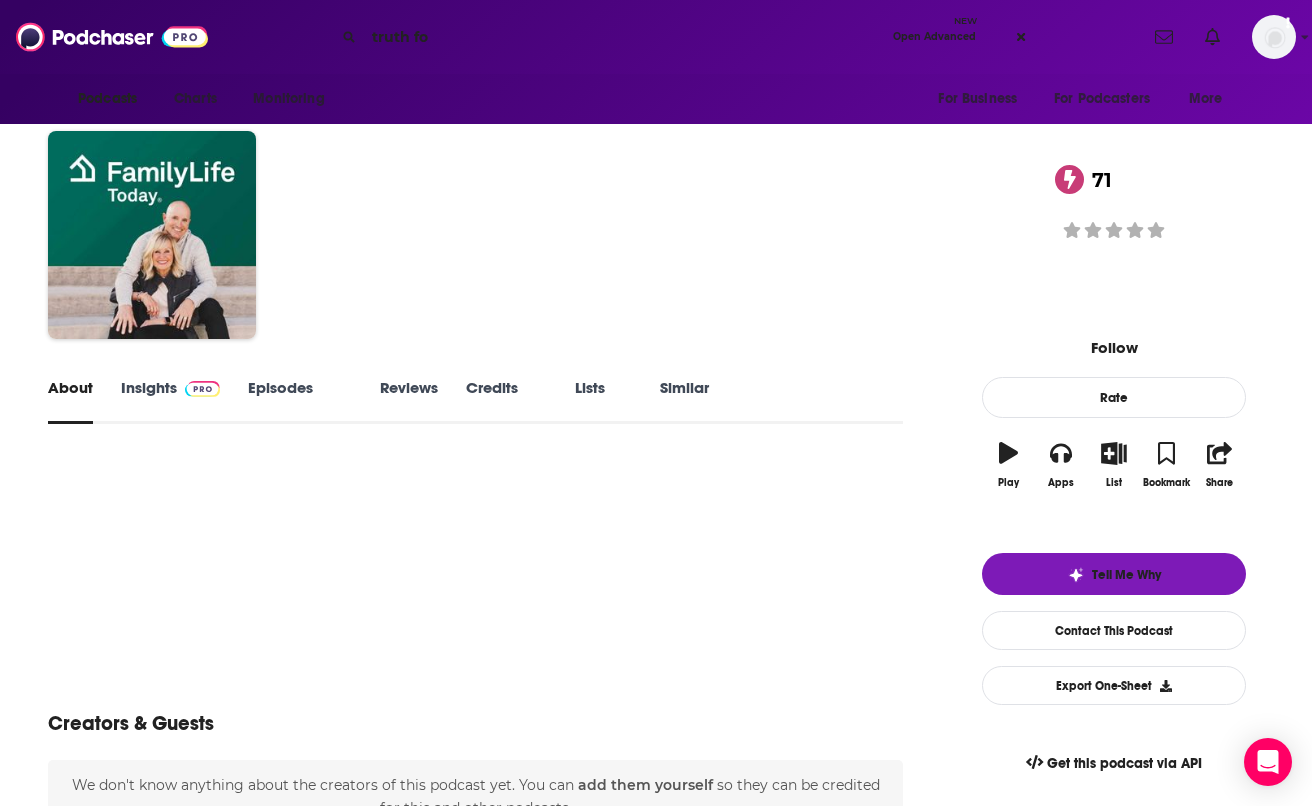 type on "truth for" 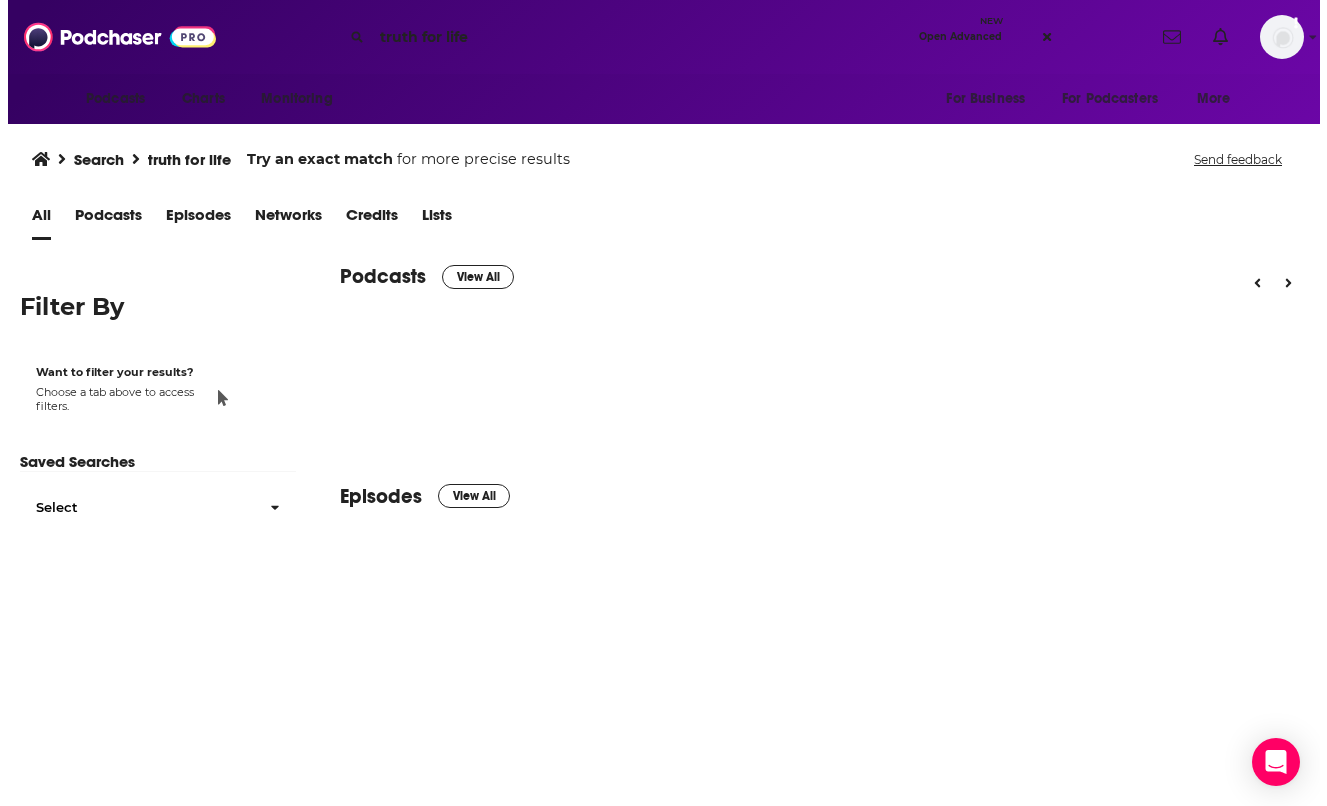 scroll, scrollTop: 0, scrollLeft: 0, axis: both 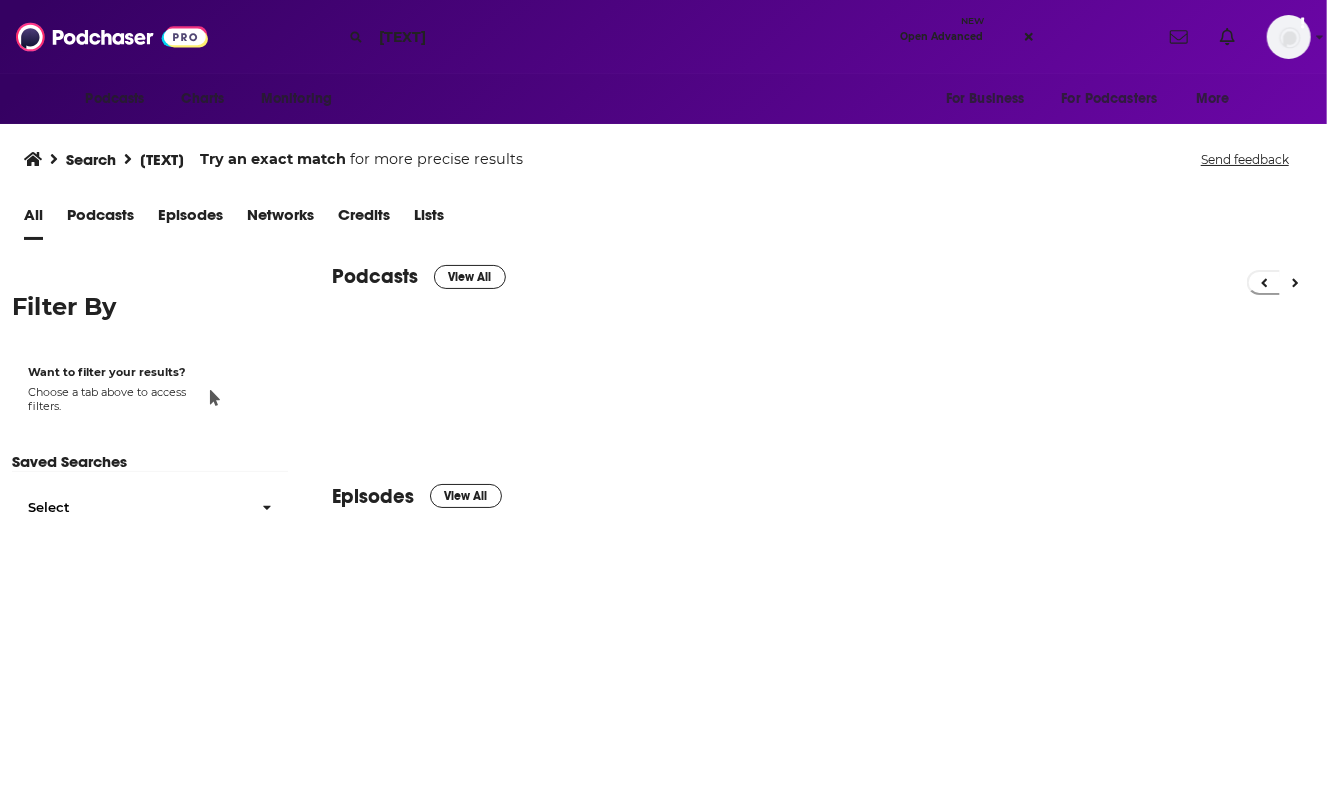 click on "[TEXT]" at bounding box center [631, 37] 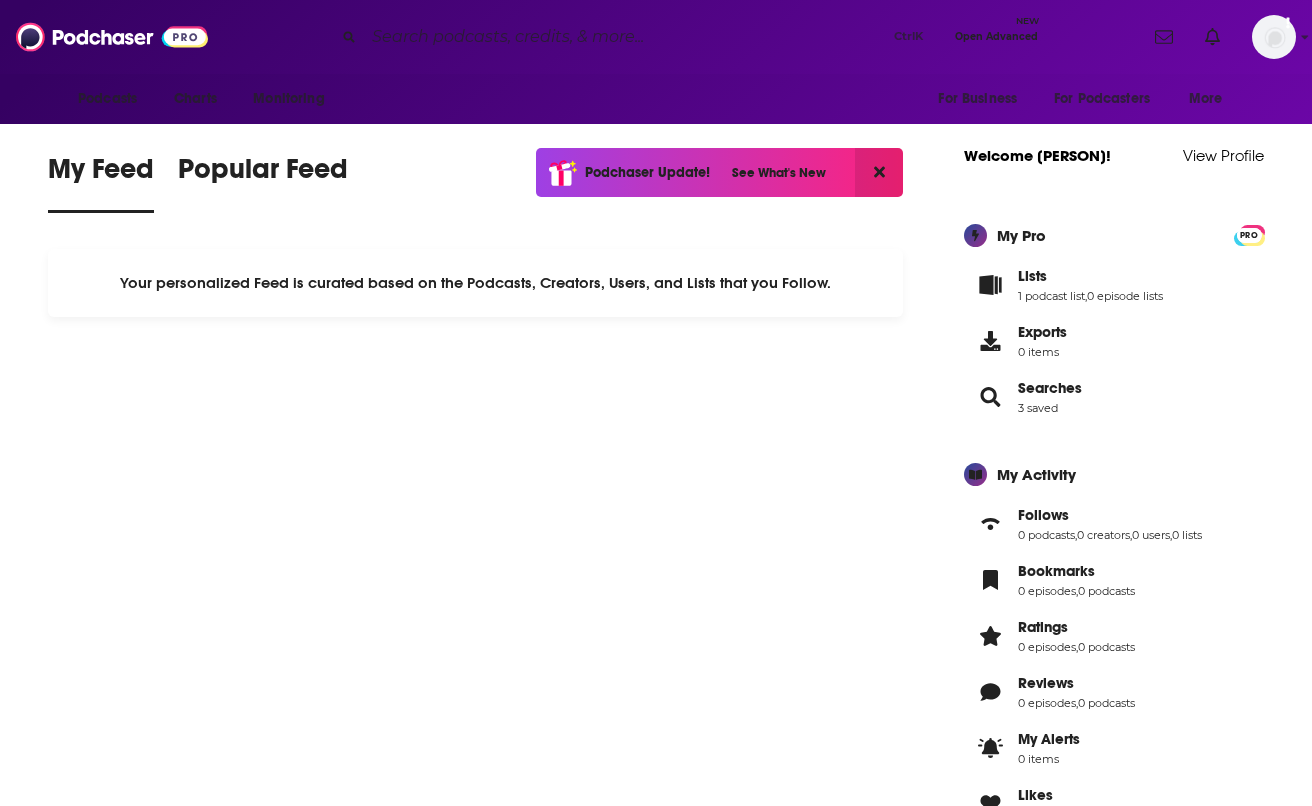 scroll, scrollTop: 0, scrollLeft: 0, axis: both 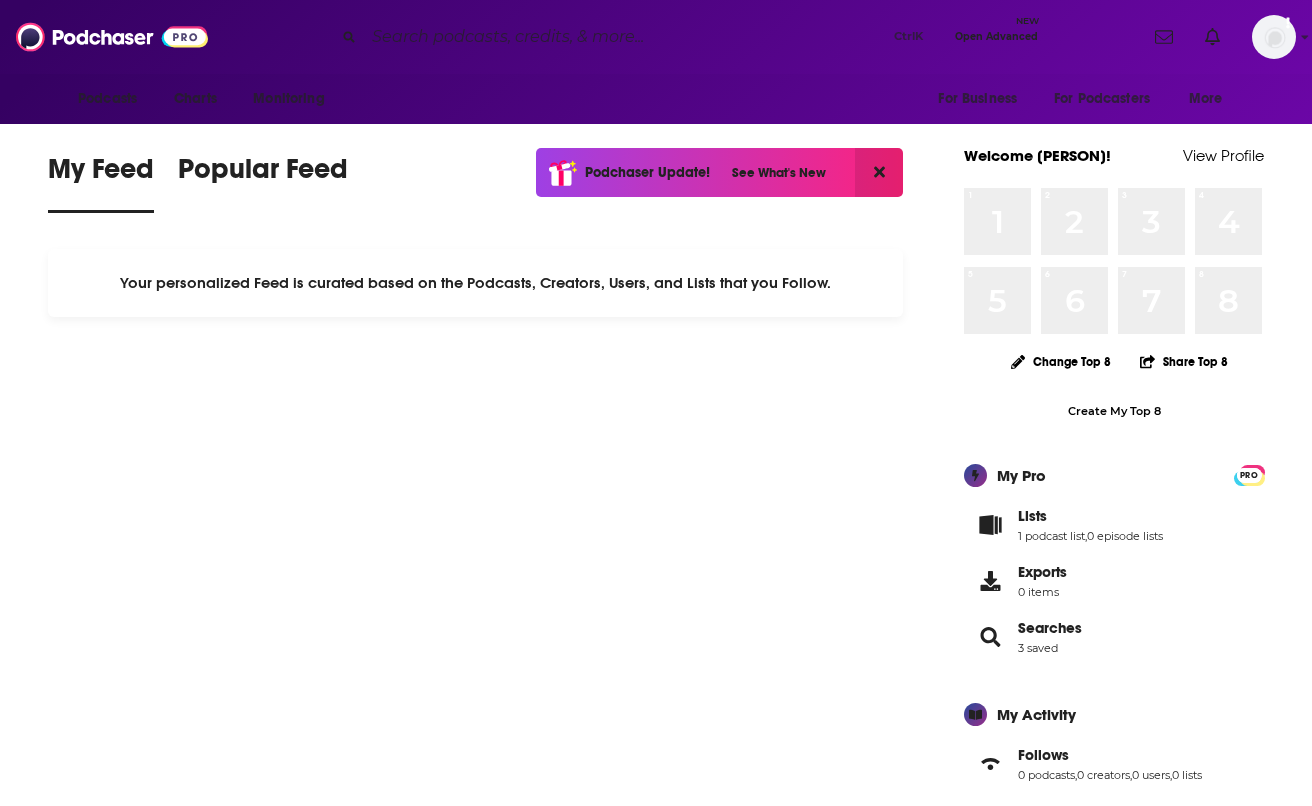 click at bounding box center (625, 37) 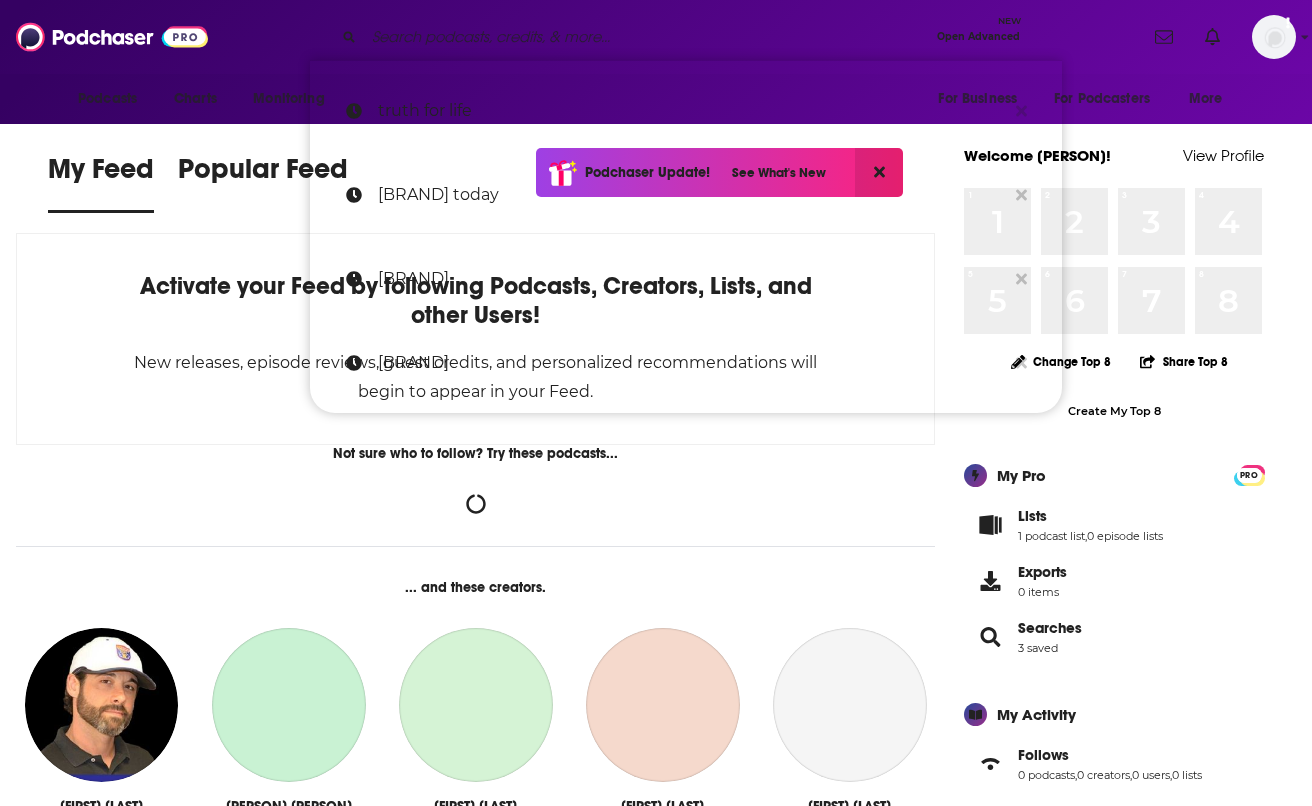 click on "truth for life" at bounding box center (692, 111) 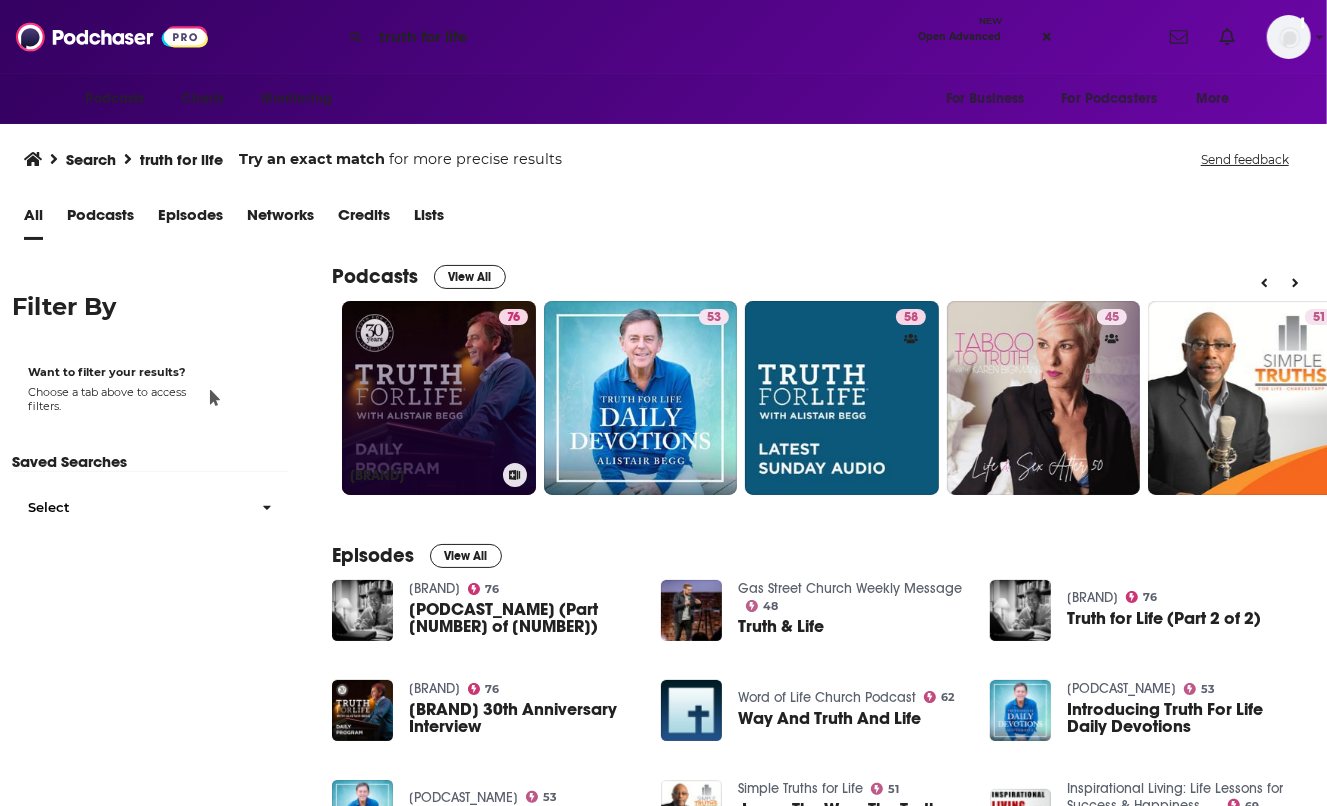 click on "76 Truth For Life Daily Program" at bounding box center [439, 398] 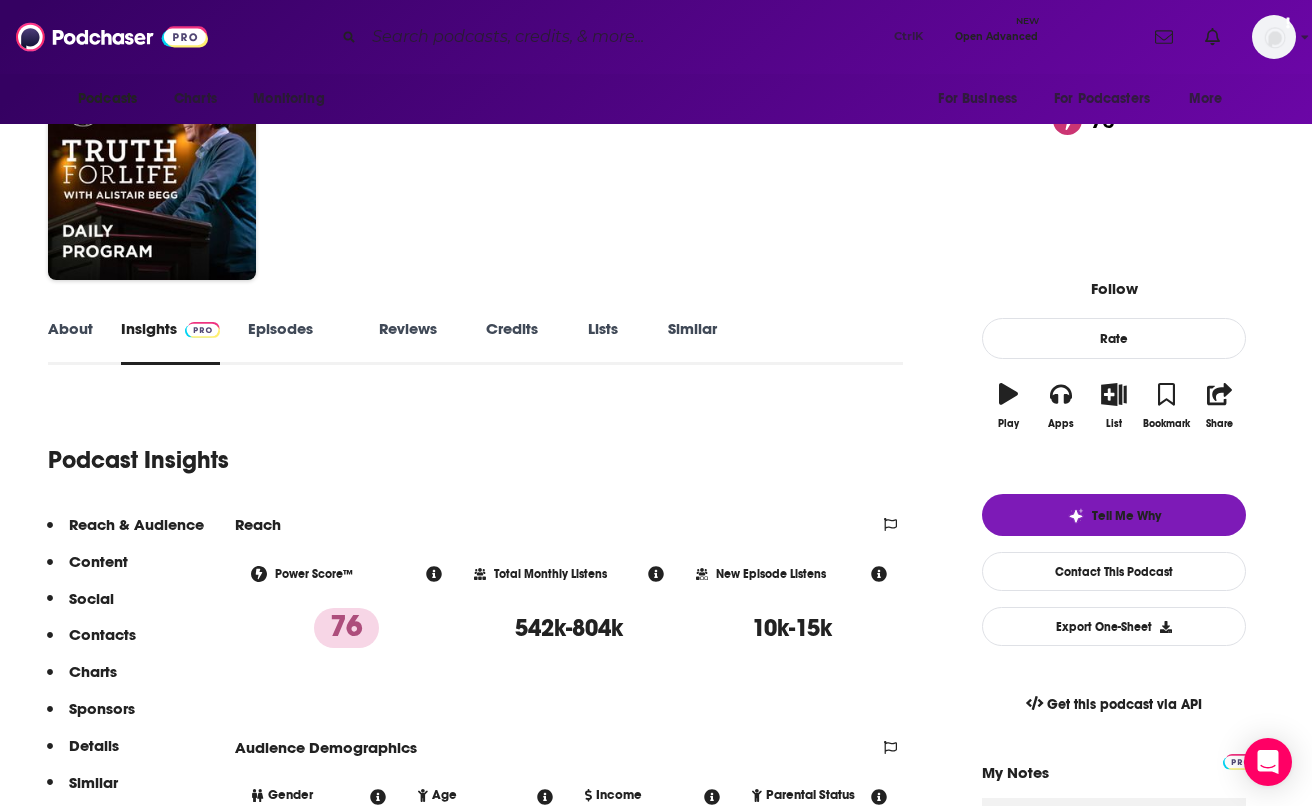 scroll, scrollTop: 0, scrollLeft: 0, axis: both 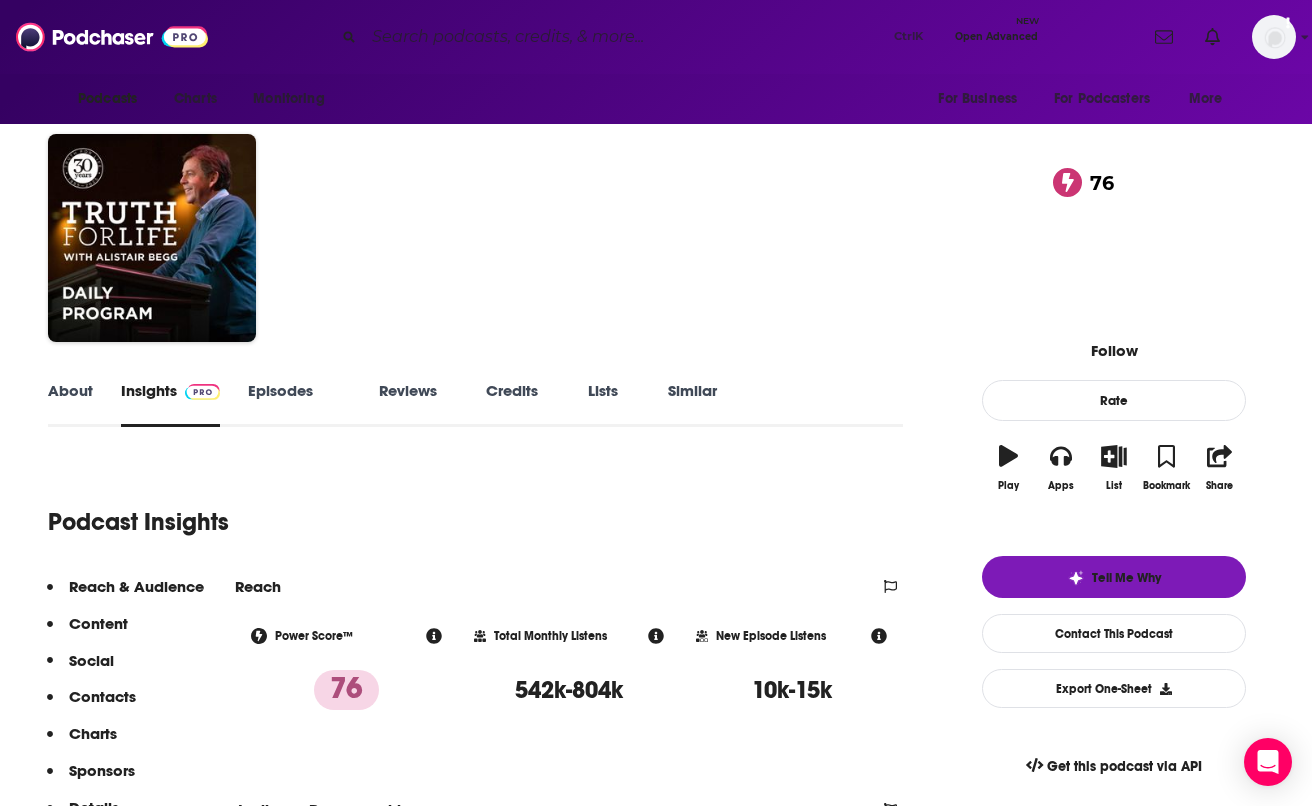 click at bounding box center [625, 37] 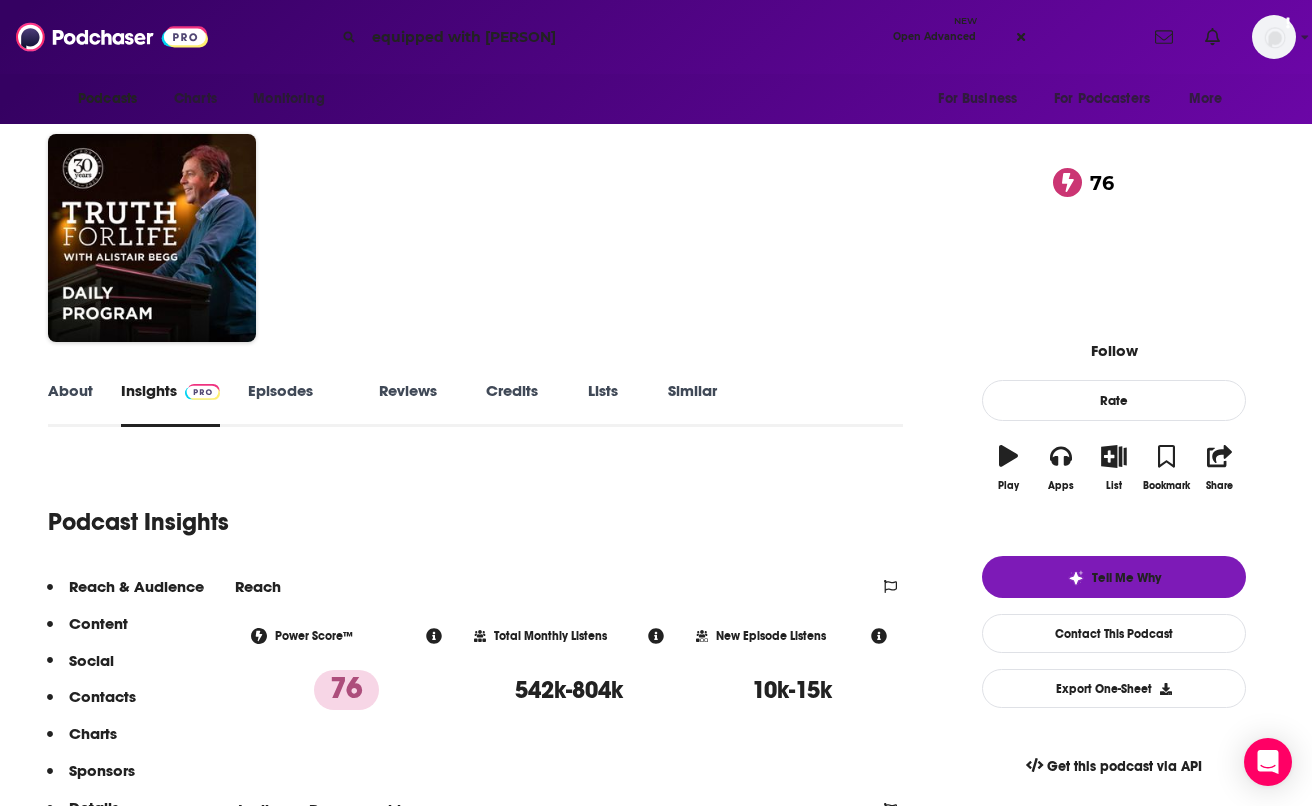 type on "[PODCAST_NAME]" 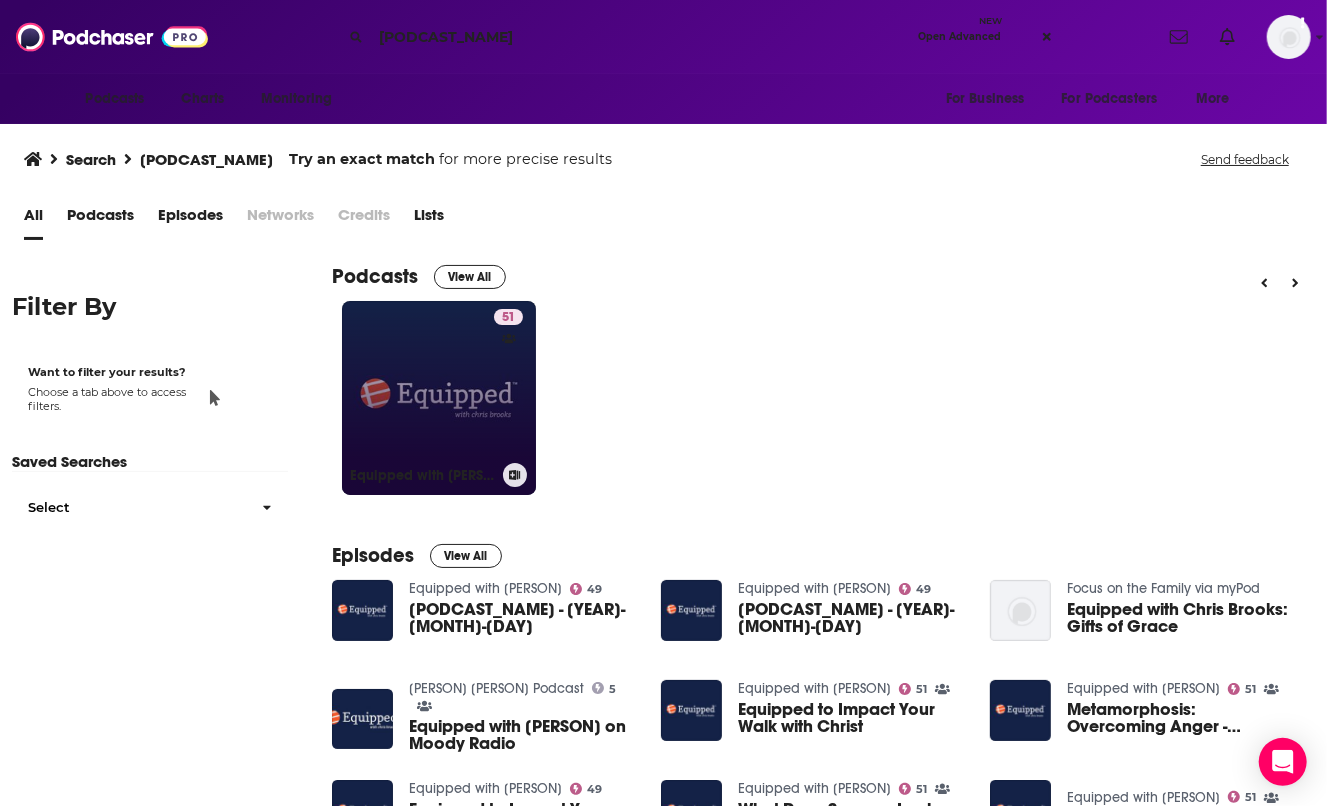 click on "51" at bounding box center [511, 386] 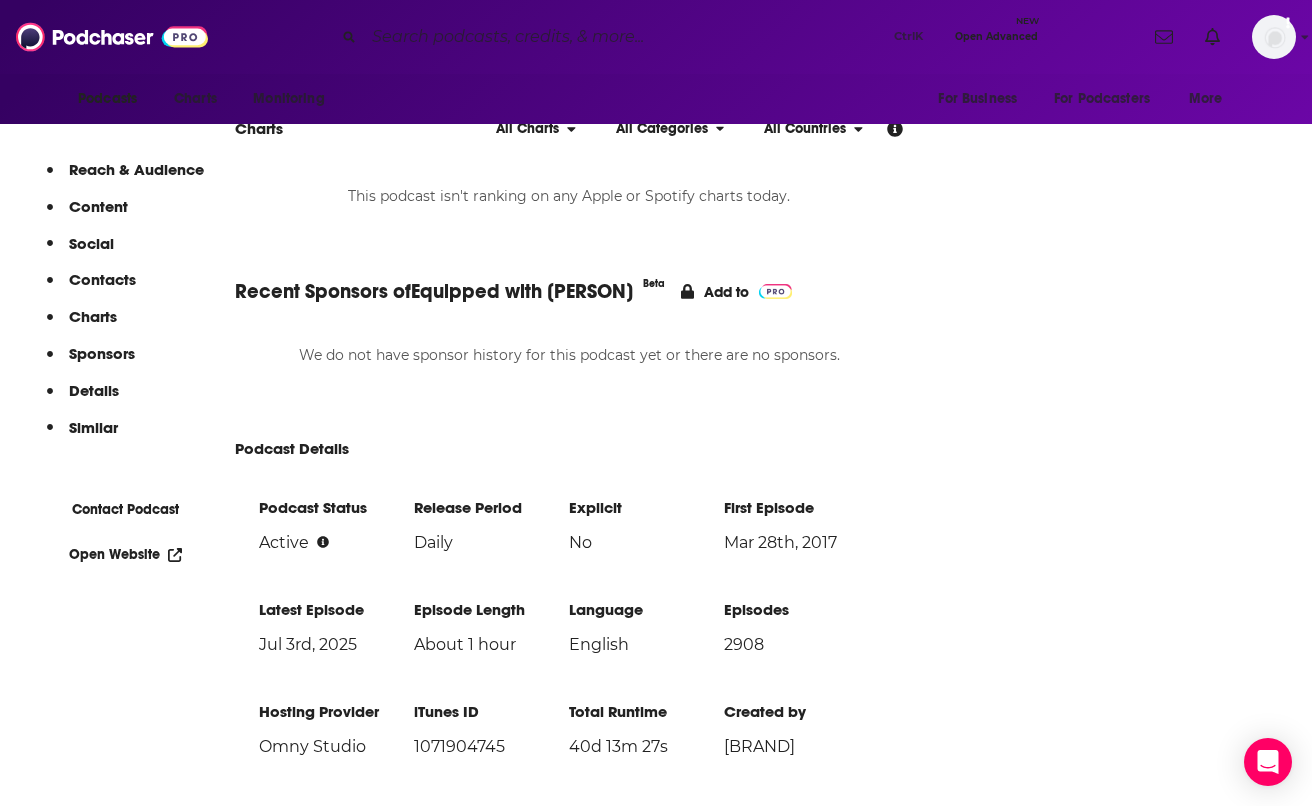 scroll, scrollTop: 2071, scrollLeft: 0, axis: vertical 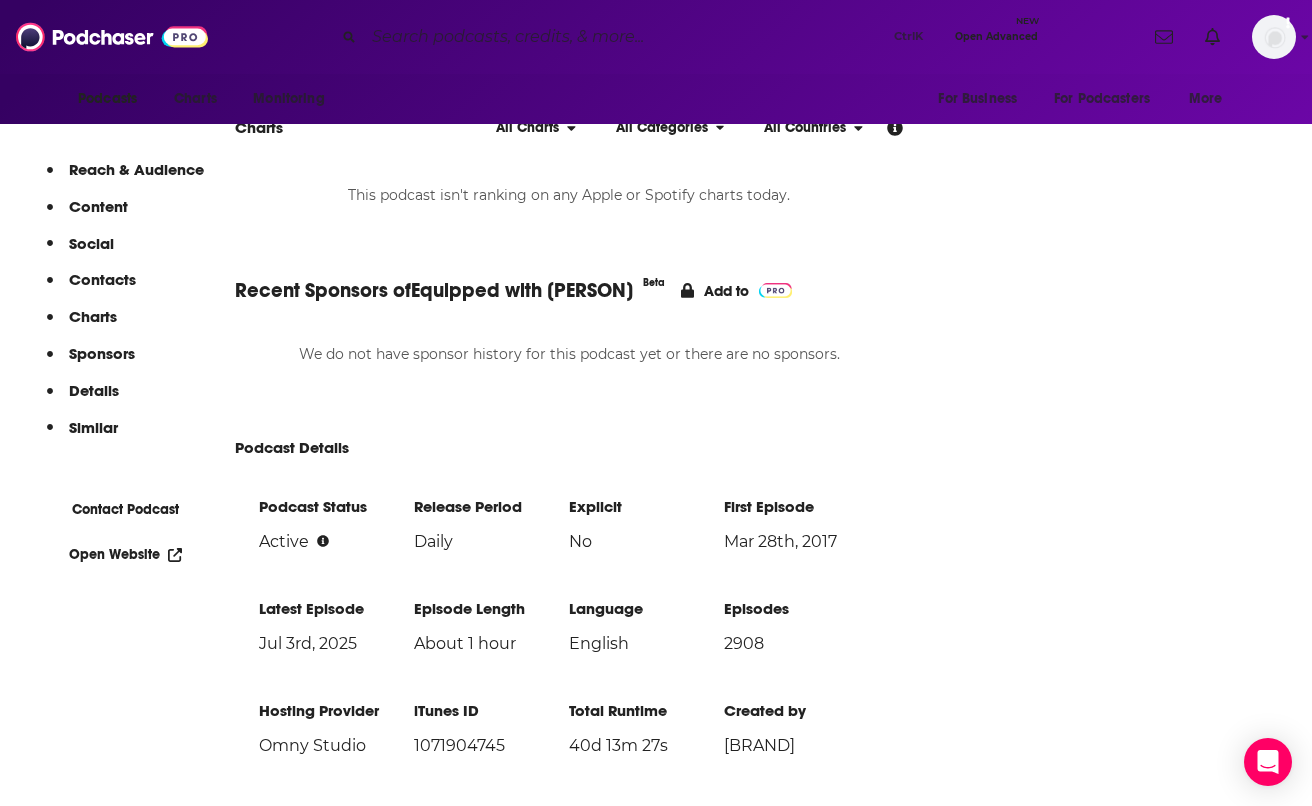 click on "About Insights Episodes 2908 Reviews Credits Lists Similar Podcast Insights Reach & Audience Content Social Contacts Charts Sponsors Details Similar Contact Podcast Open Website Reach Power Score™ 51 Total Monthly Listens 11k-17k New Episode Listens Under 1.4k Export One-Sheet Audience Demographics Gender Male Age 33 yo Income $ $ $ $ $ Parental Status Parents Countries 1 United States 2 Canada 3 United Kingdom 4 Philippines Top Cities Los Angeles, CA , Fort Collins, CO , Los Angeles, CA , Quezon City , Atlanta, GA , Lagos Interests Society - Work , Friends, Family , Religion and Spirituality , Toys, Children & Baby , News , Family and Parenting - Children Jobs Pastors/Ministers , Journalists/Reporters , Software Engineers , Editors , Directors , Retirees Ethnicities African American , White / Caucasian , Asian , Hispanic Show More Content Political Skew Low Right Socials This podcast does not have social handles yet. Contacts RSS Podcast Email mrpodcasts@example.com Charts No" at bounding box center (490, 2319) 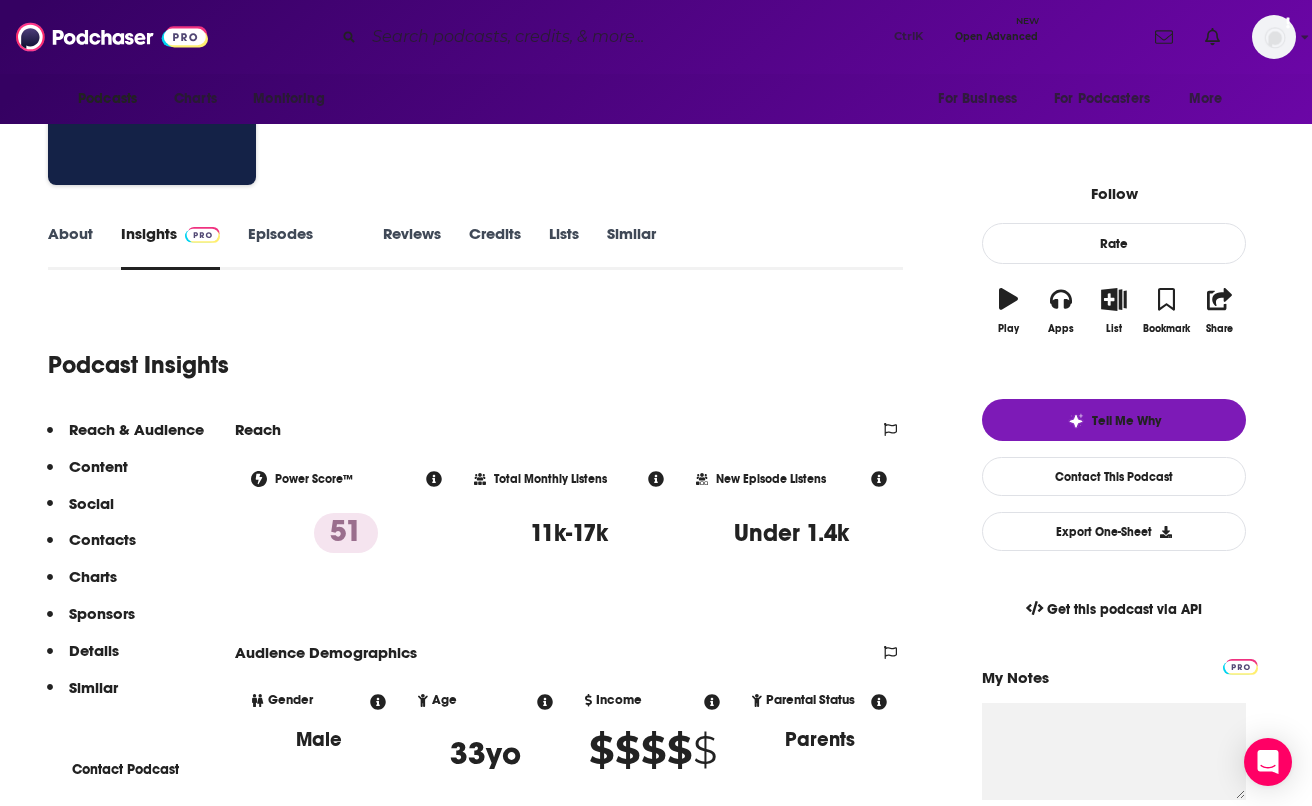scroll, scrollTop: 69, scrollLeft: 0, axis: vertical 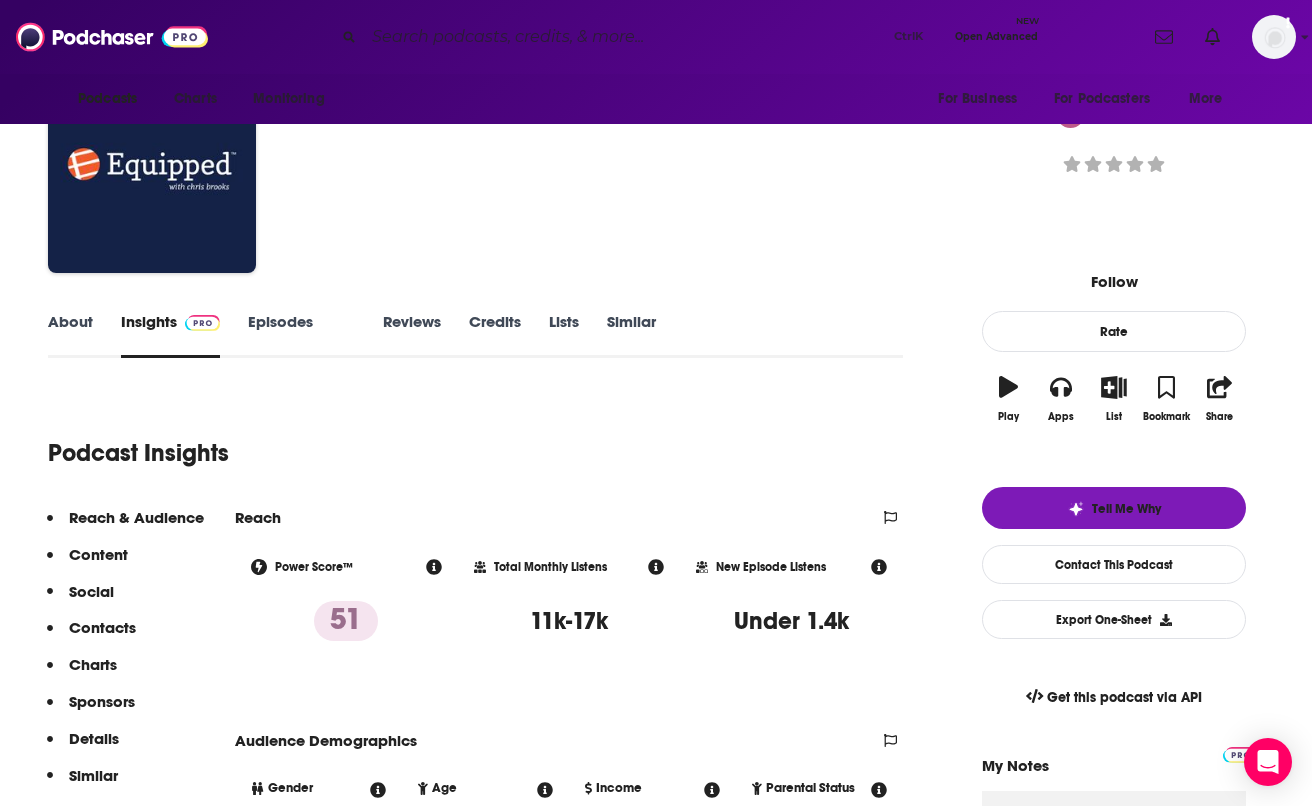 click on "About" at bounding box center (70, 335) 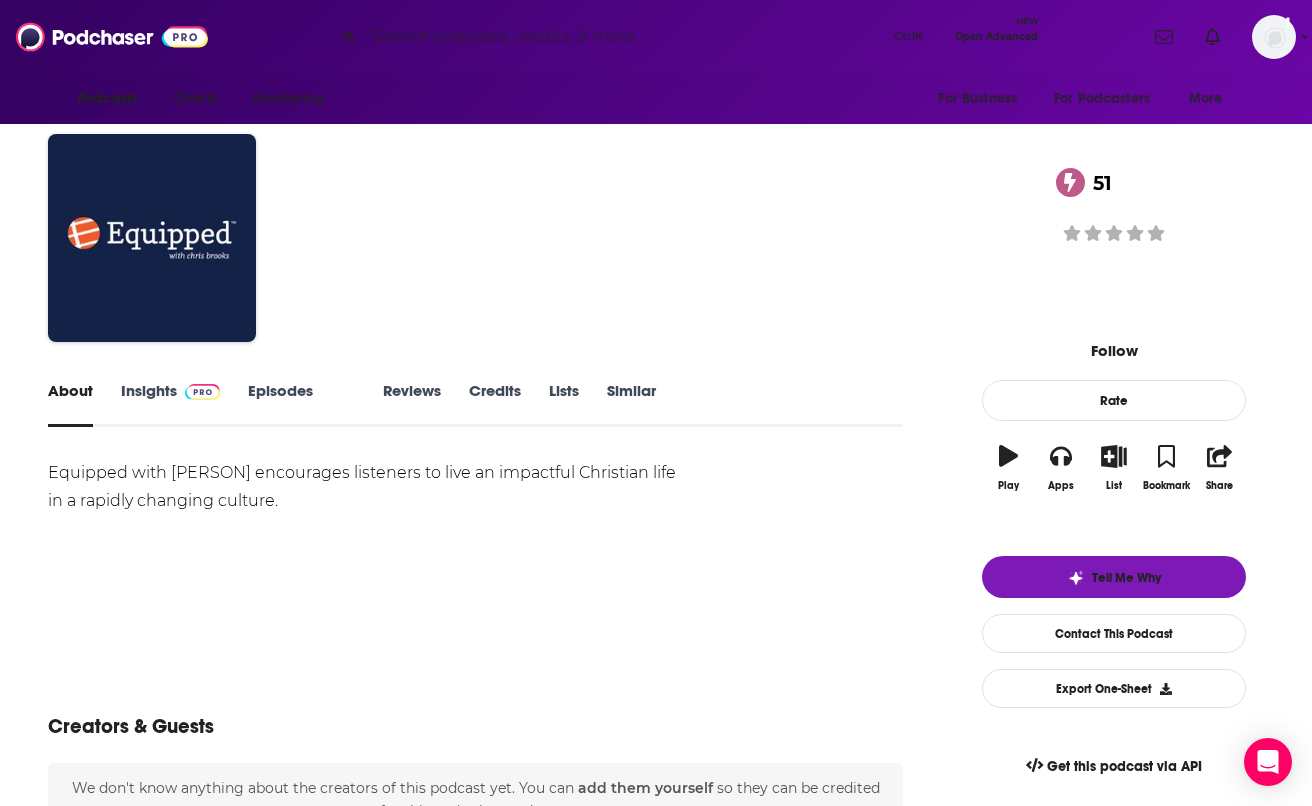 click on "Insights" at bounding box center [170, 404] 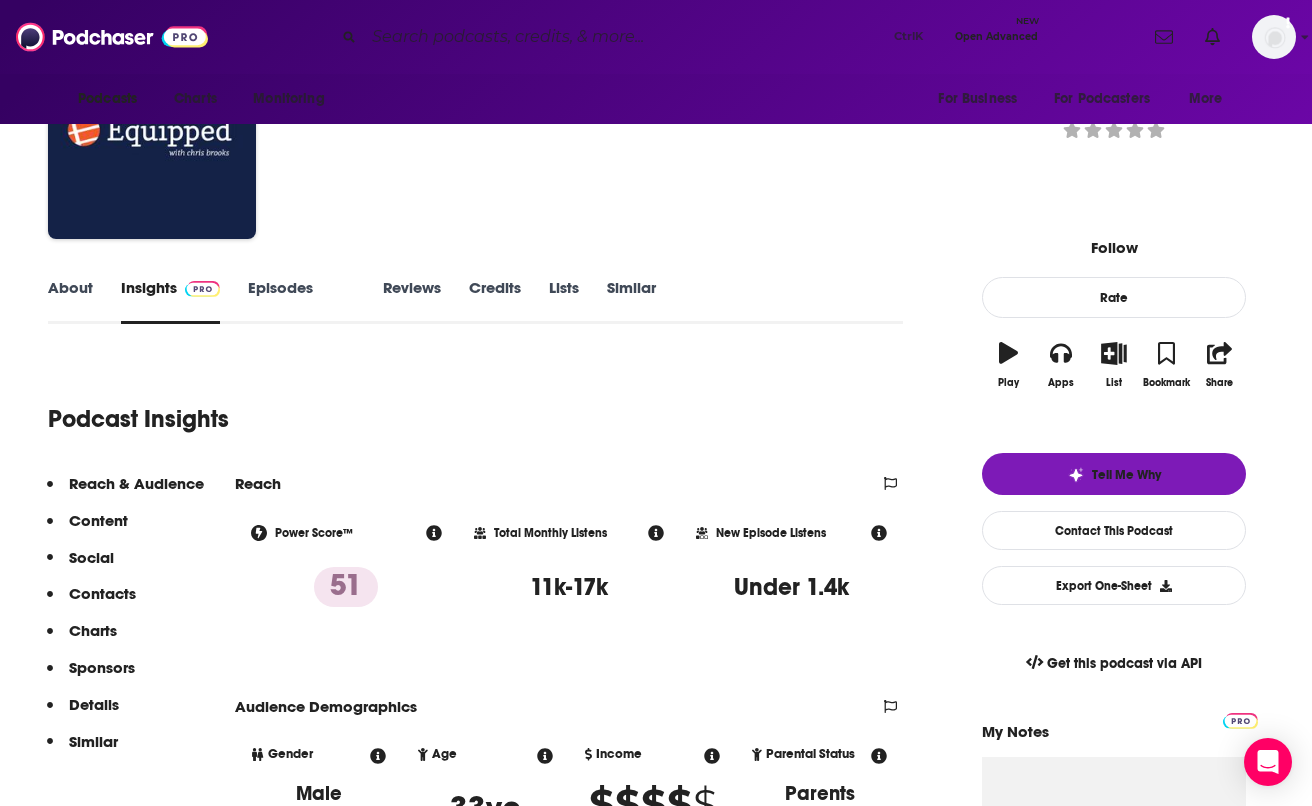scroll, scrollTop: 0, scrollLeft: 0, axis: both 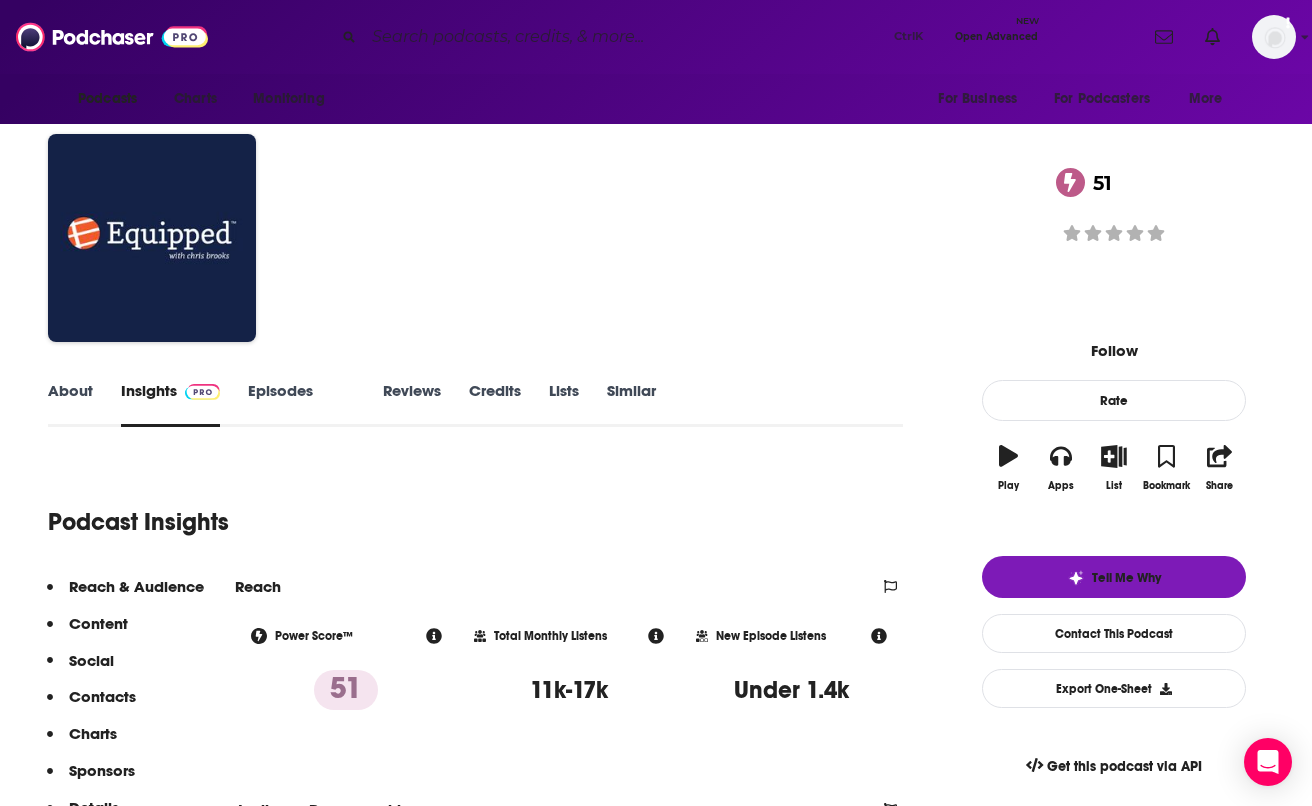 click at bounding box center [625, 37] 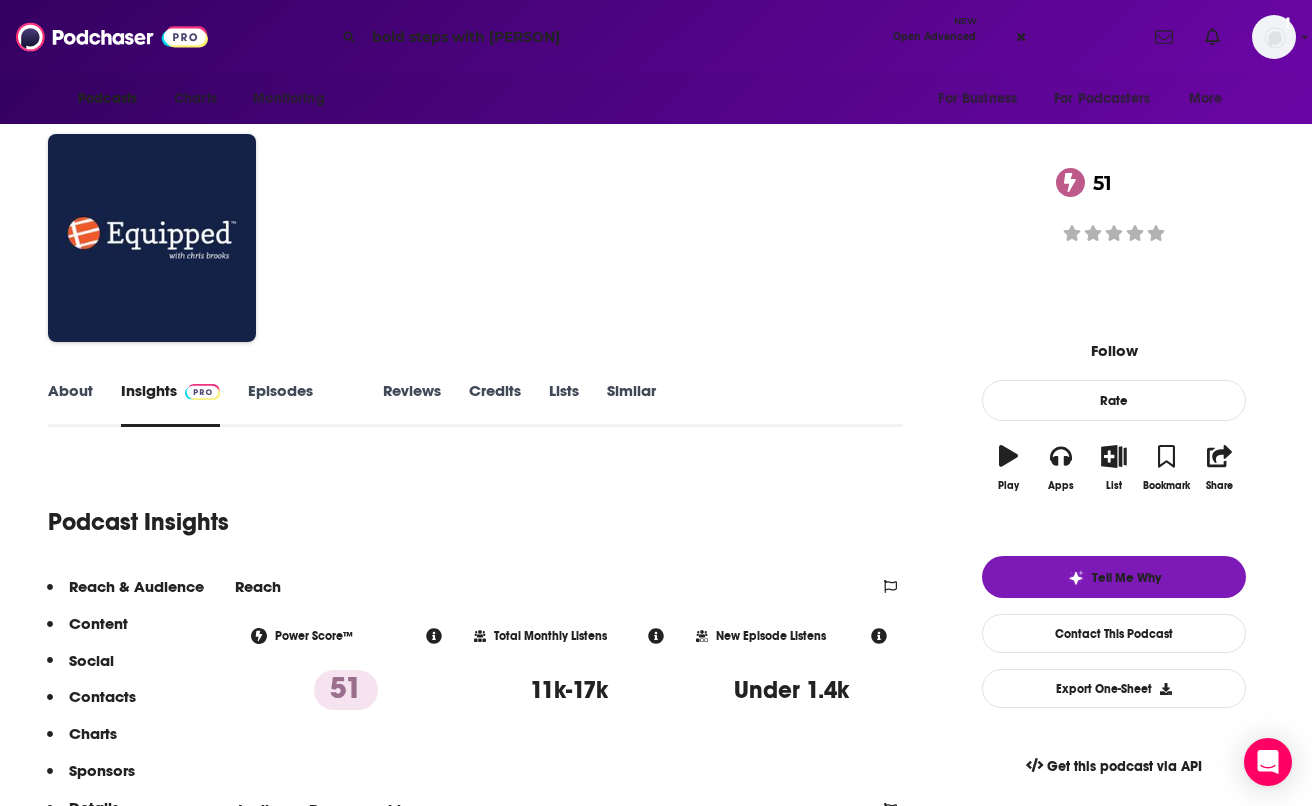 type on "[PERSON] with [PERSON]" 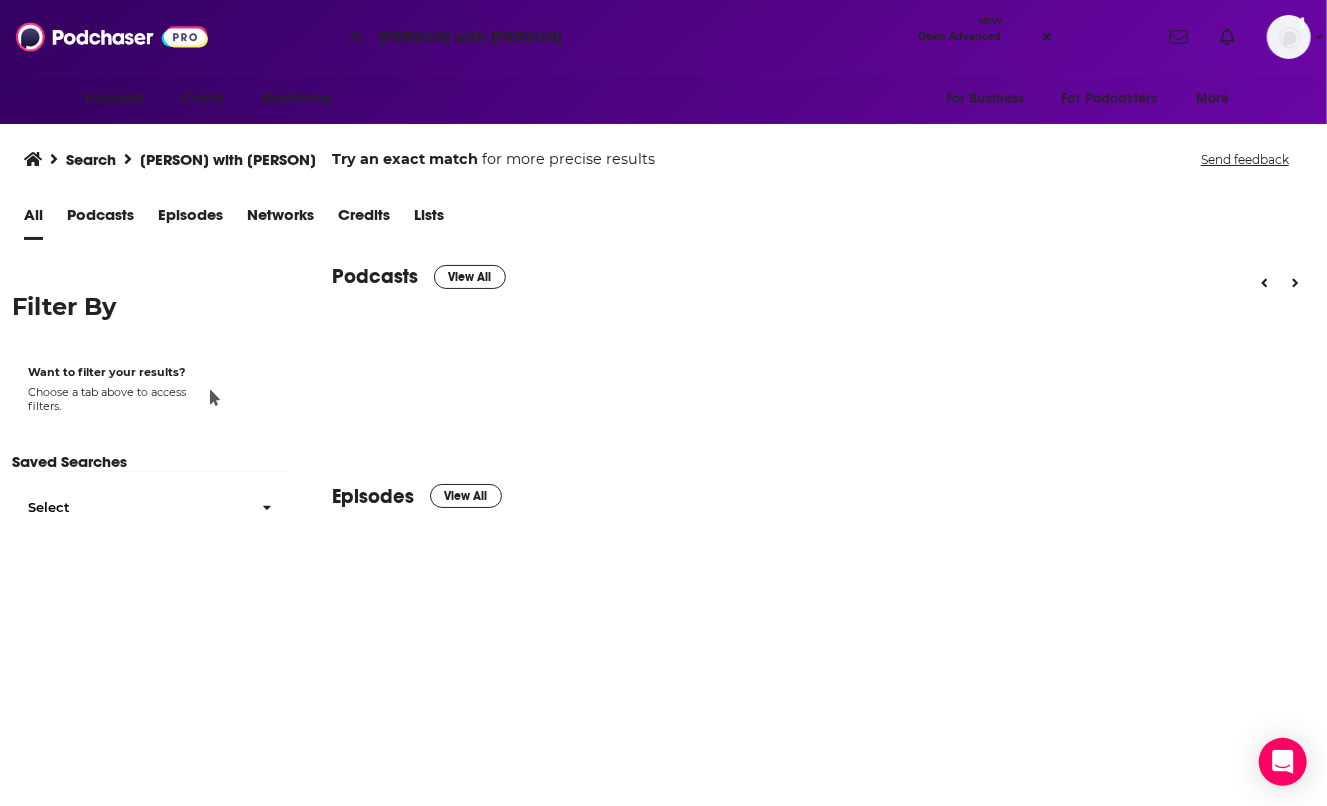 click on "Podcasts View All" at bounding box center (829, 282) 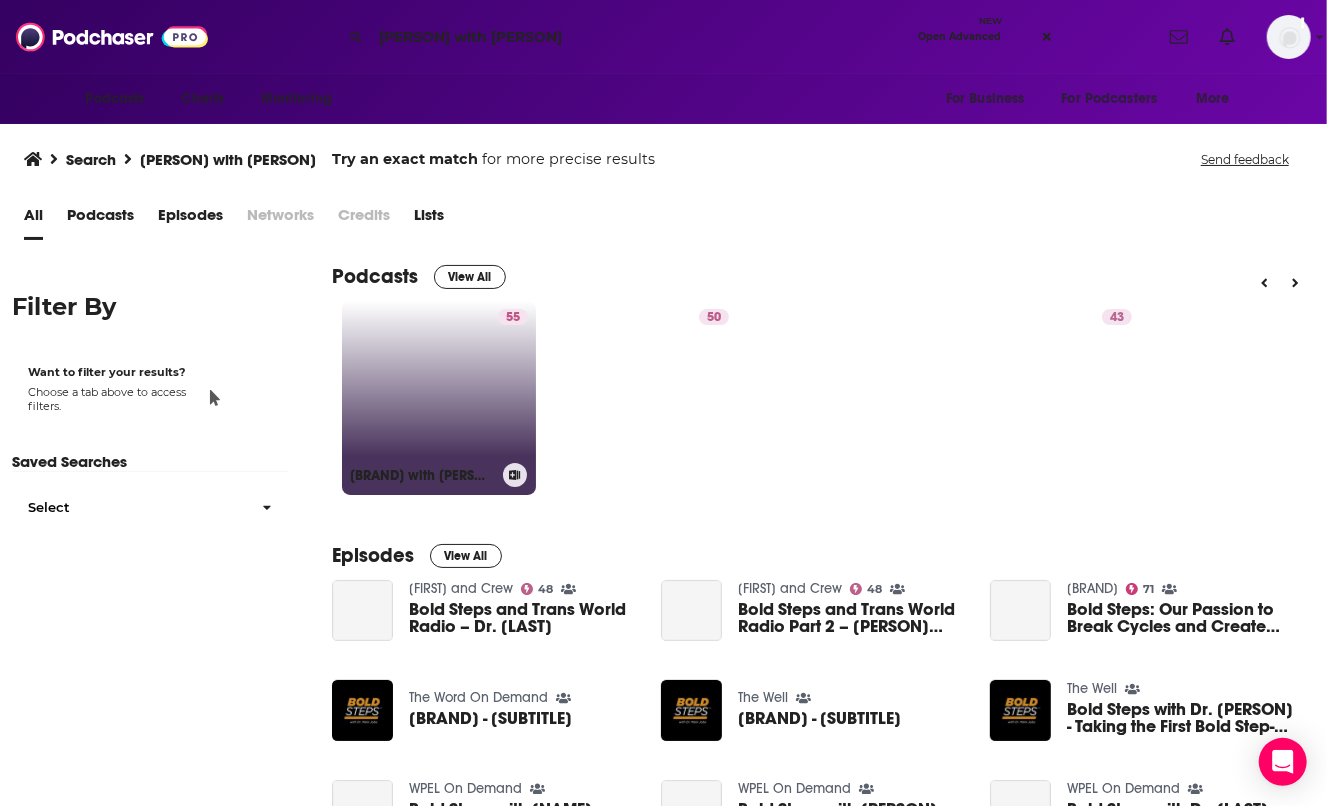 click on "[NUMBER] Bold Steps with Dr. [PERSON]" at bounding box center (439, 398) 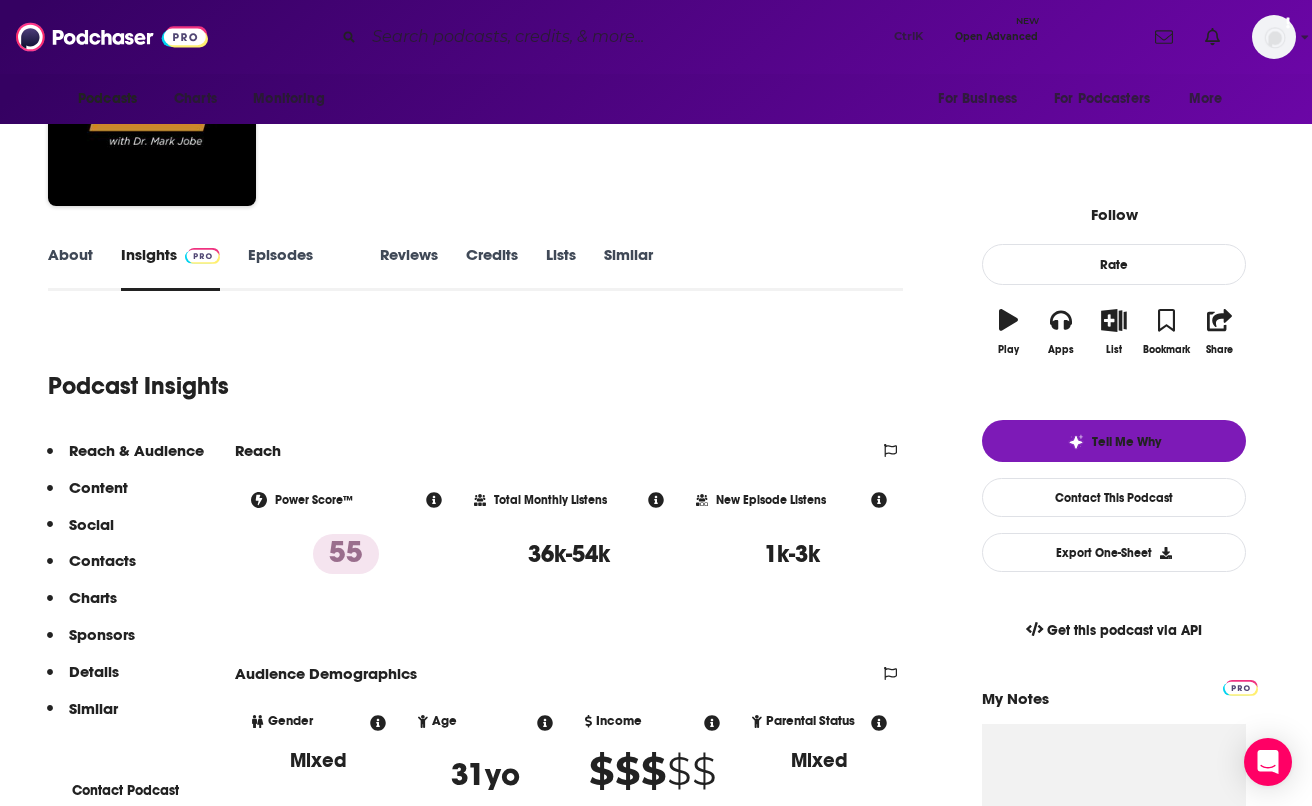 scroll, scrollTop: 0, scrollLeft: 0, axis: both 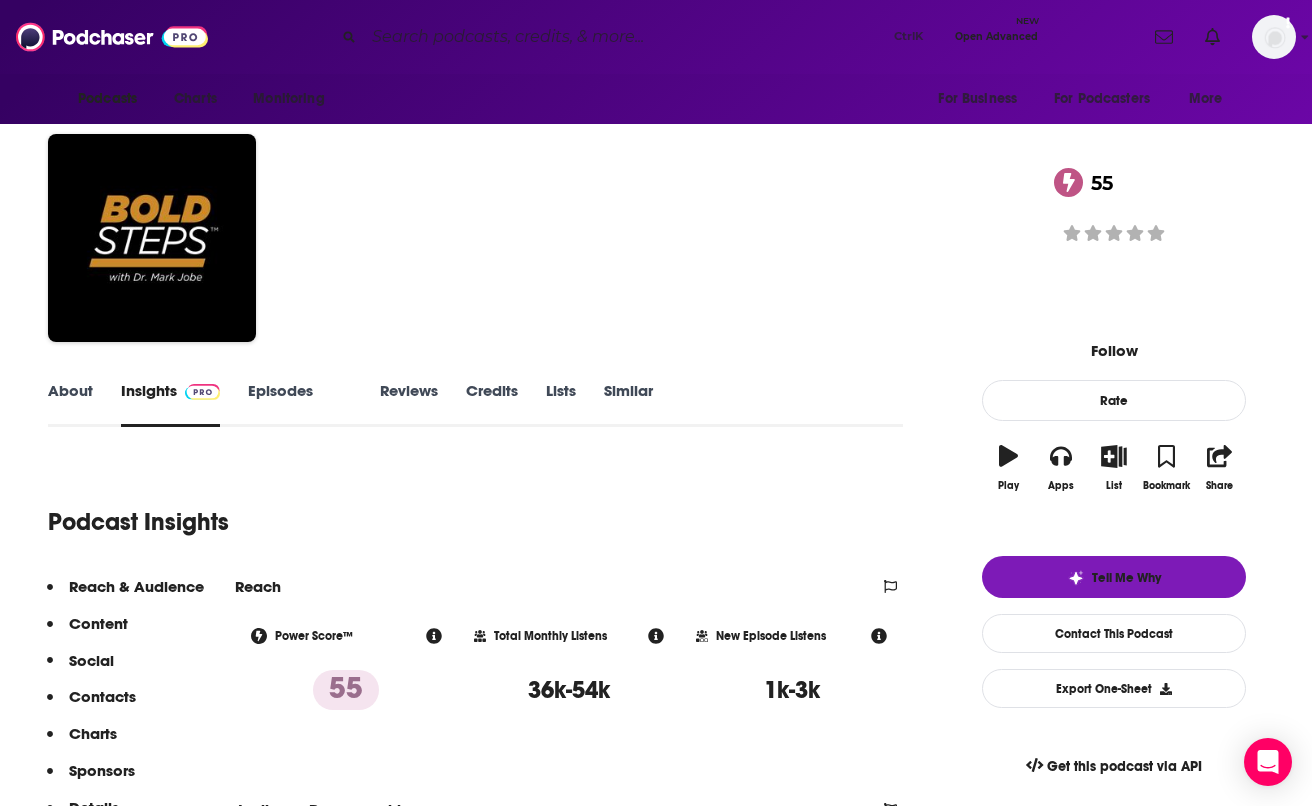 click on "About" at bounding box center [70, 404] 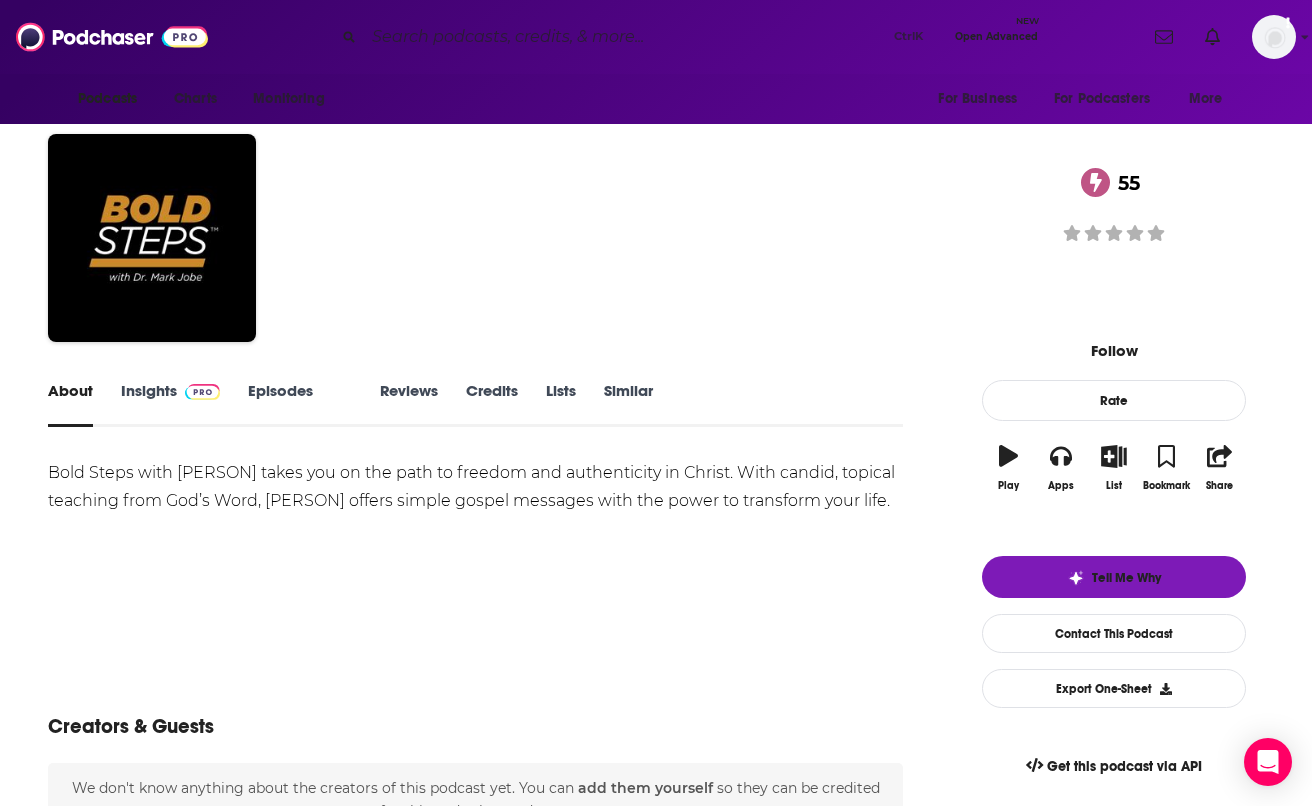 click at bounding box center (625, 37) 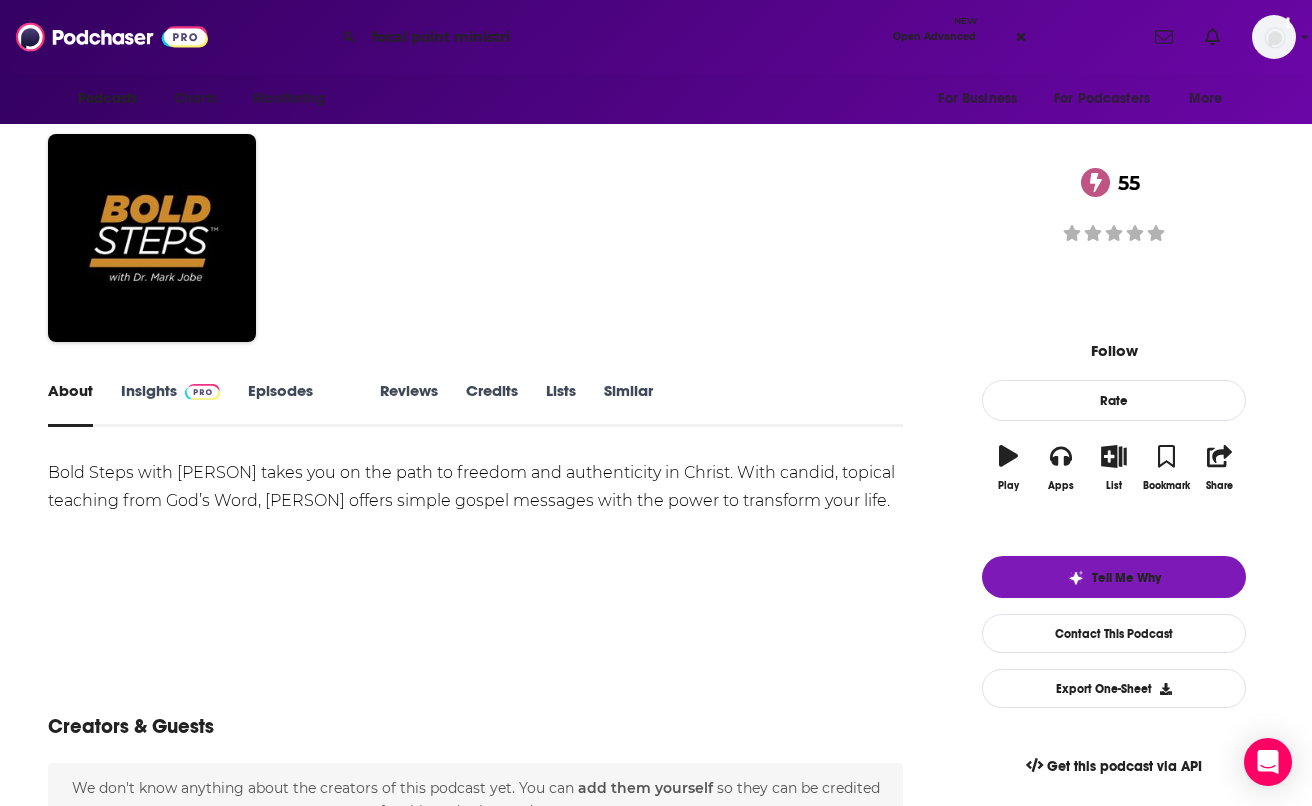 type on "focal point ministrie" 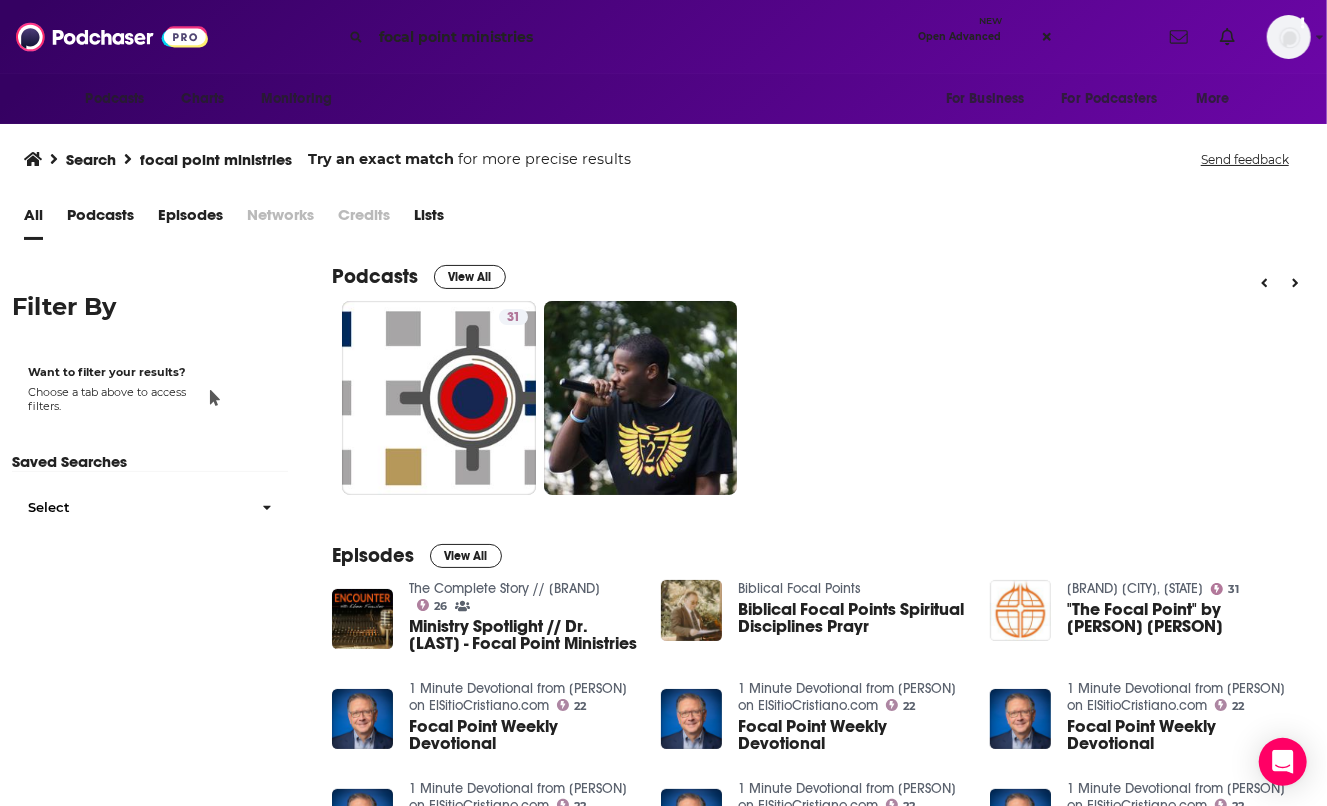 click on "focal point ministries" at bounding box center (640, 37) 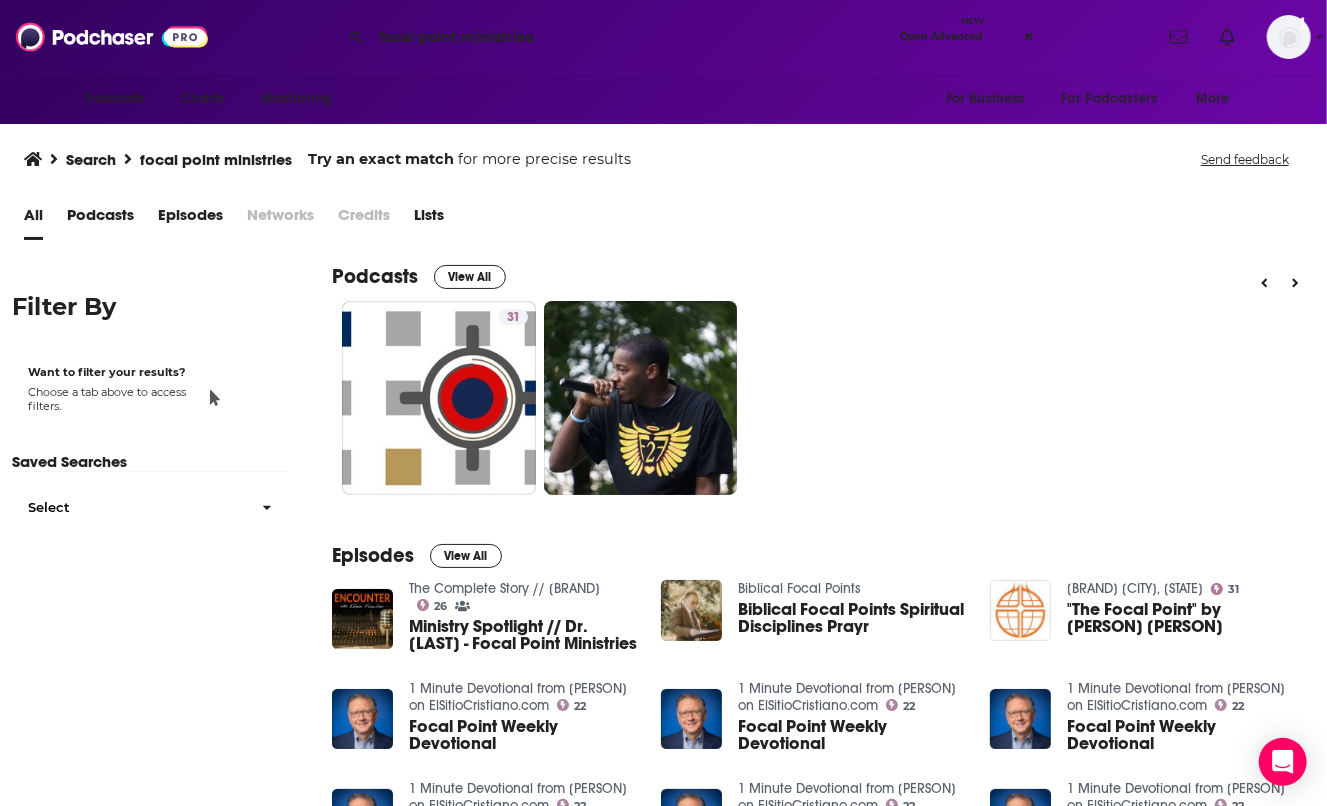 click on "focal point ministries" at bounding box center [631, 37] 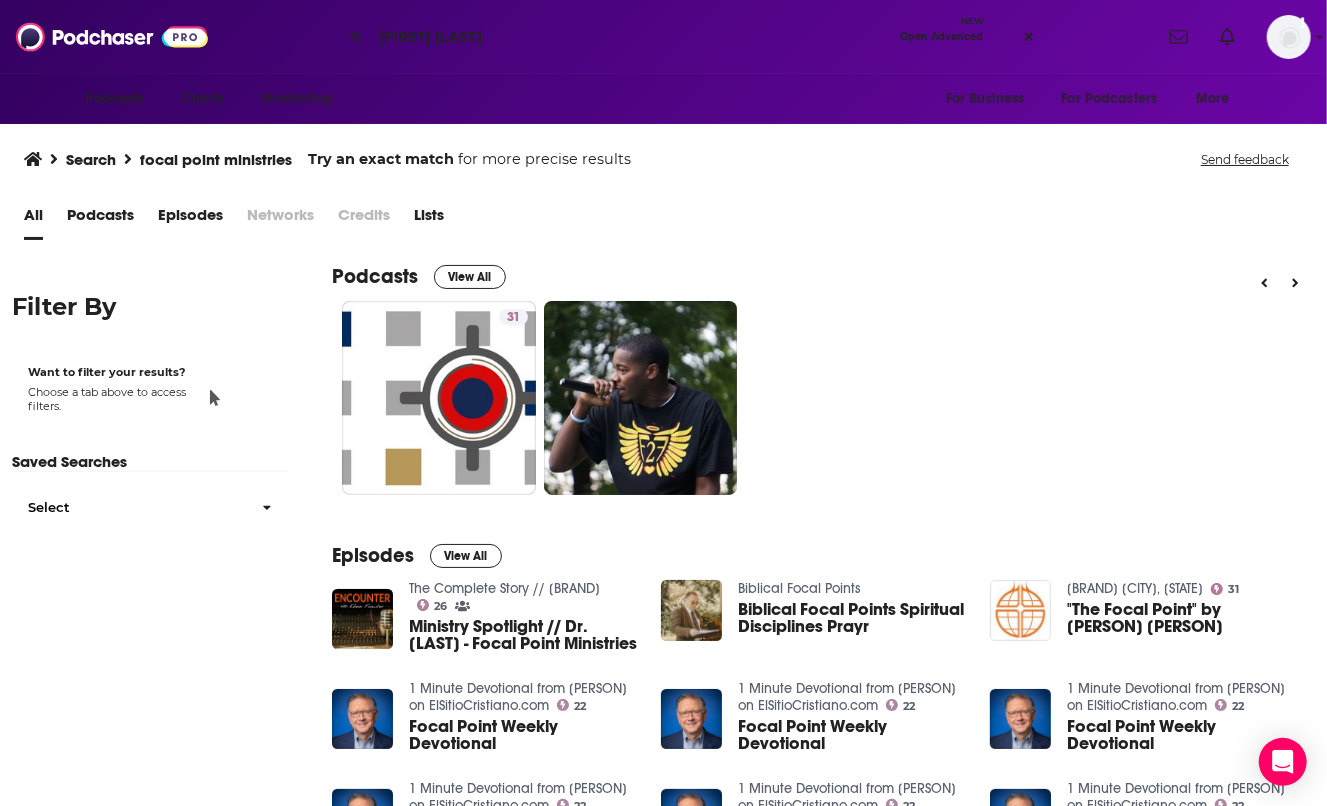 type on "[FIRST] [LAST]" 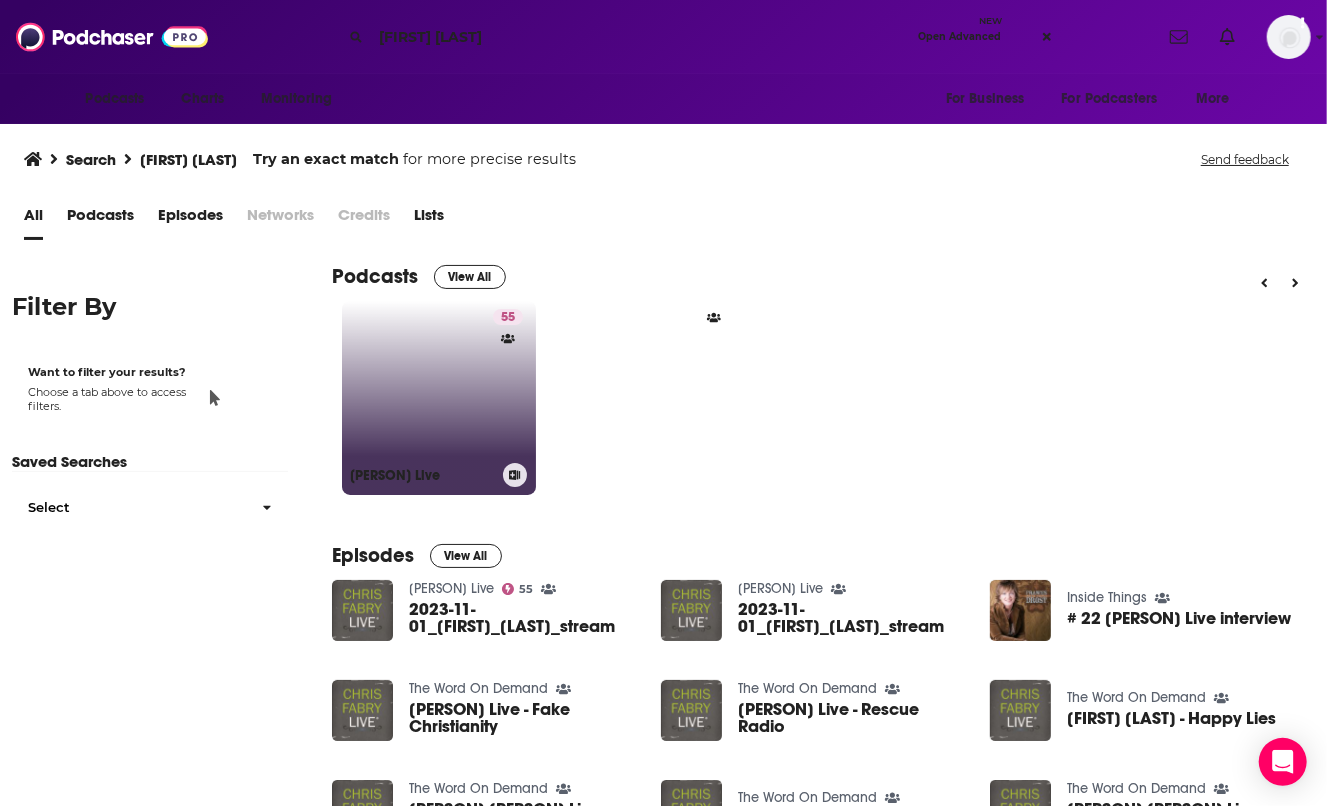 click on "[NUMBER] [PERSON] [PERSON]" at bounding box center [439, 398] 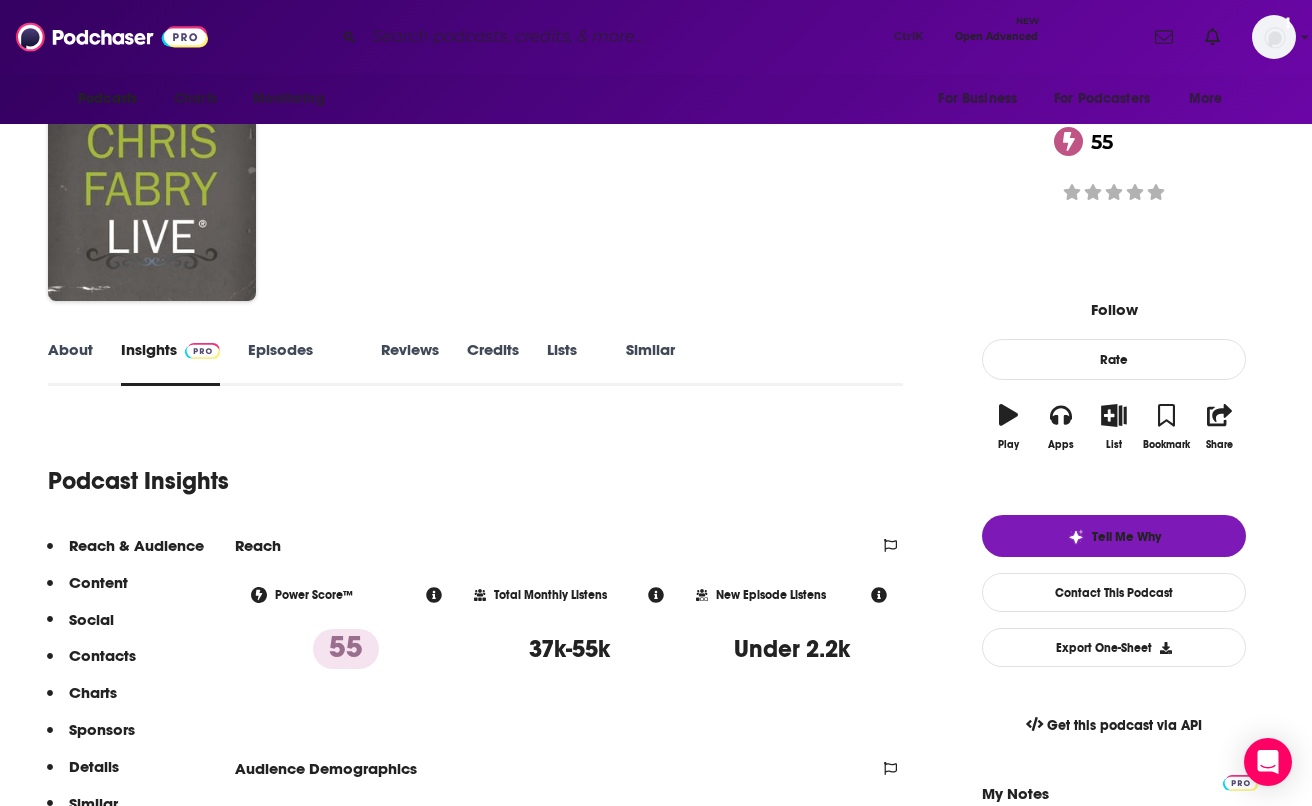 scroll, scrollTop: 0, scrollLeft: 0, axis: both 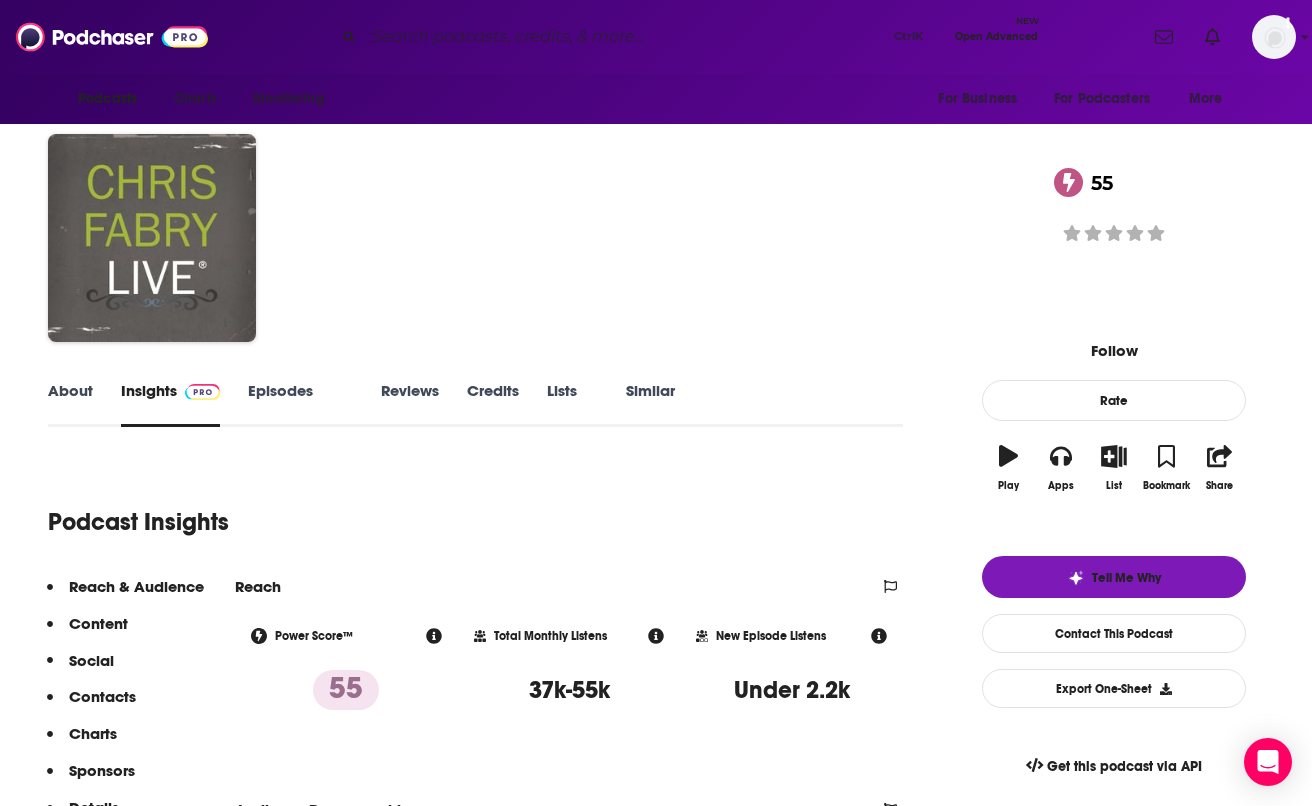 click at bounding box center (625, 37) 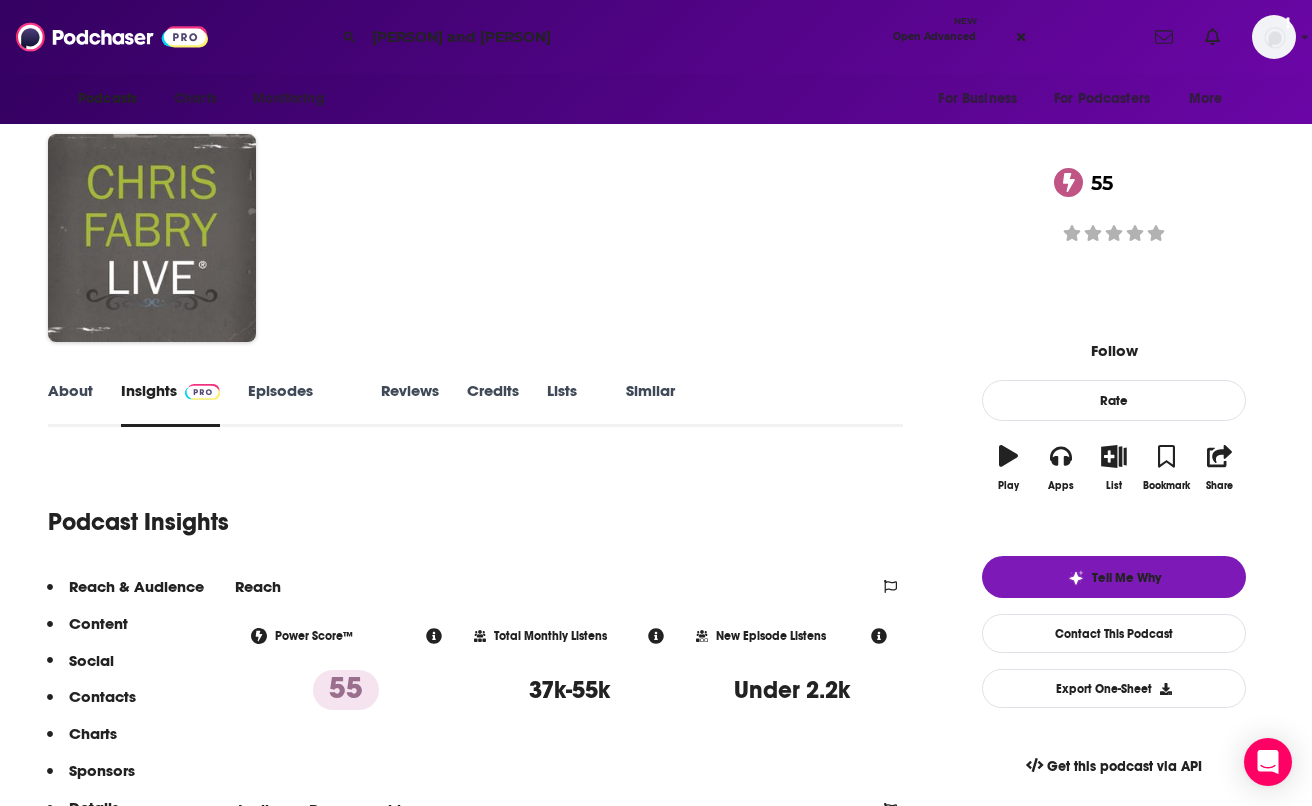 type on "faith and finance liv" 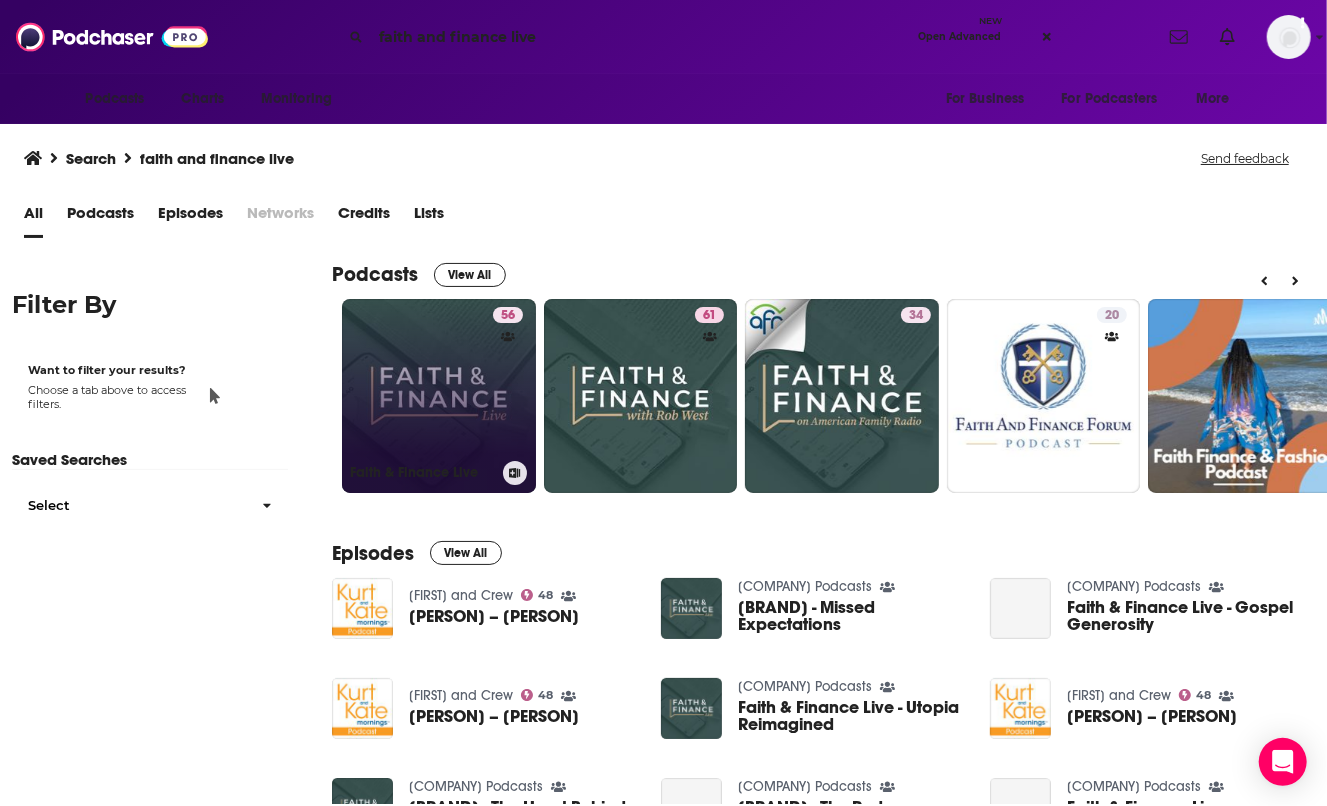 click on "56 Faith & Finance Live" at bounding box center [439, 396] 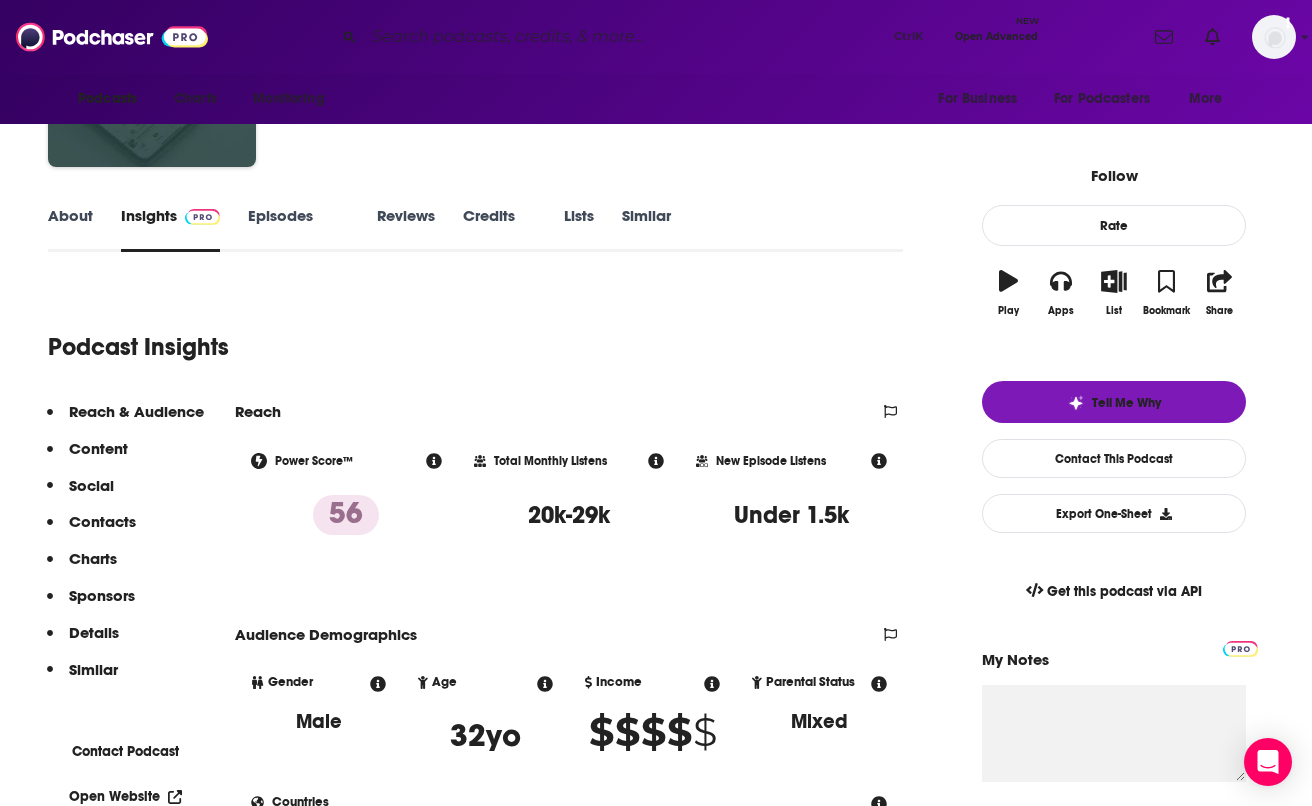 scroll, scrollTop: 169, scrollLeft: 0, axis: vertical 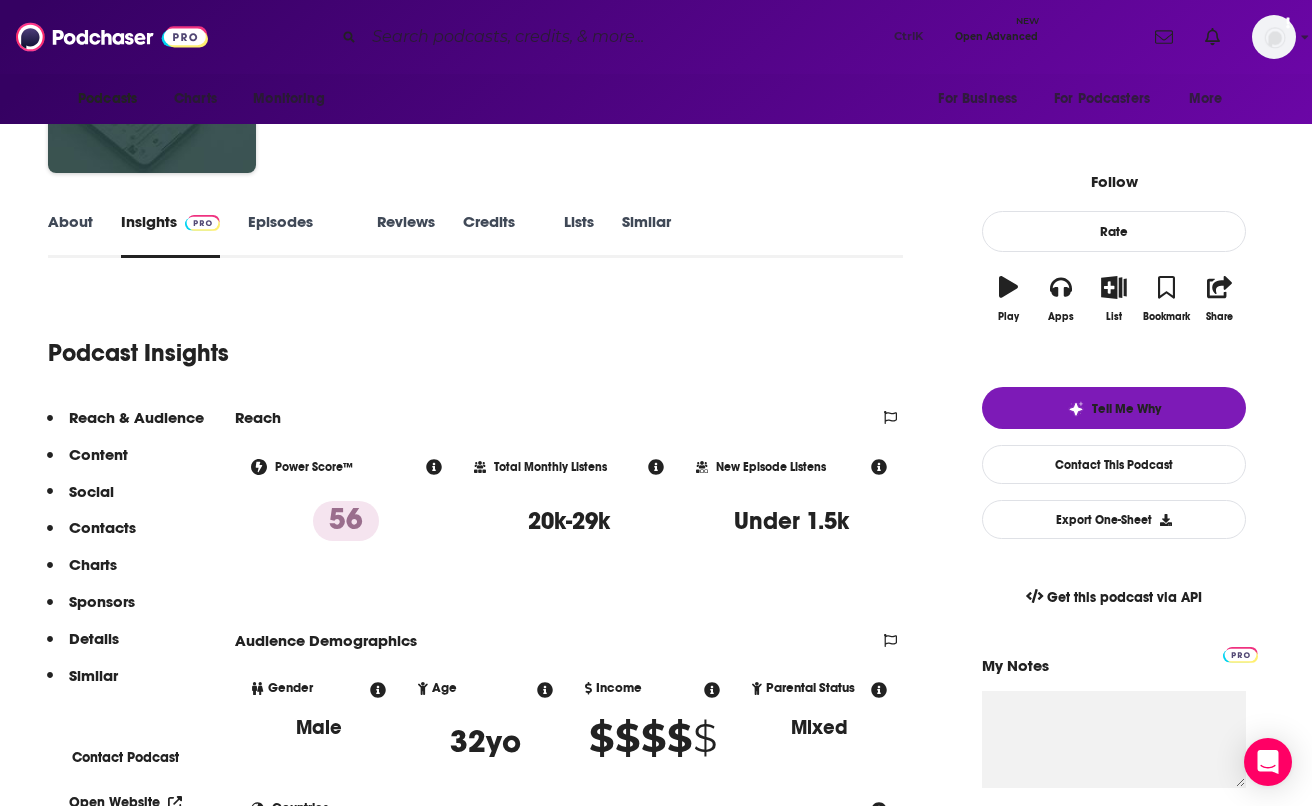 click on "Episodes 1219" at bounding box center [298, 235] 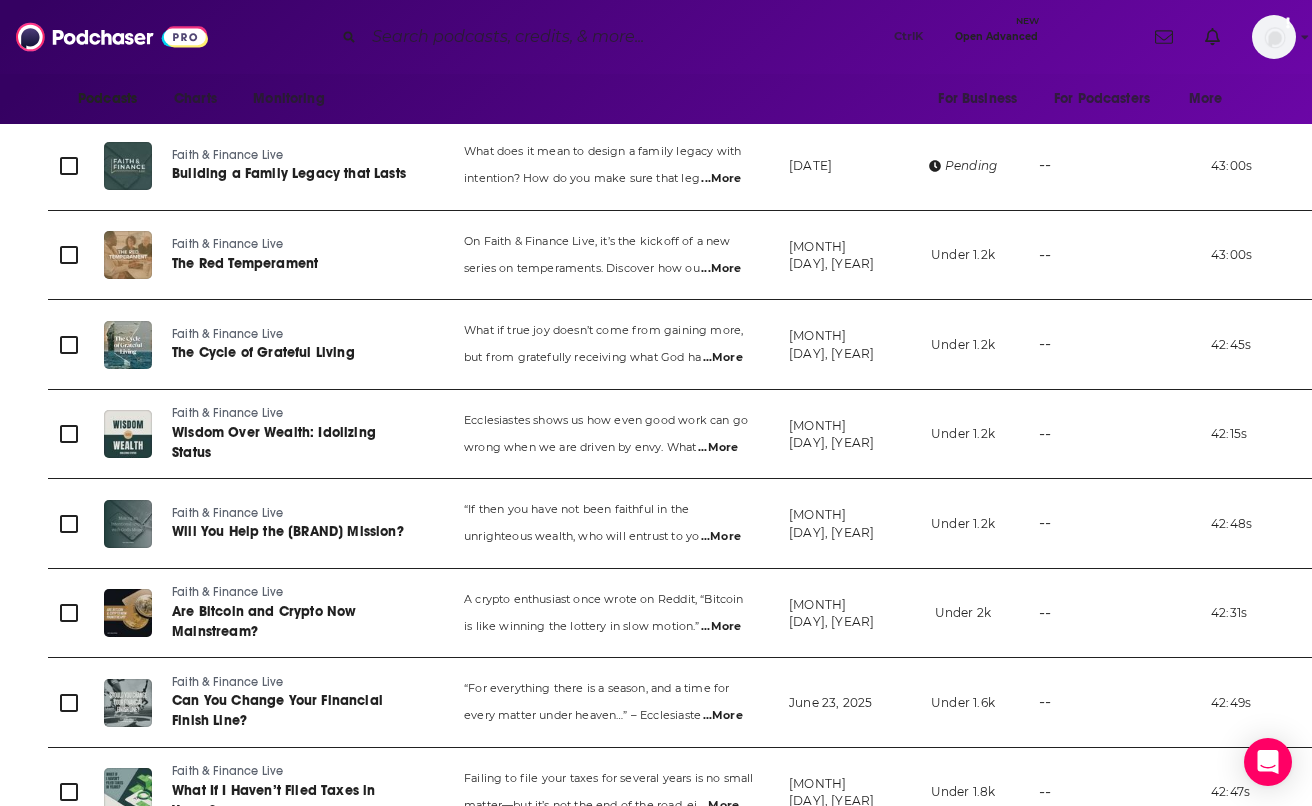 scroll, scrollTop: 0, scrollLeft: 0, axis: both 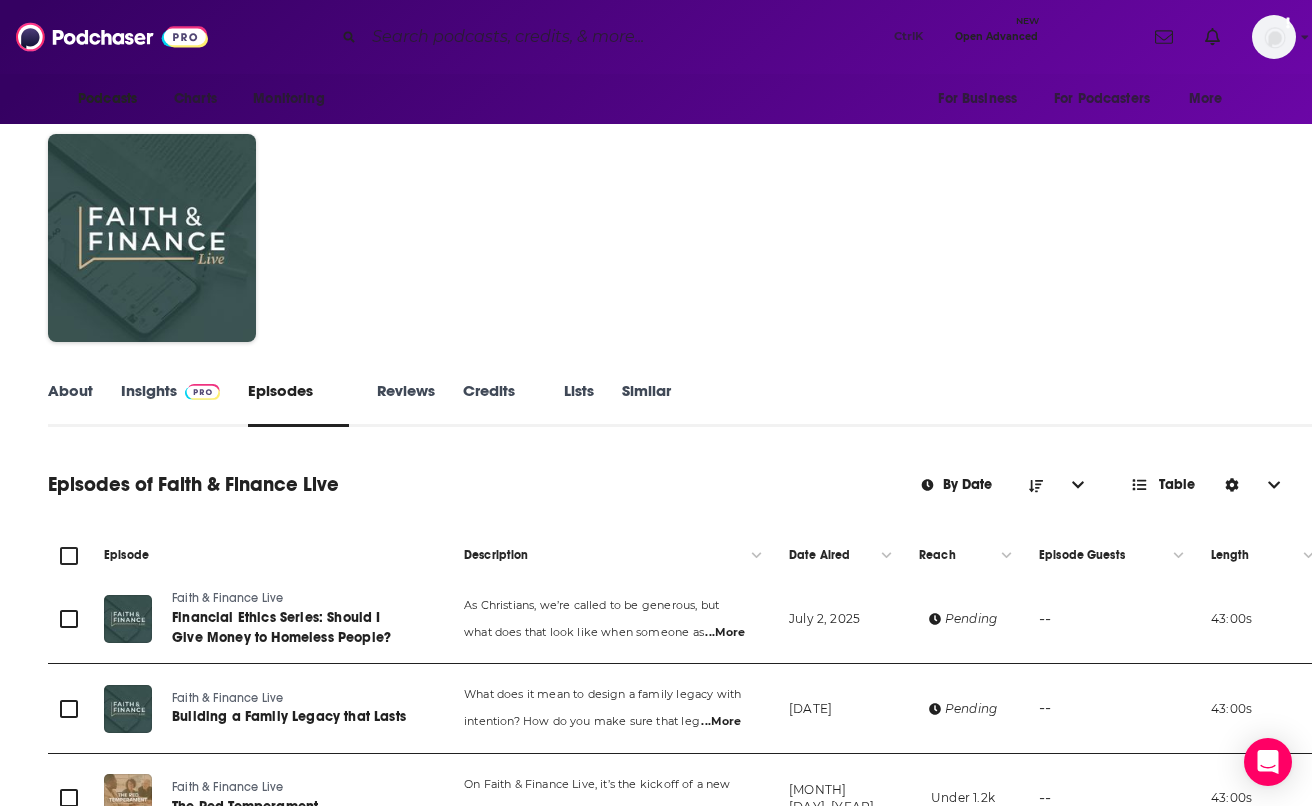 click at bounding box center [625, 37] 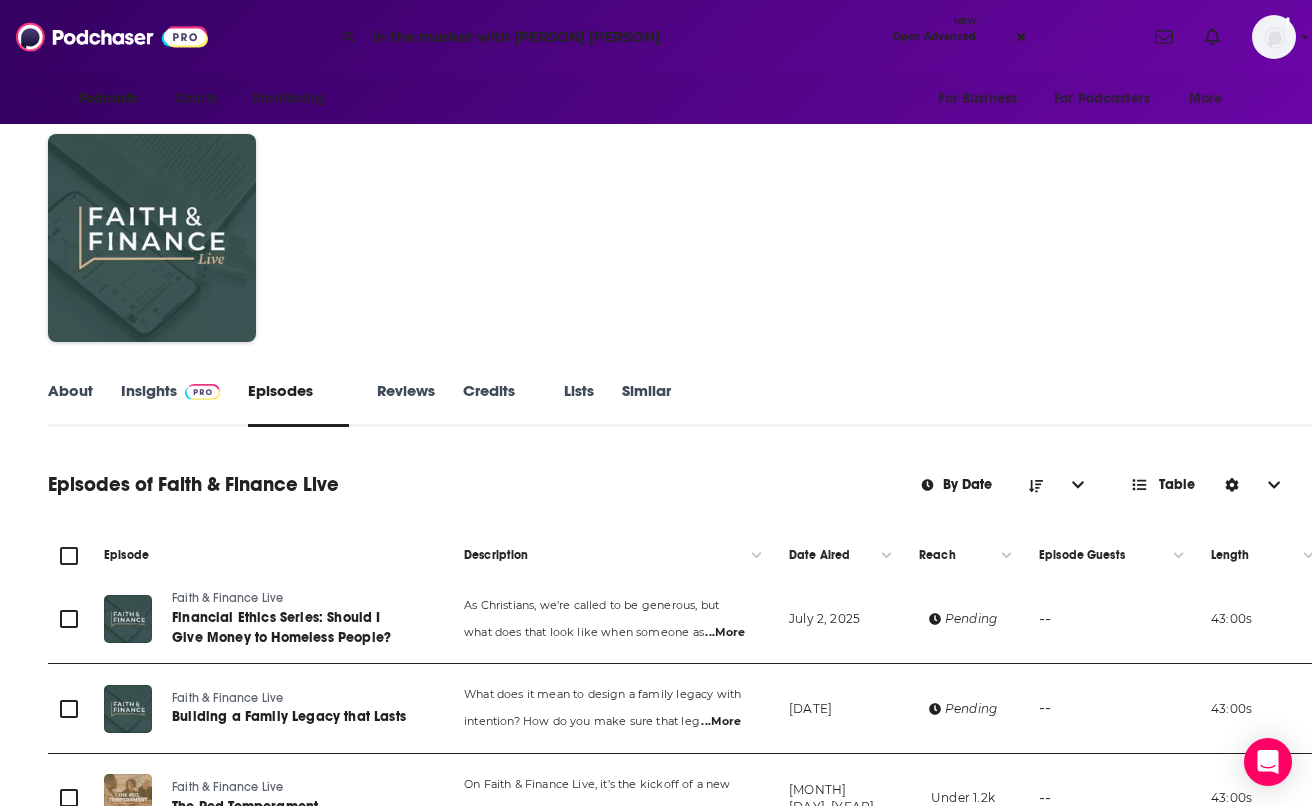 type on "in the market with [PERSON]" 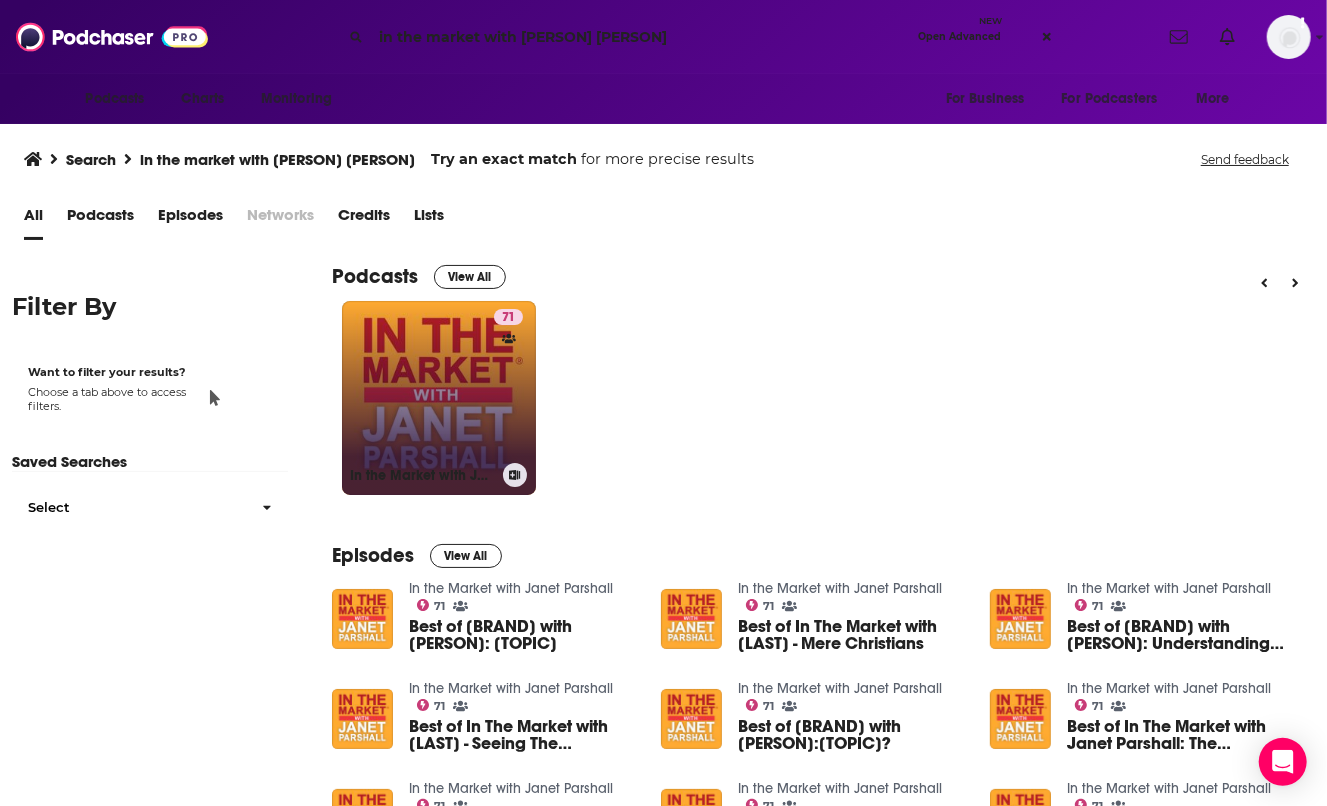 click on "[NUMBER] In the Market with [PERSON]" at bounding box center (439, 398) 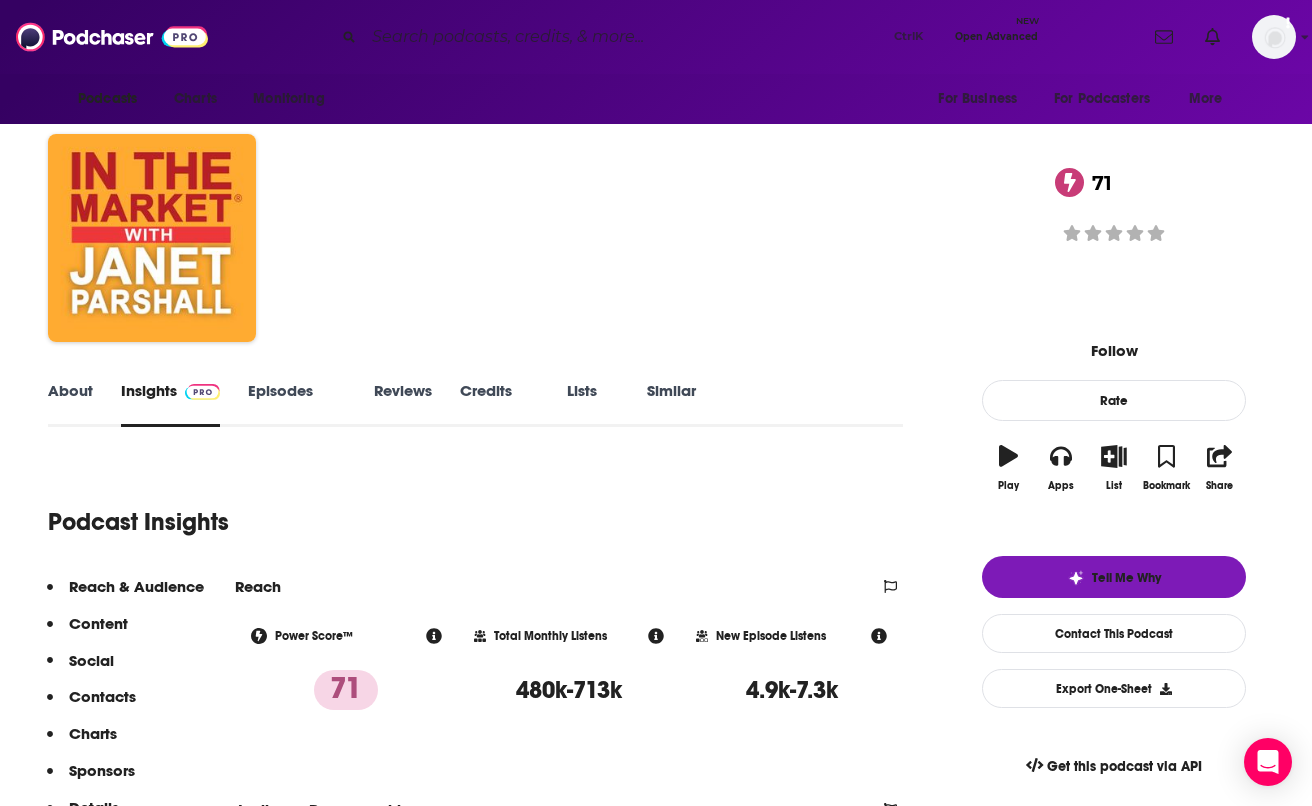 click on "About Insights Episodes 164 Reviews Credits 16 Lists 3 Similar Podcast Insights Reach & Audience Content Social Contacts Charts Sponsors Details Similar Contact Podcast Open Website Reach Power Score™ 71 Total Monthly Listens 480k-713k New Episode Listens 4.9k-7.3k Export One-Sheet Audience Demographics Gender Female Age 30 yo Income $ $ $ $ $ Parental Status Not Parents Countries 1 United States 2 United Kingdom 3 Canada 4 Philippines 5 South Africa Top Cities Los Angeles, CA , Nashville, TN , Dallas, TX , Chicago, IL , Fort Collins, CO , Washington, DC Interests Religion , Spirituality , Books , Christian & gospel , Children's books , Nonfiction Jobs Pastors/Ministers , Directors , Authors/Writers , Principals/Owners , Attorneys/Lawyers , Retirees Ethnicities White / Caucasian , African American , Asian , Hispanic Show More Content Political Skew Medium Right Socials Twitter @[PERSON] 19k Contacts RSS Podcast Email Moody Radio mrpodcasts@moody.edu mrpodcasts@moody.edu Other Contact 56" at bounding box center (656, 4739) 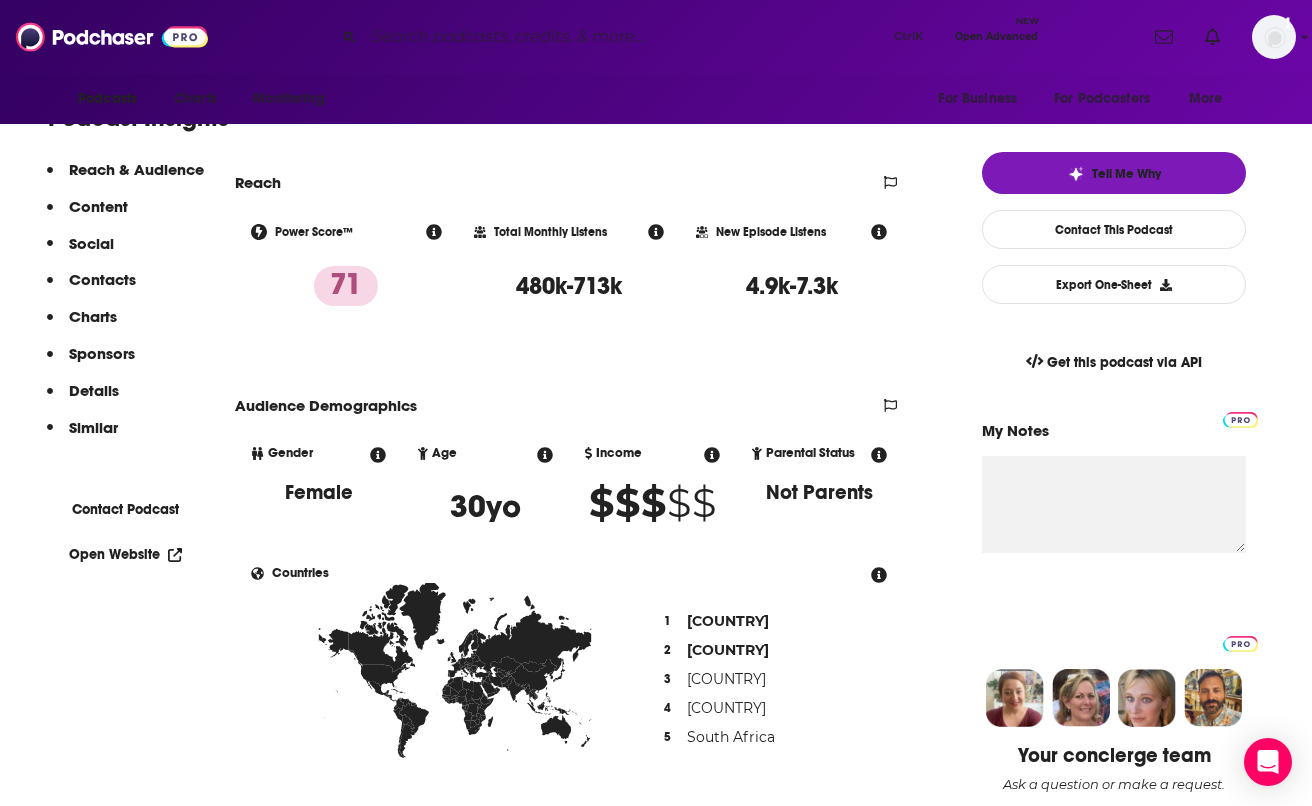 scroll, scrollTop: 0, scrollLeft: 0, axis: both 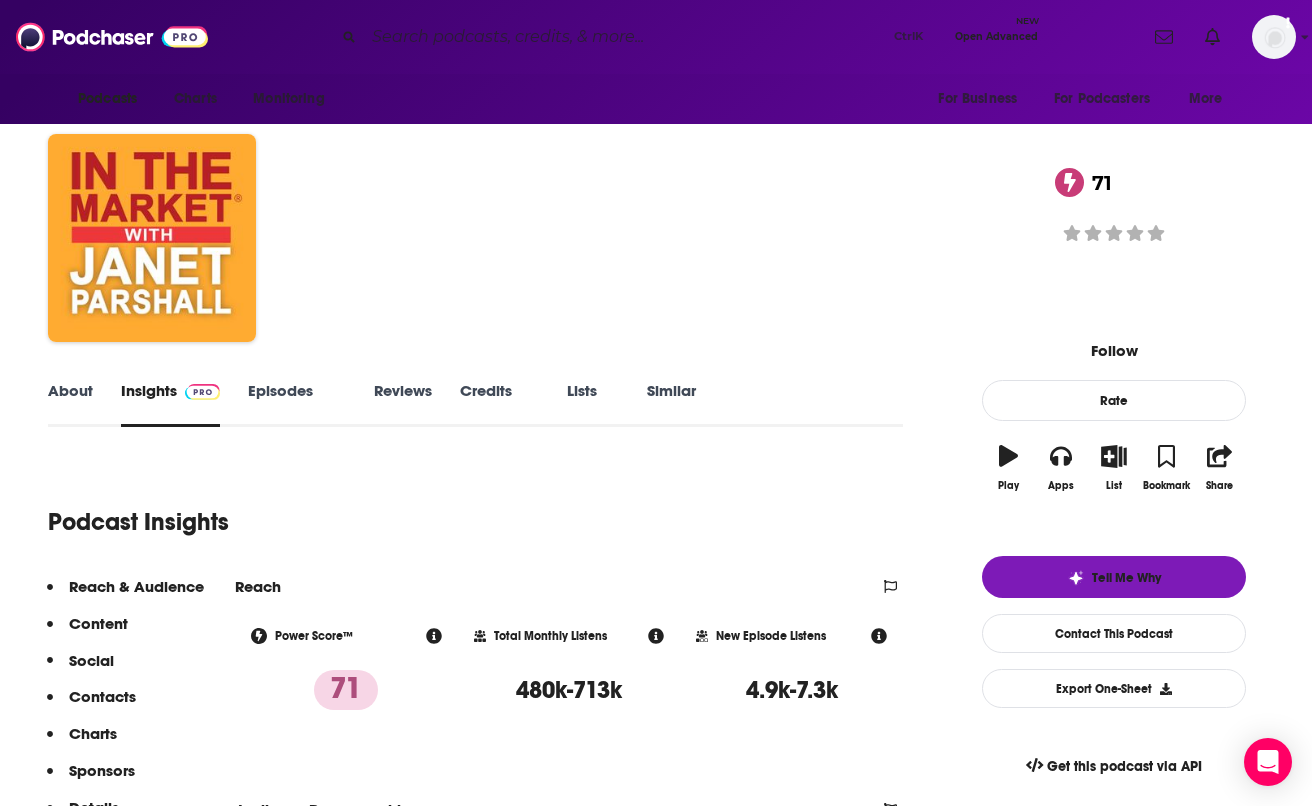 click on "About" at bounding box center [70, 404] 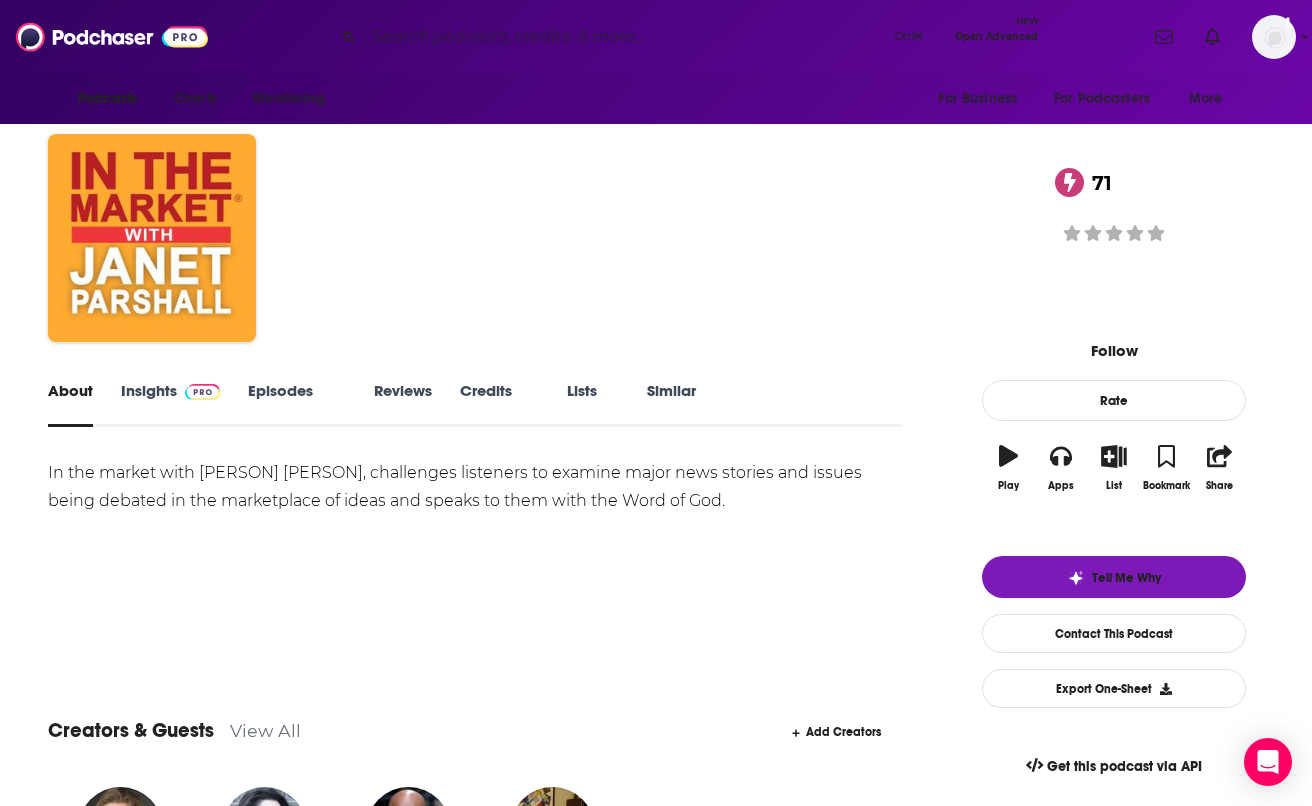 scroll, scrollTop: 166, scrollLeft: 0, axis: vertical 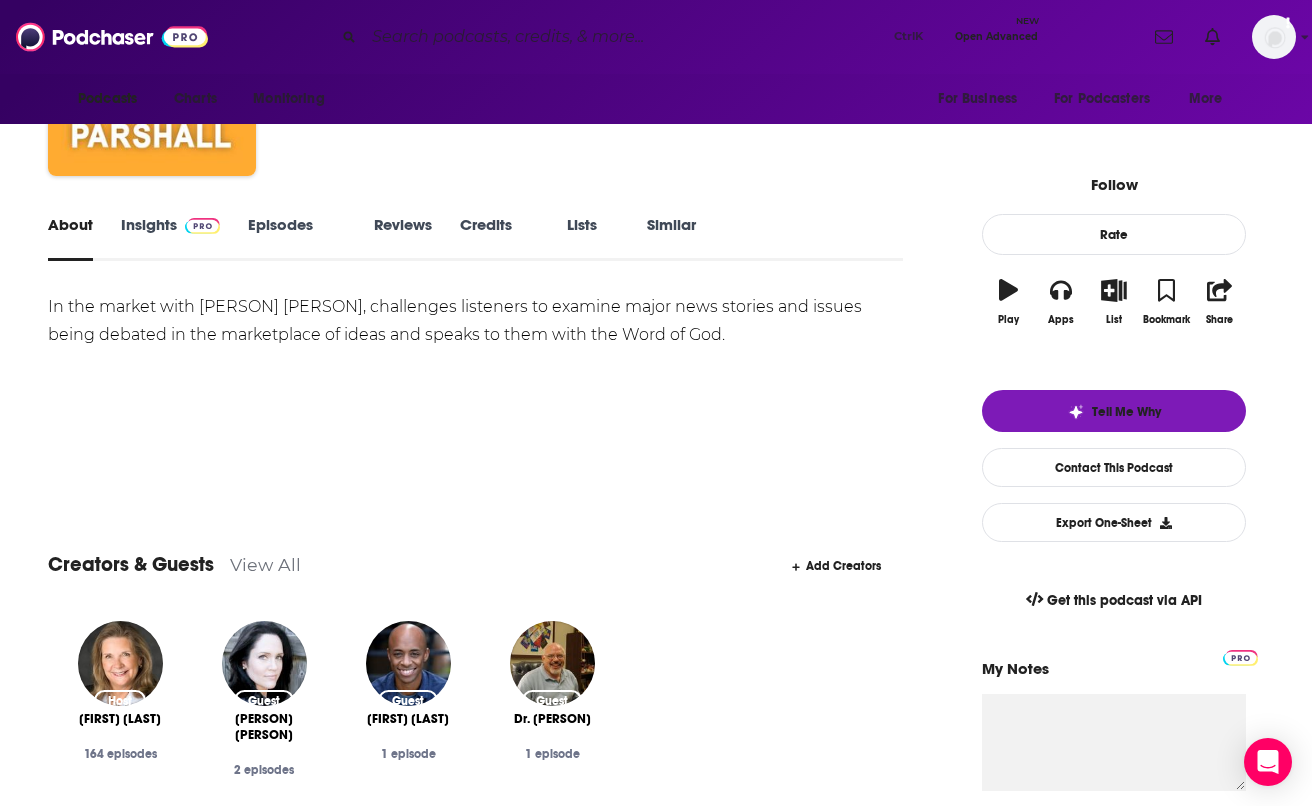 click on "Episodes 164" at bounding box center (297, 238) 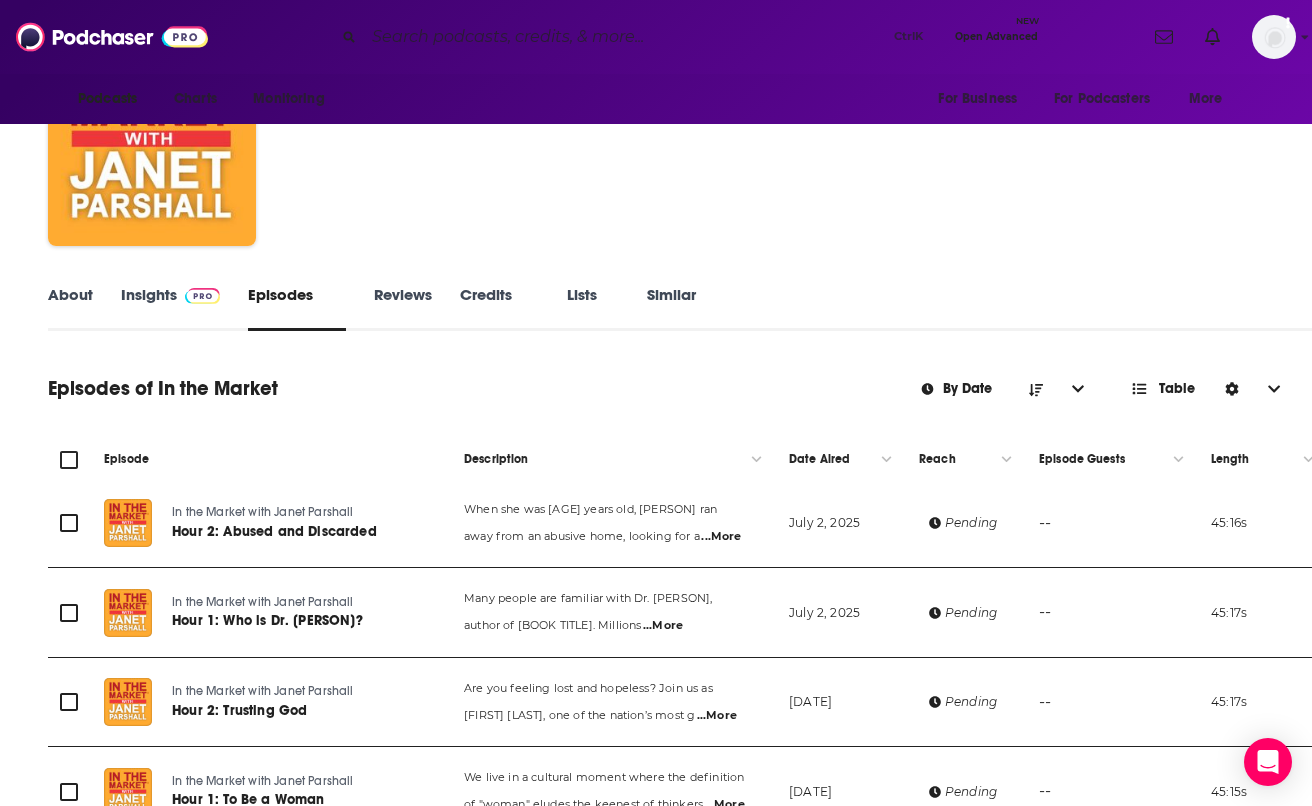 scroll, scrollTop: 0, scrollLeft: 0, axis: both 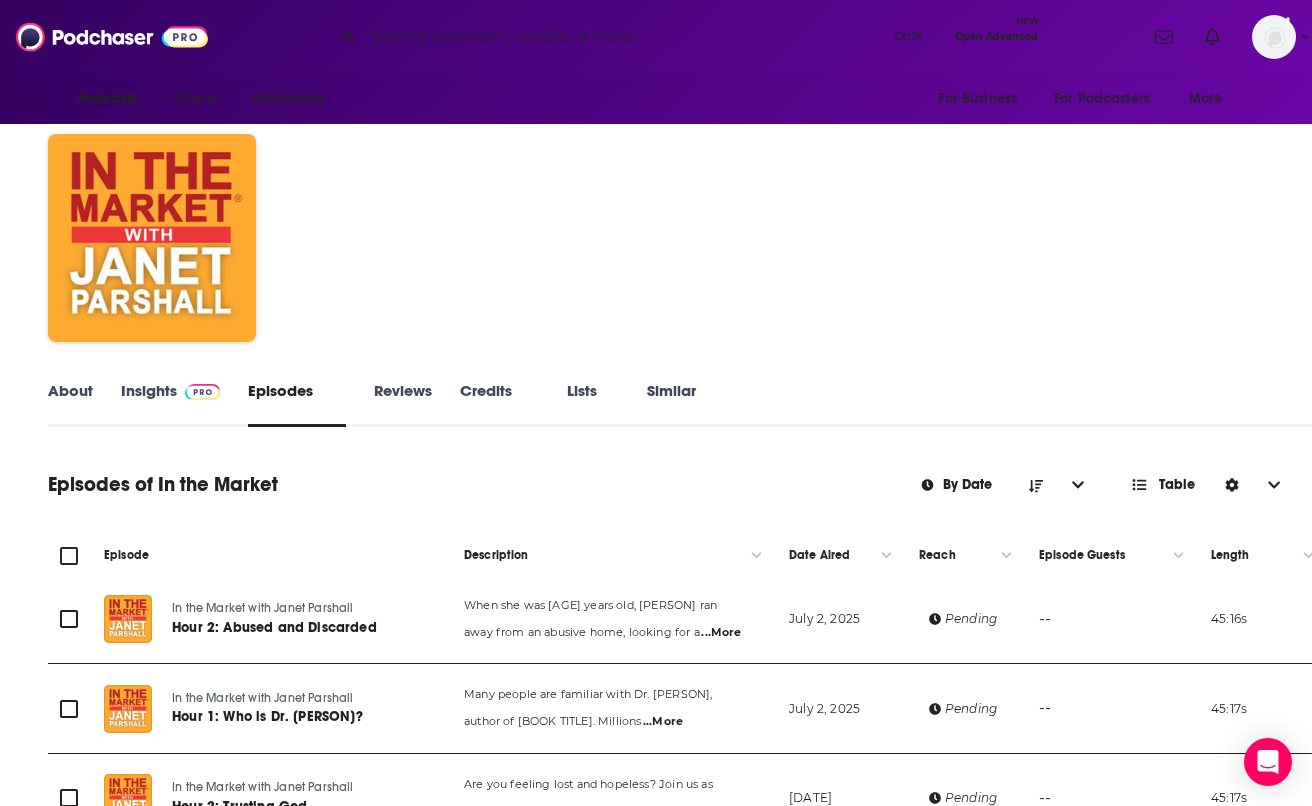 click at bounding box center [625, 37] 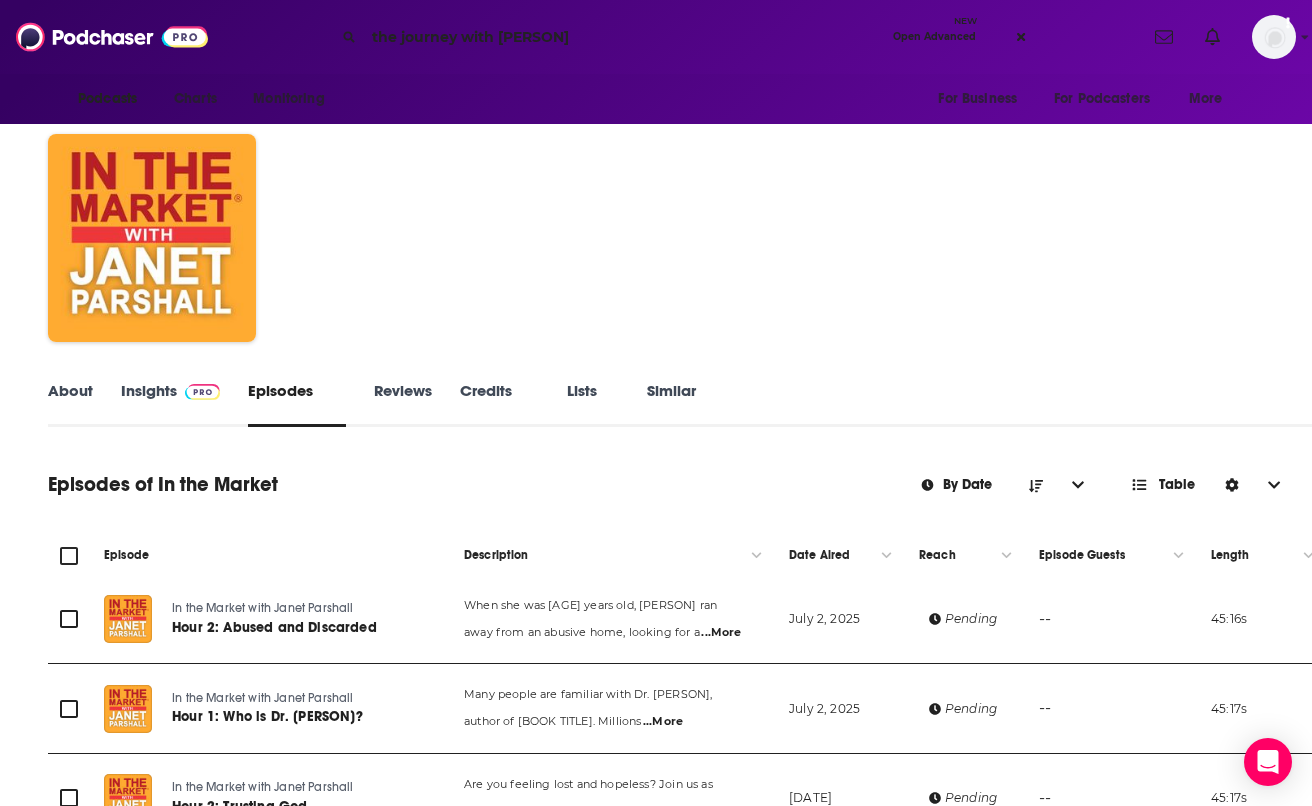 type on "the journey with [PERSON]" 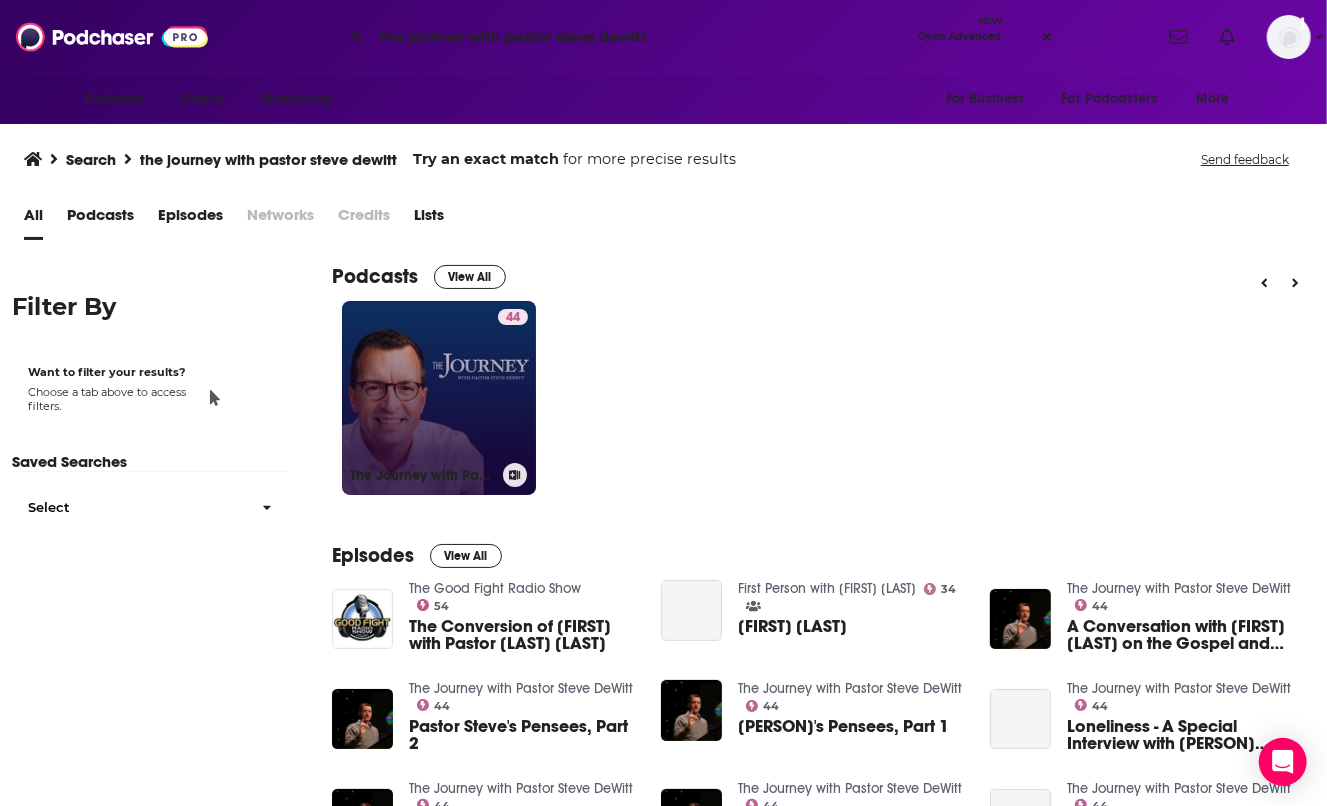click on "44 The Journey with Pastor Steve DeWitt" at bounding box center [439, 398] 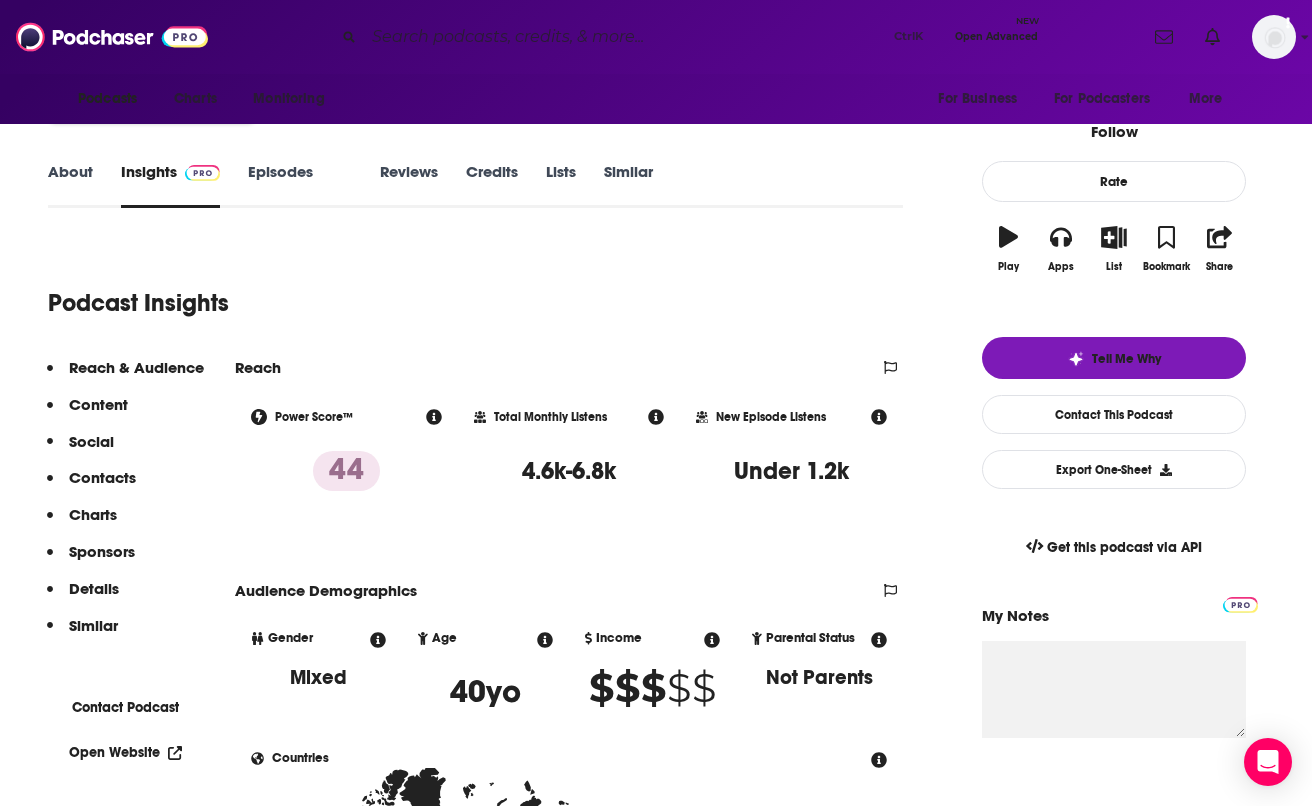 scroll, scrollTop: 217, scrollLeft: 0, axis: vertical 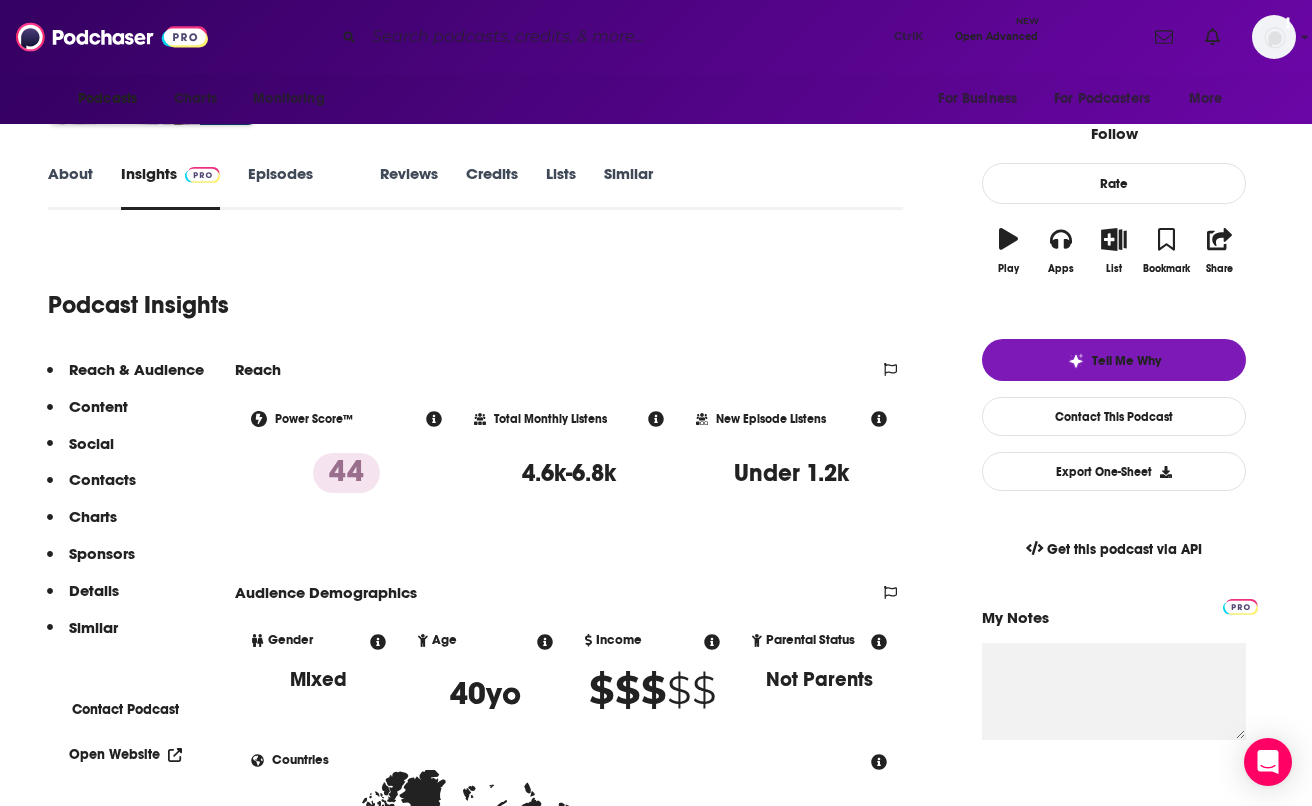 click on "About" at bounding box center (70, 187) 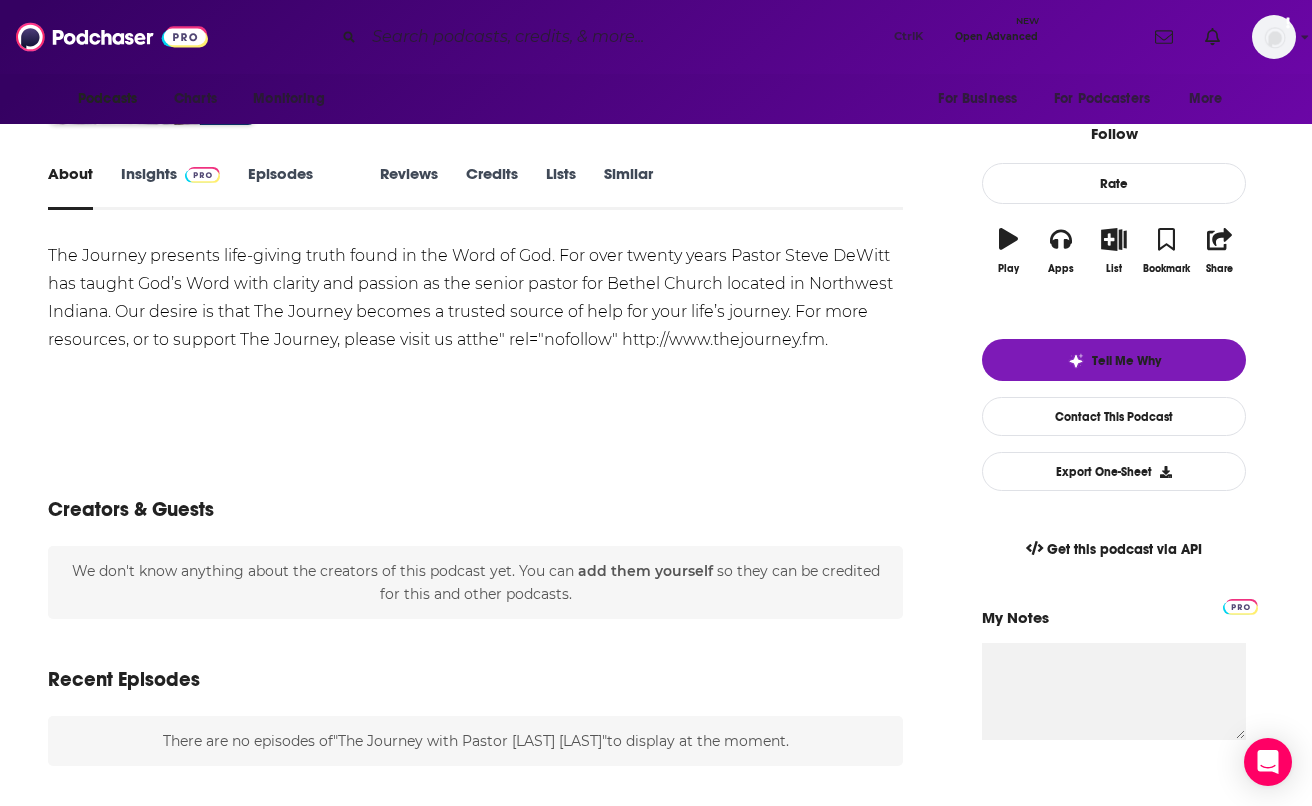 scroll, scrollTop: 0, scrollLeft: 0, axis: both 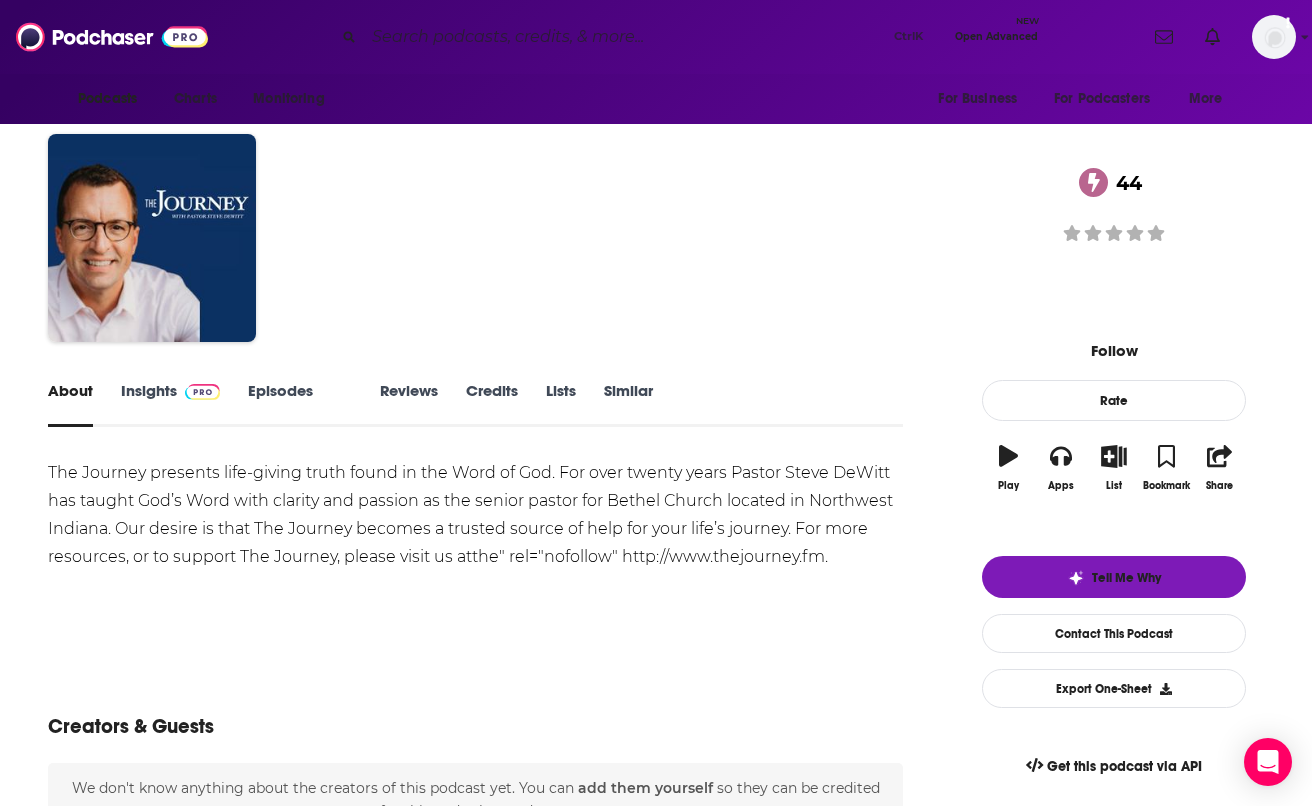 click on "Episodes 1709" at bounding box center (300, 404) 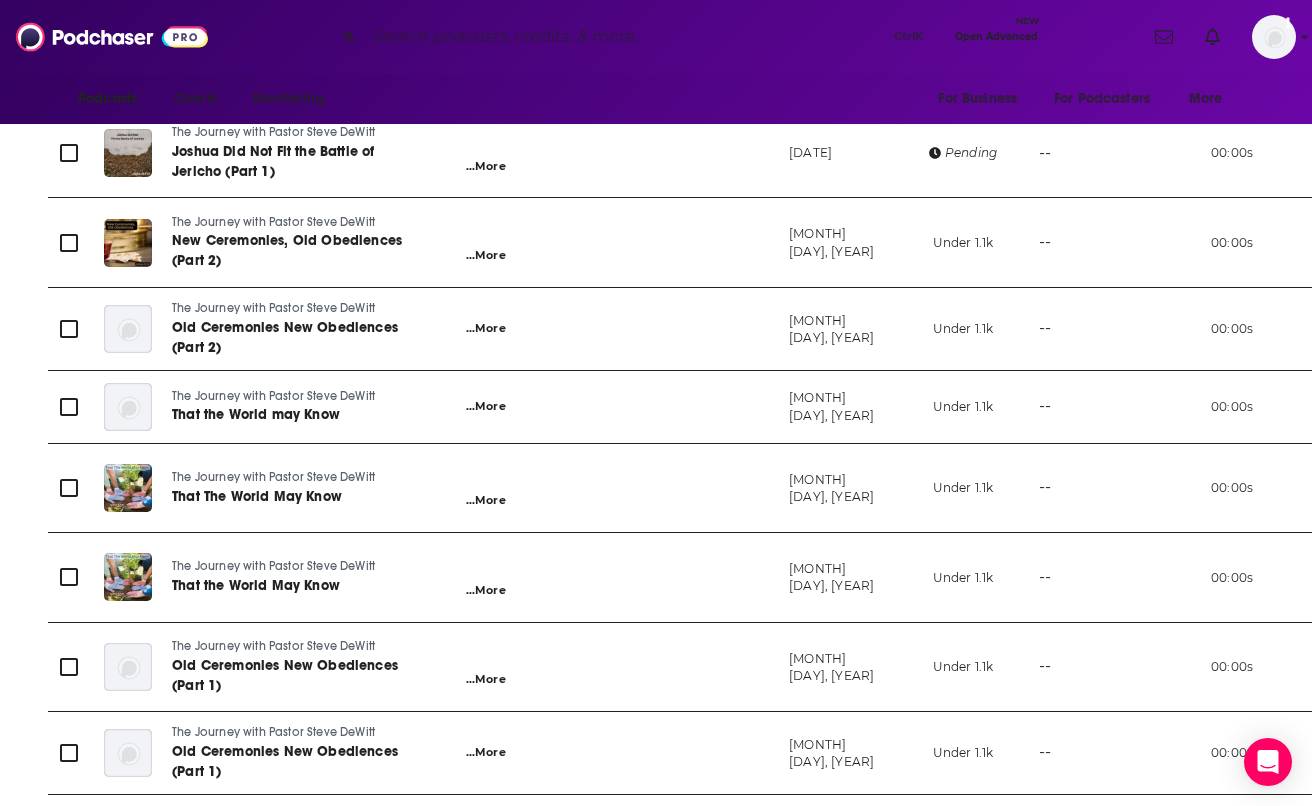 scroll, scrollTop: 827, scrollLeft: 0, axis: vertical 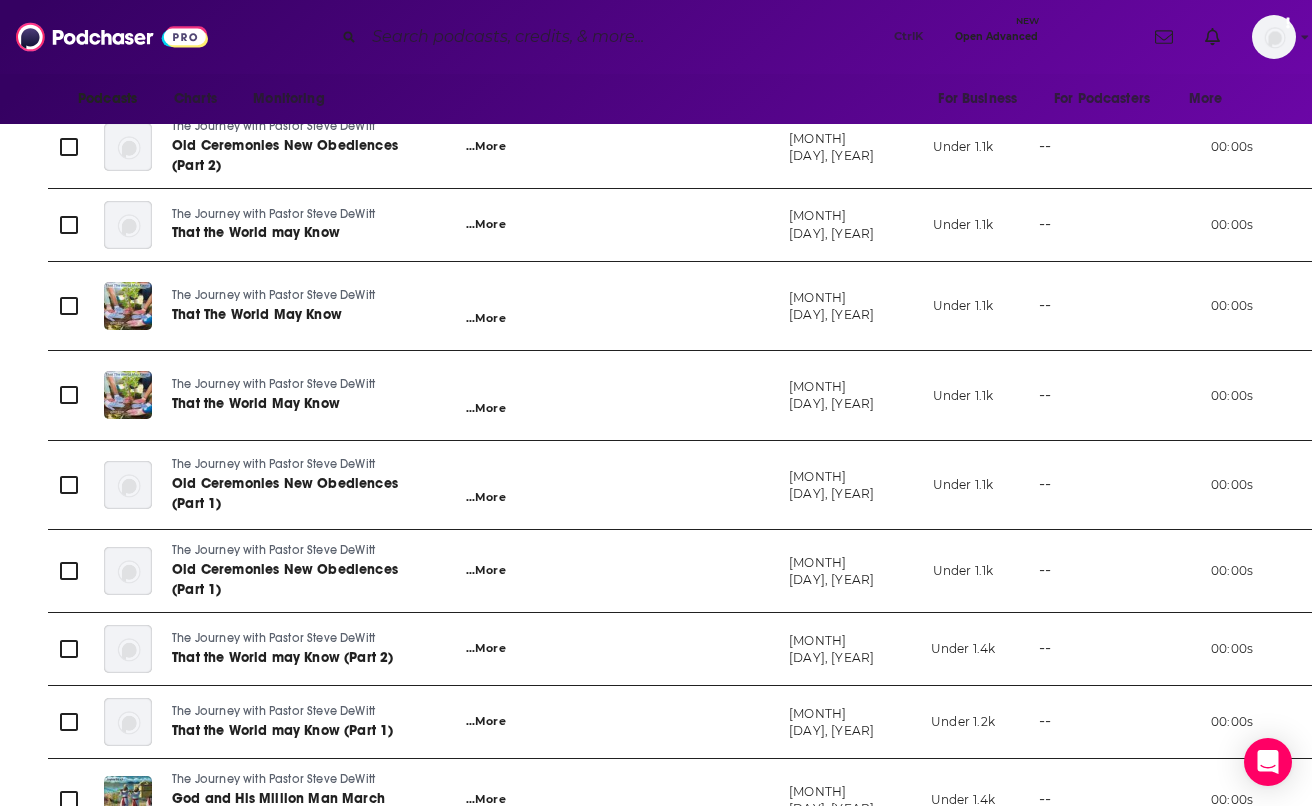 click at bounding box center (625, 37) 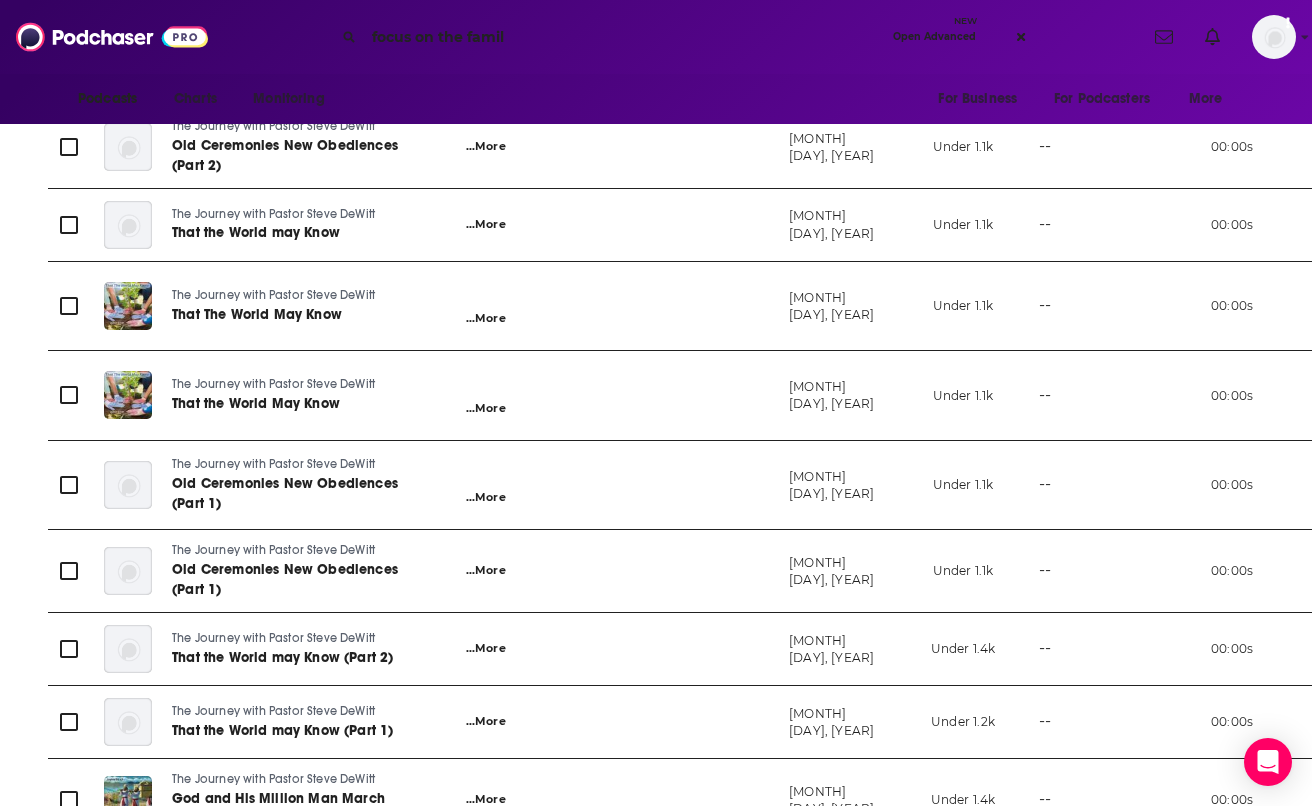 type on "[BRAND]" 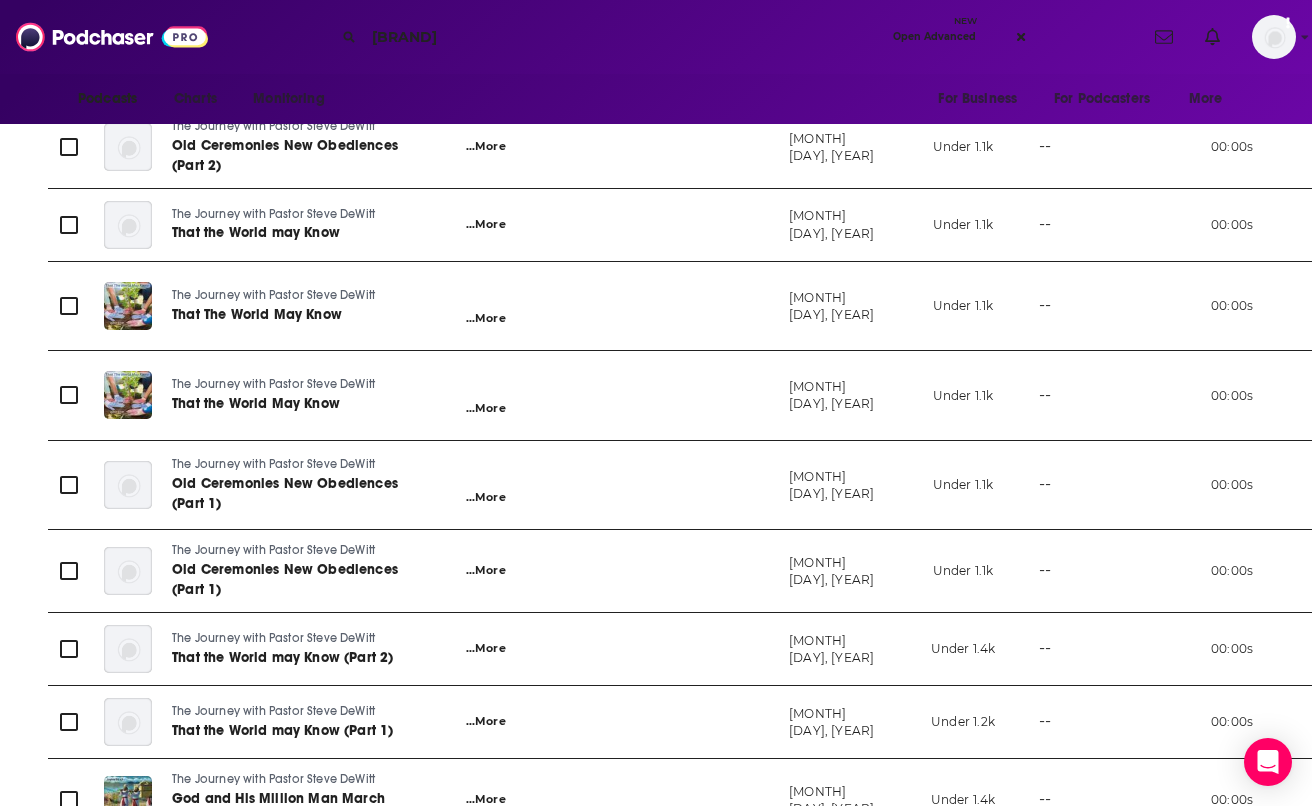 scroll, scrollTop: 0, scrollLeft: 0, axis: both 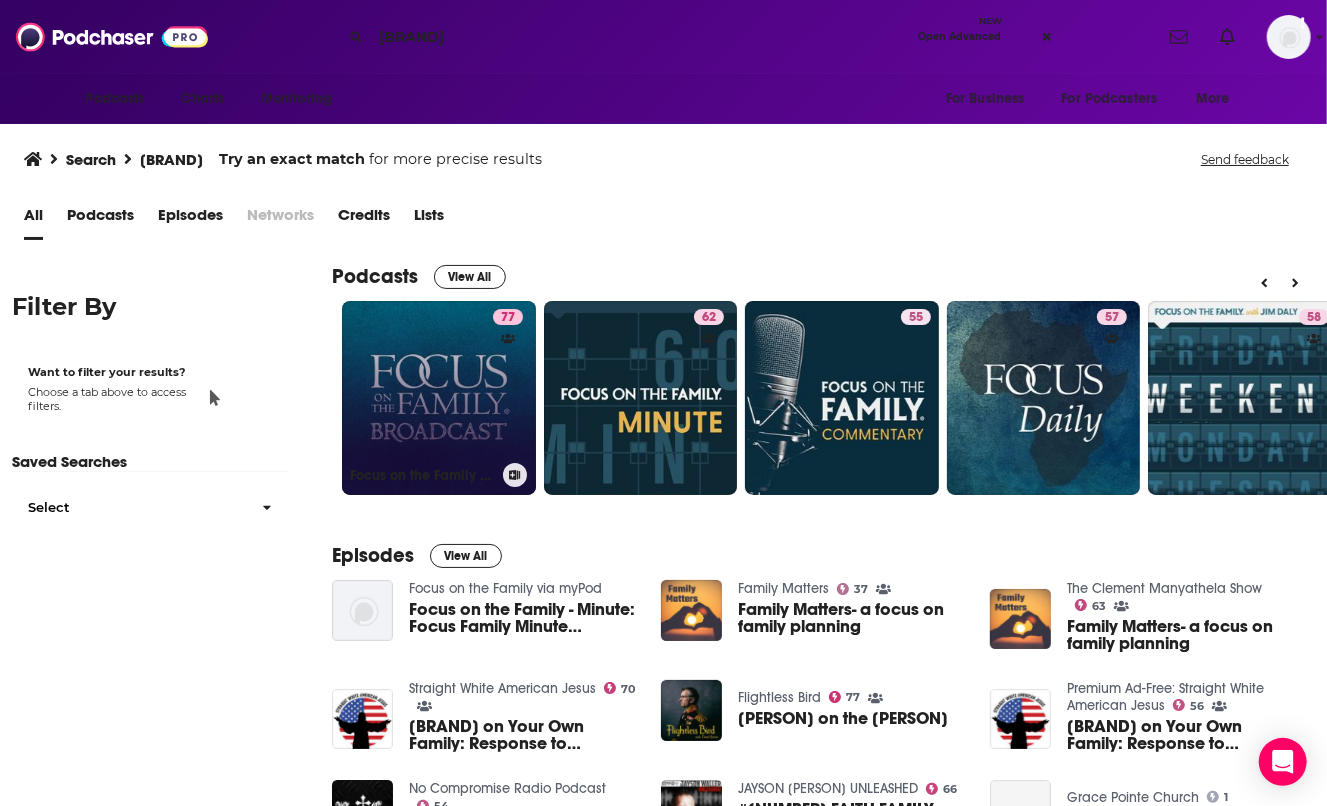 click on "77 Focus on the Family Broadcast" at bounding box center (439, 398) 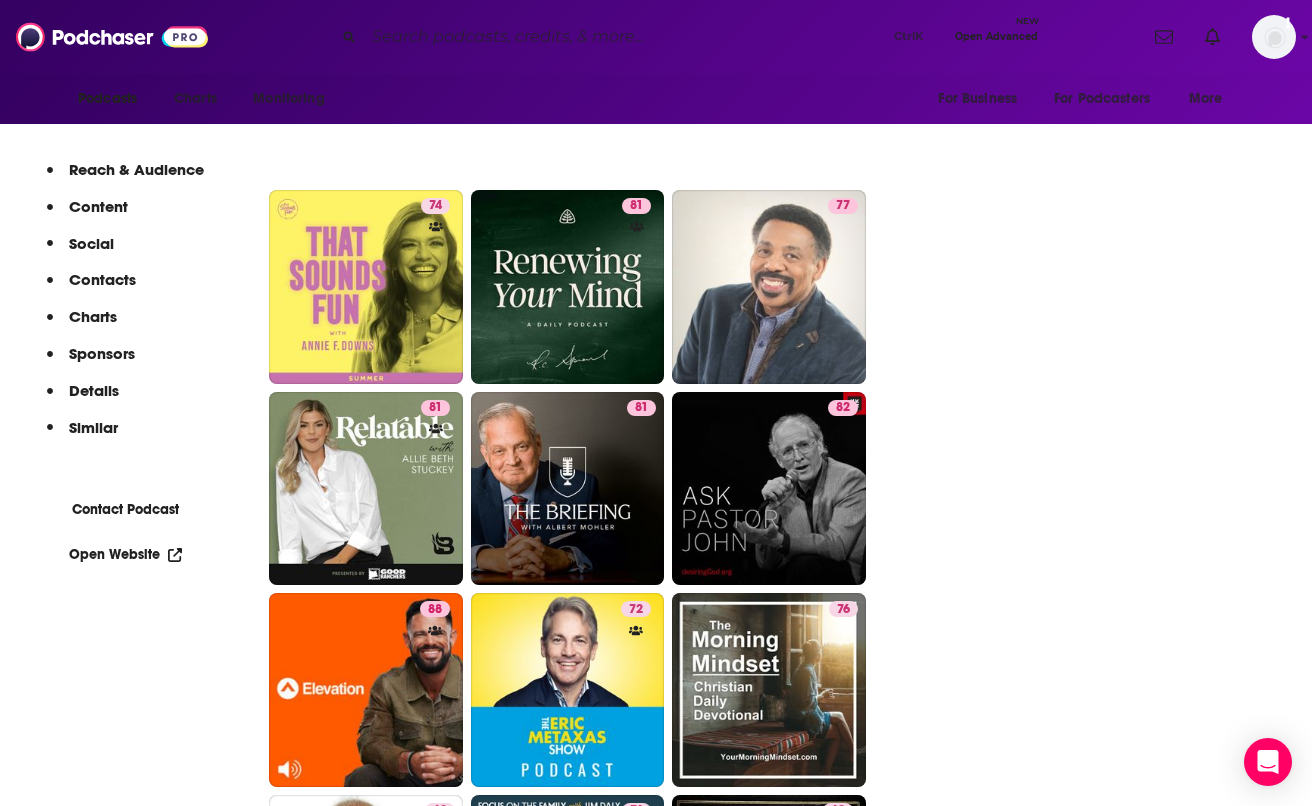 scroll, scrollTop: 4496, scrollLeft: 0, axis: vertical 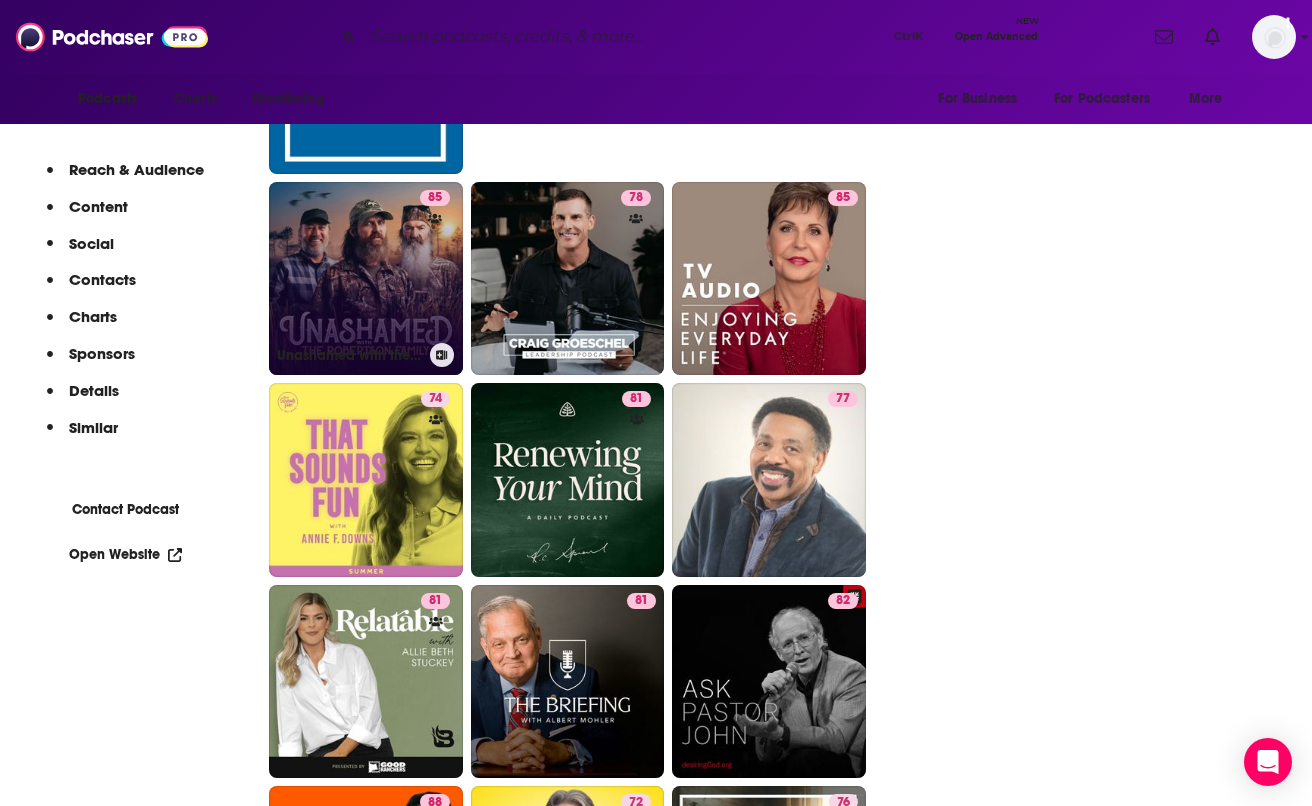 click on "[NUMBER] Unashamed with the Robertson Family" at bounding box center (366, 279) 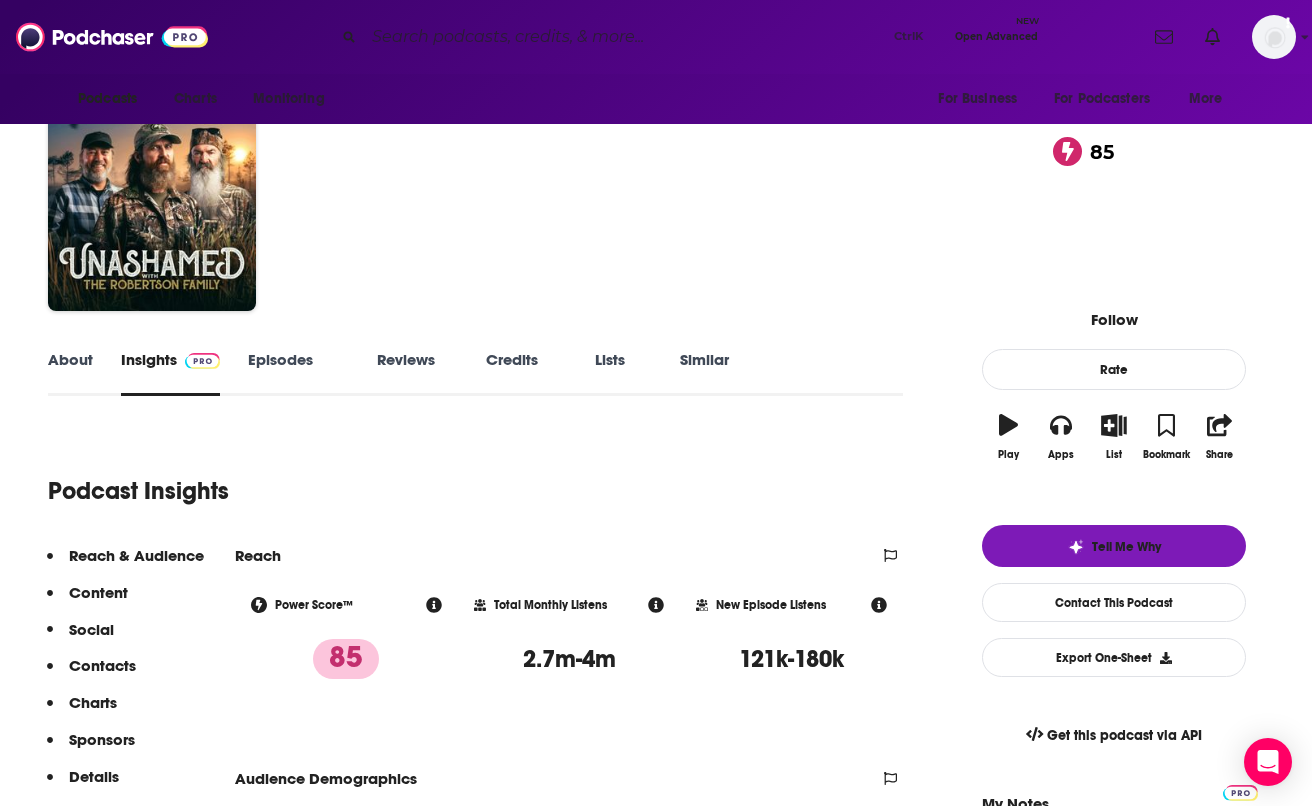 scroll, scrollTop: 24, scrollLeft: 0, axis: vertical 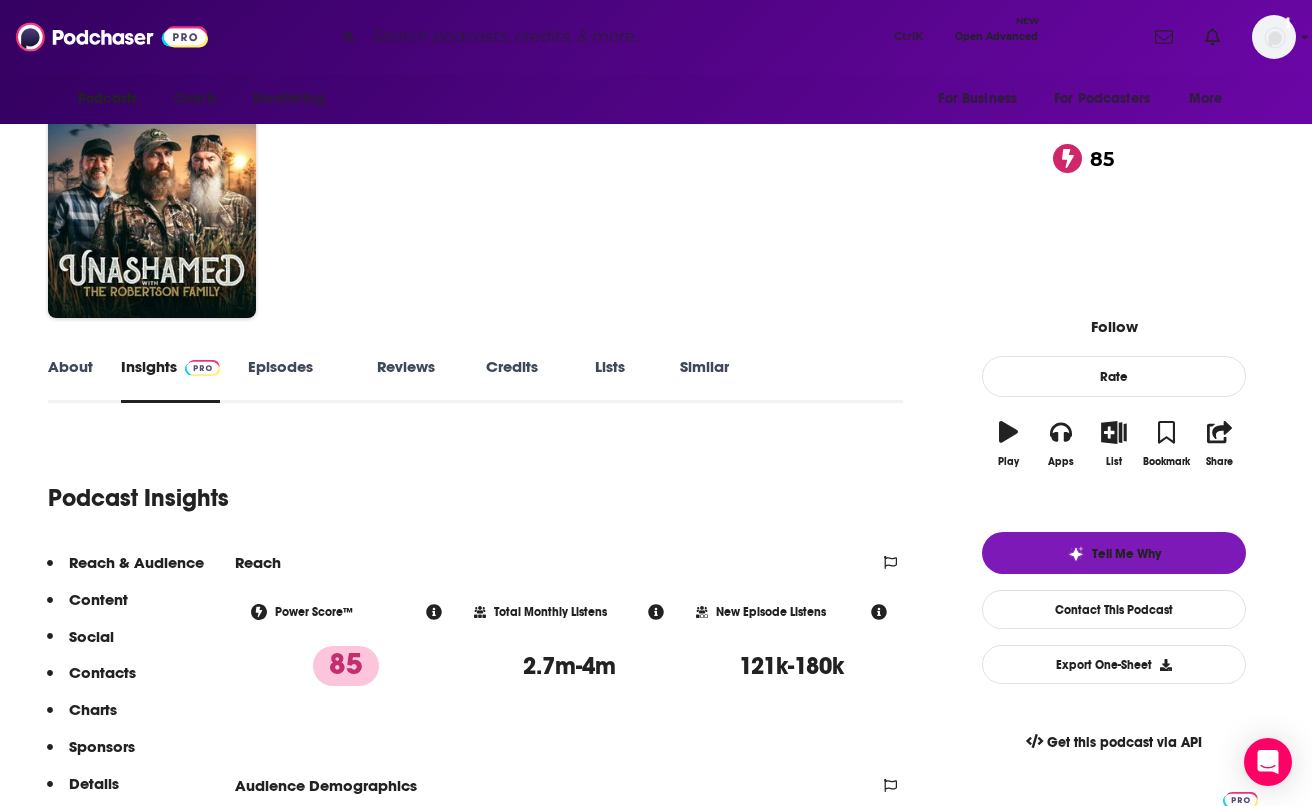 click on "About" at bounding box center (70, 380) 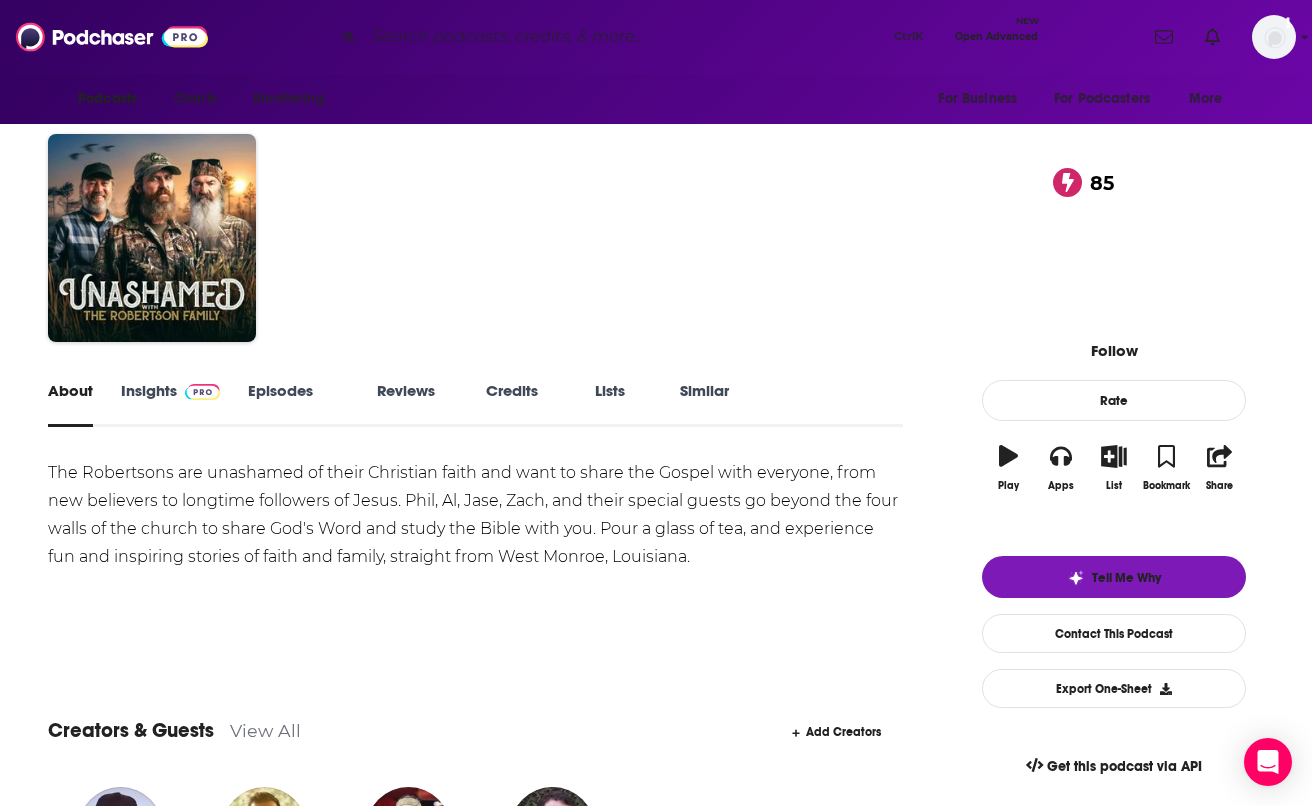 click at bounding box center (625, 37) 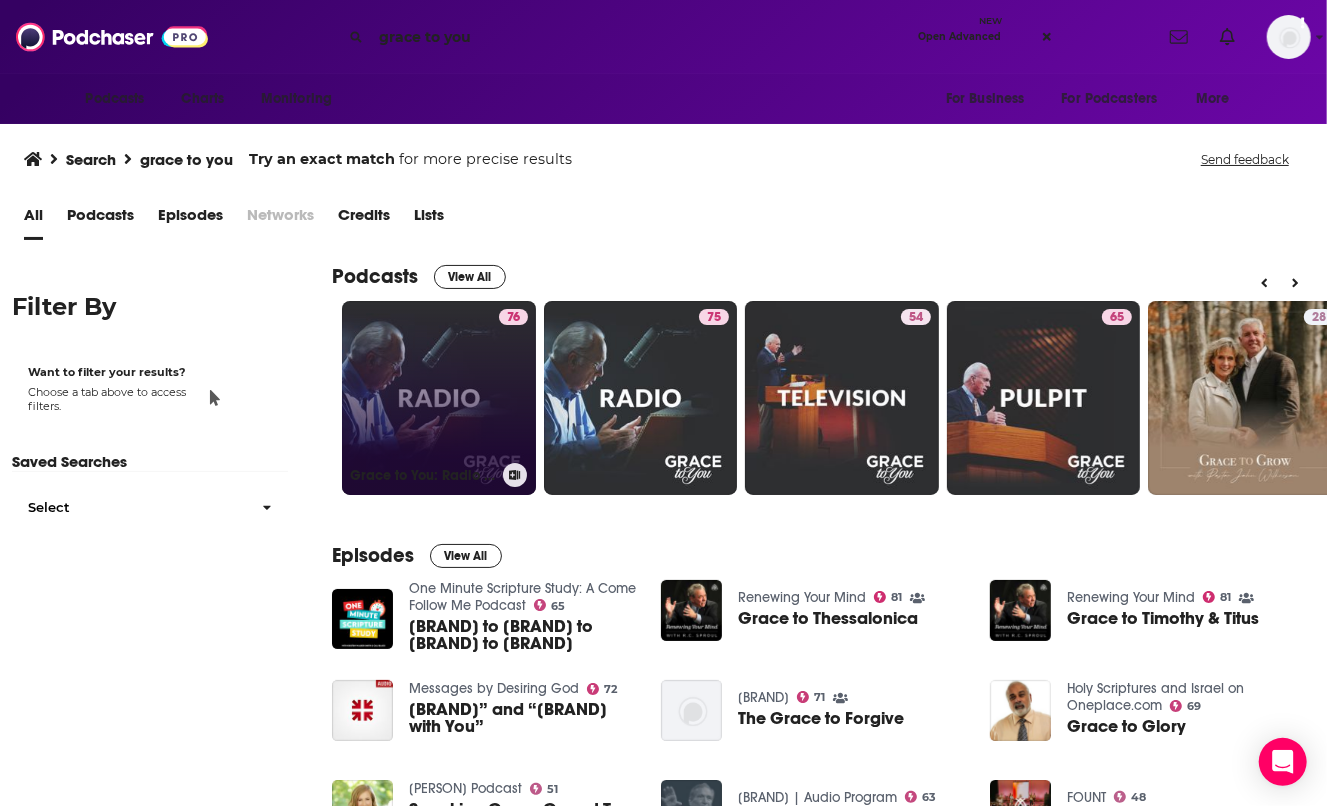 click on "[NUMBER] [BRAND]" at bounding box center (439, 398) 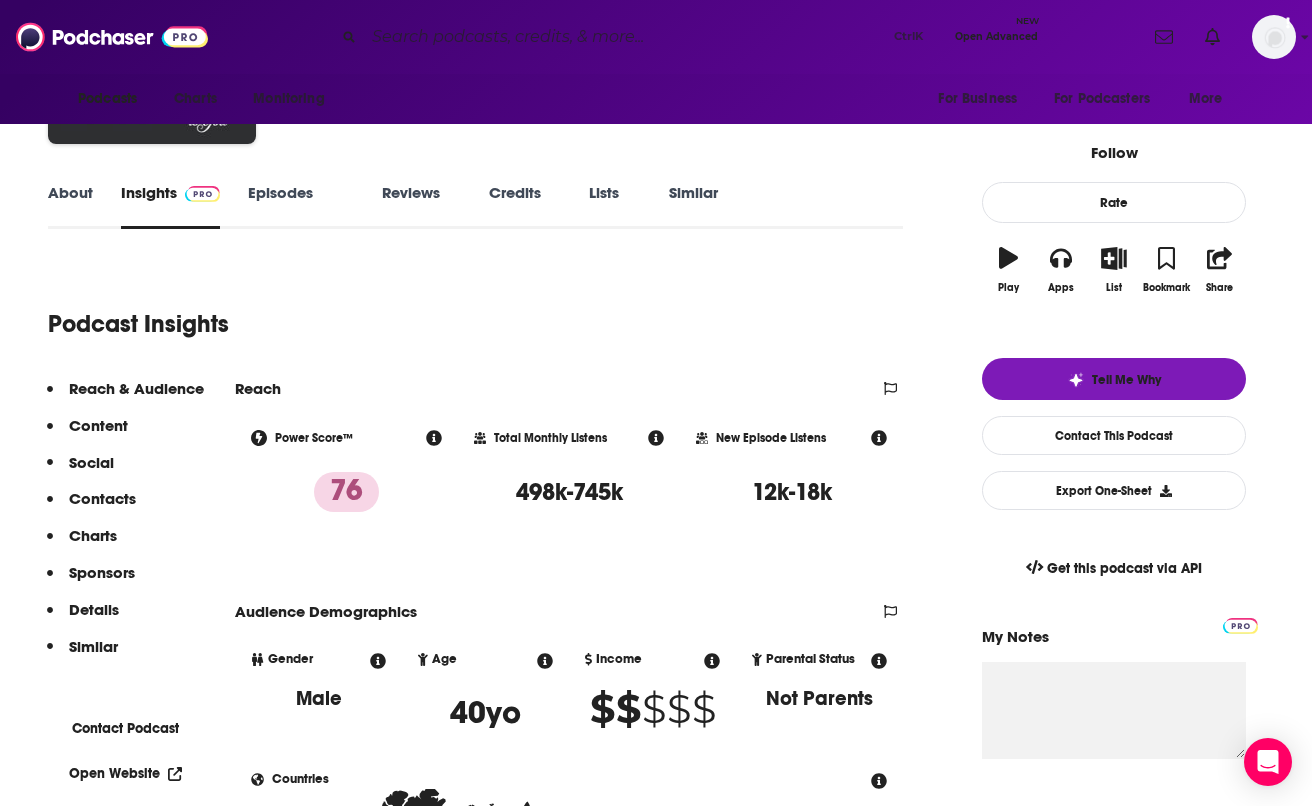 scroll, scrollTop: 196, scrollLeft: 0, axis: vertical 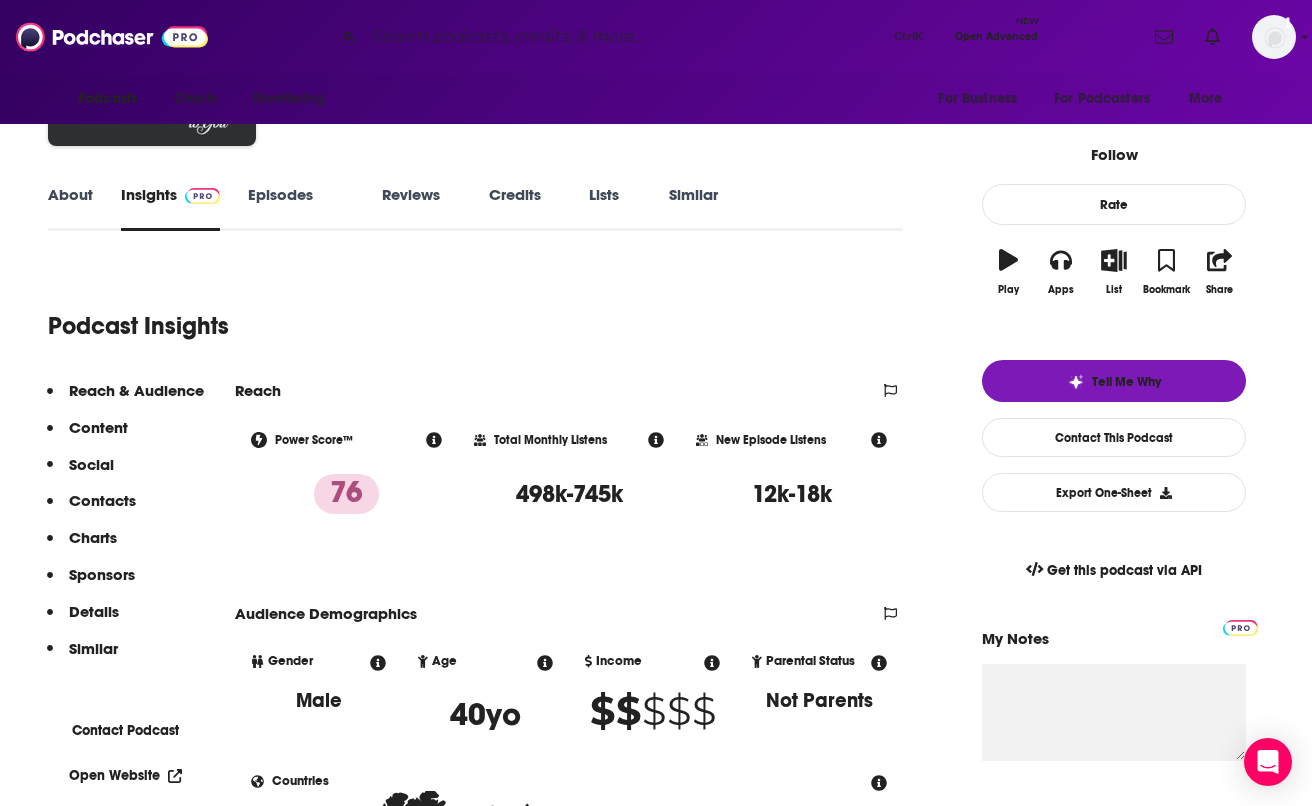 click on "About" at bounding box center (70, 208) 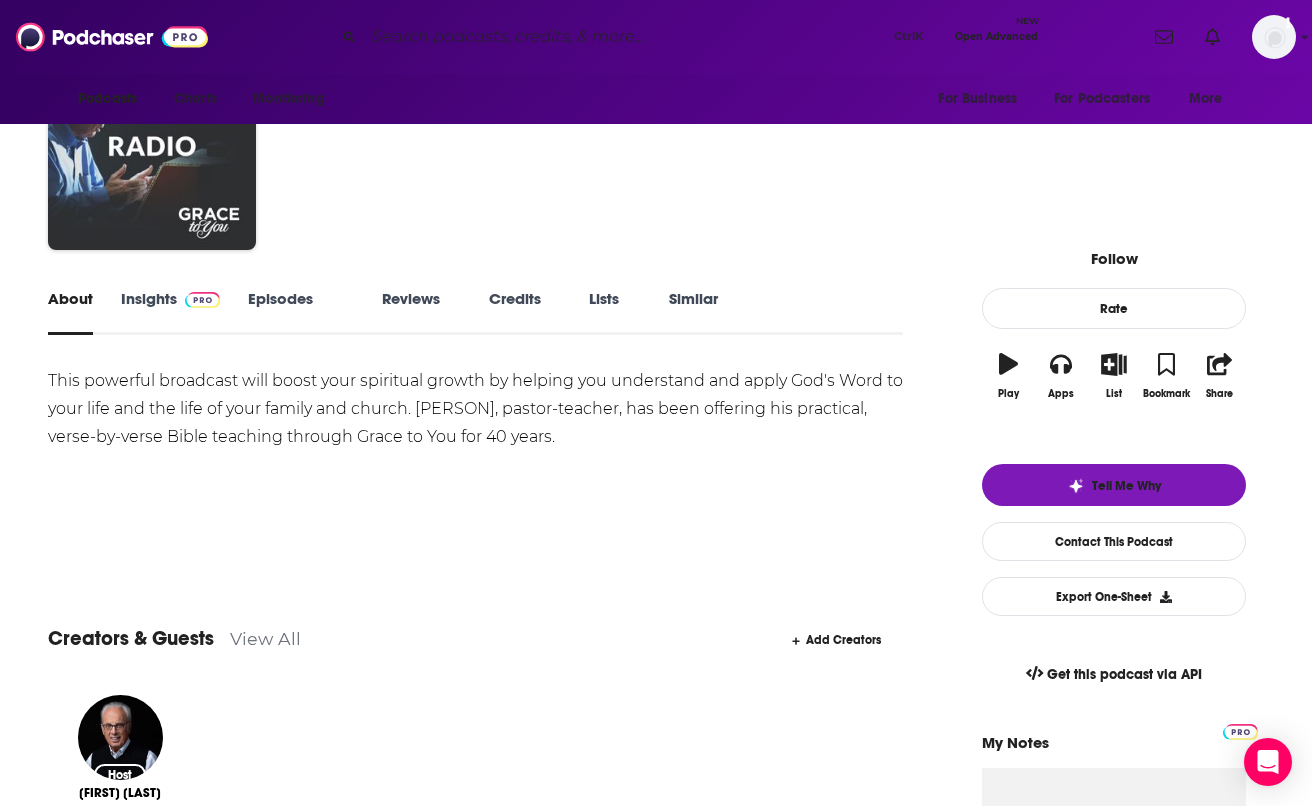 scroll, scrollTop: 93, scrollLeft: 0, axis: vertical 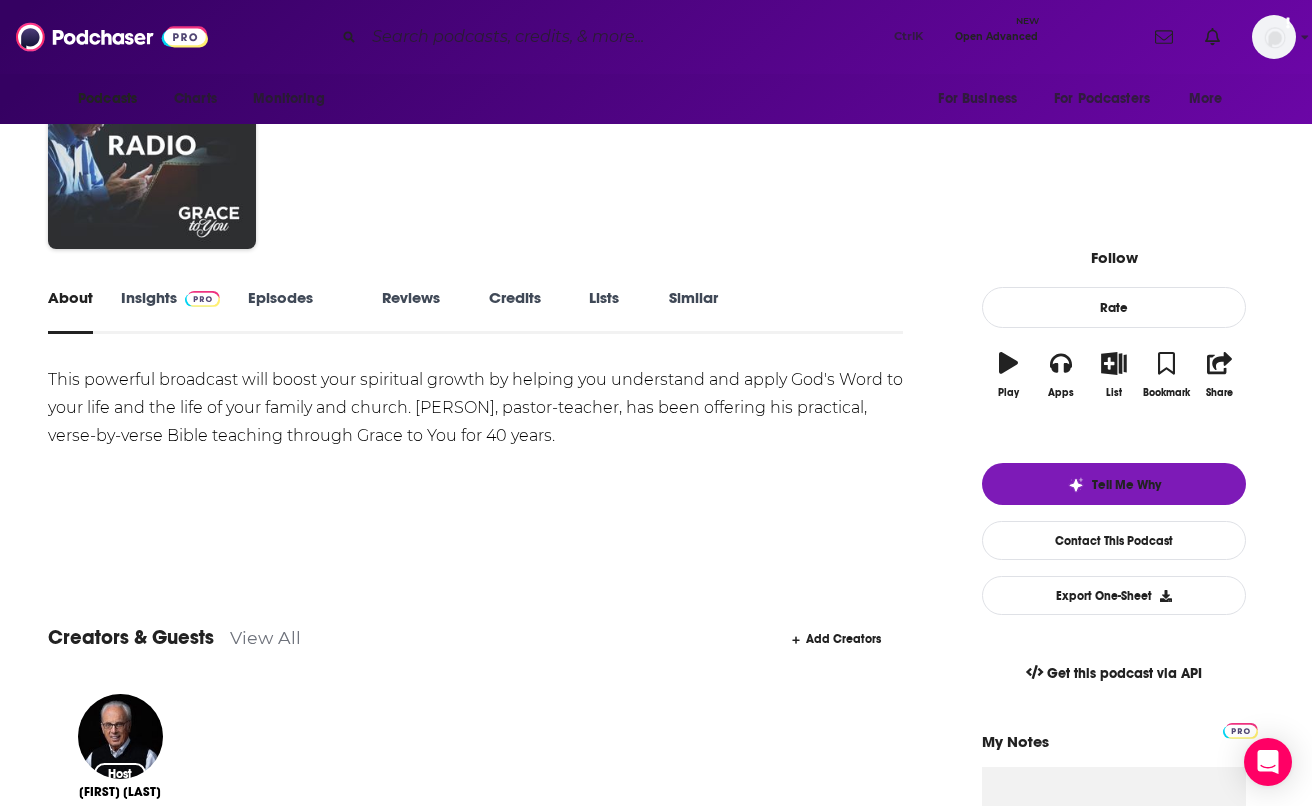 click at bounding box center [625, 37] 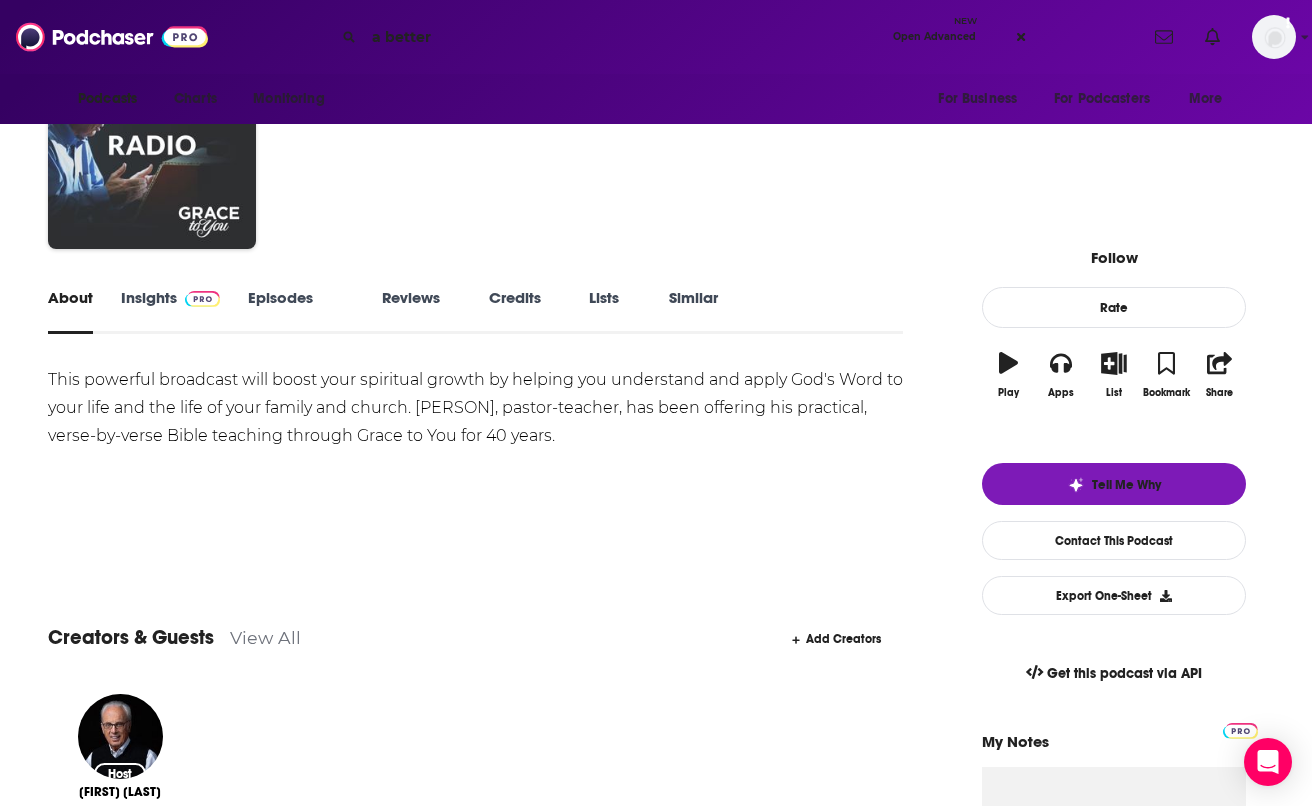 type on "a better w" 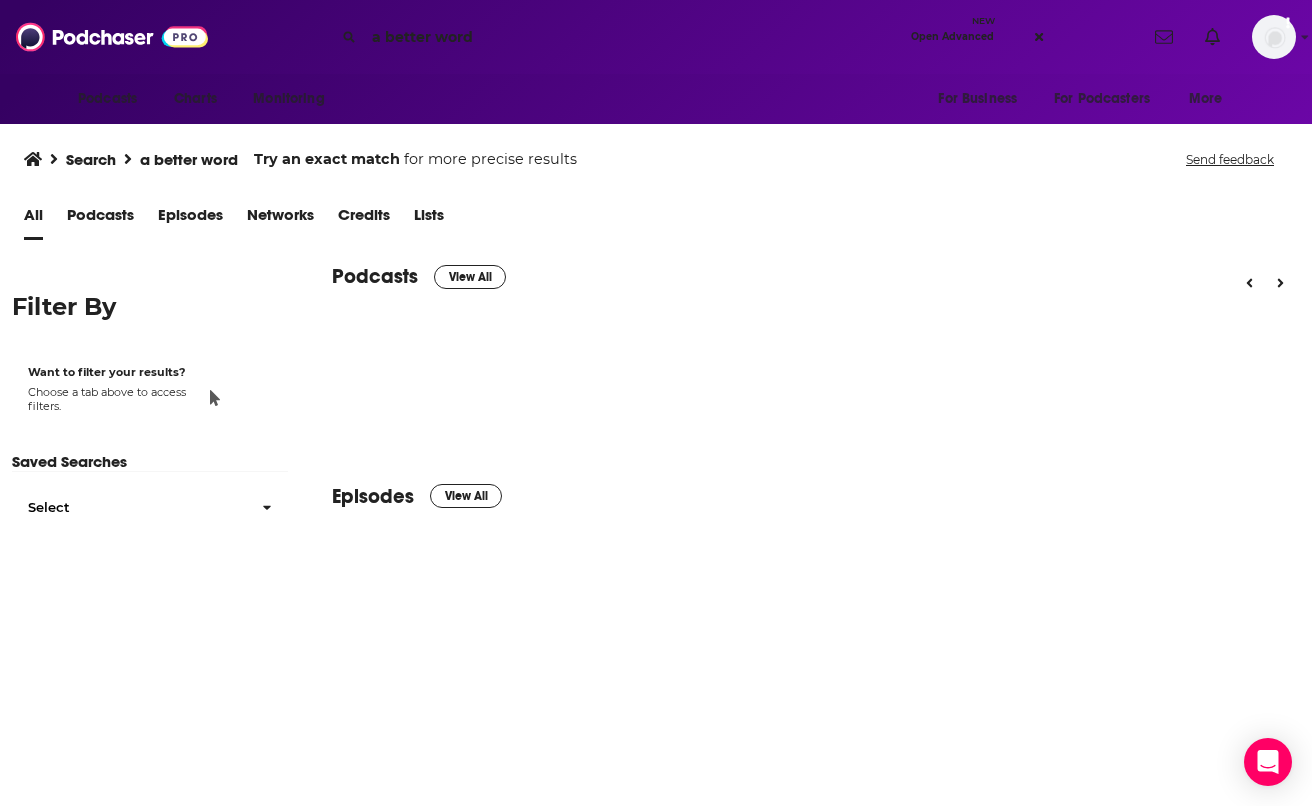 scroll, scrollTop: 0, scrollLeft: 0, axis: both 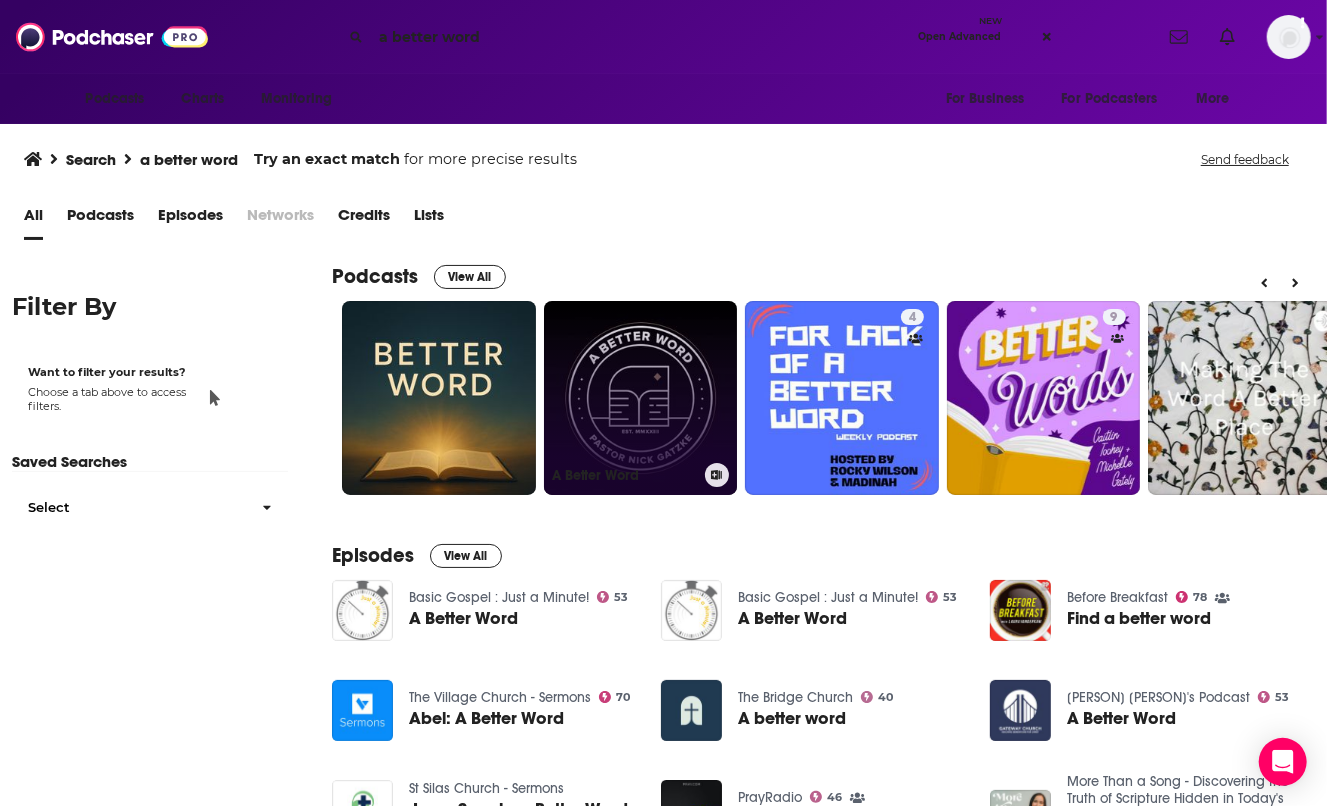 click on "A Better Word" at bounding box center [641, 398] 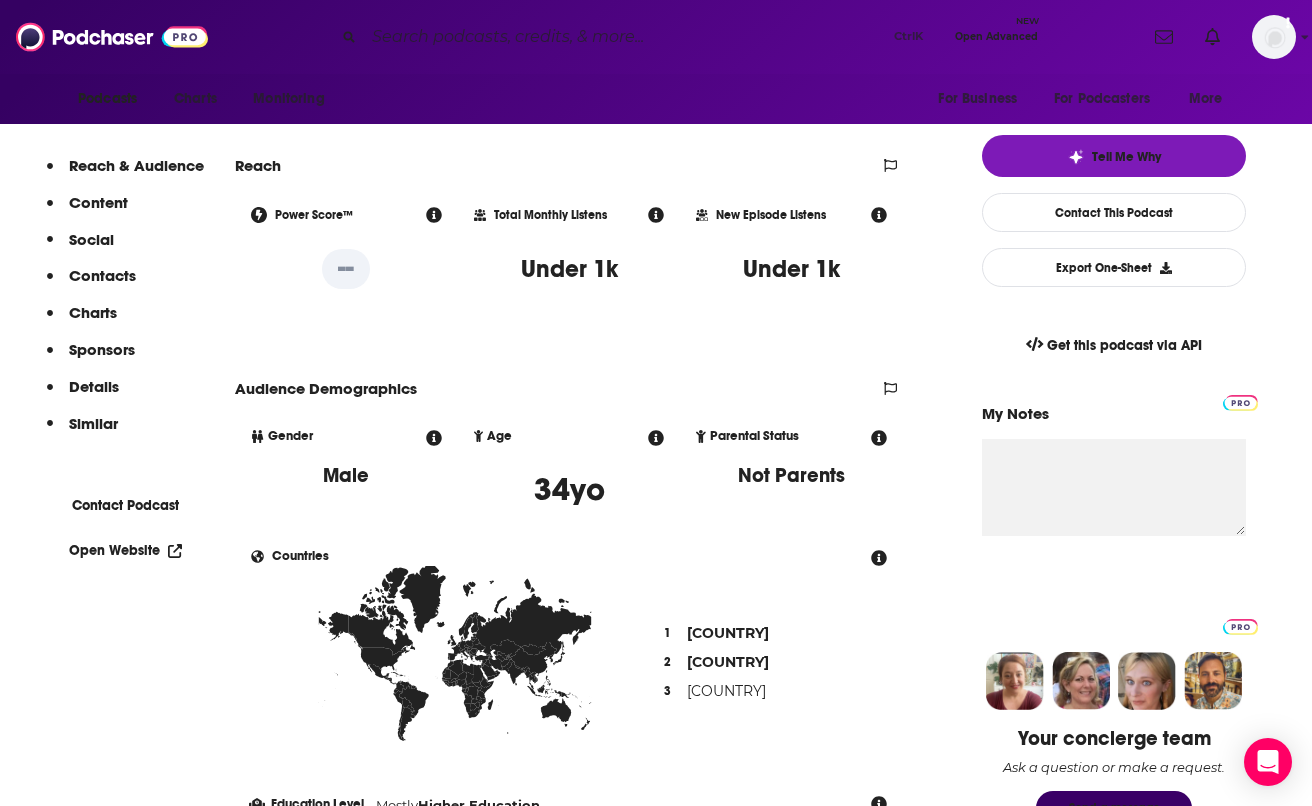 scroll, scrollTop: 284, scrollLeft: 0, axis: vertical 